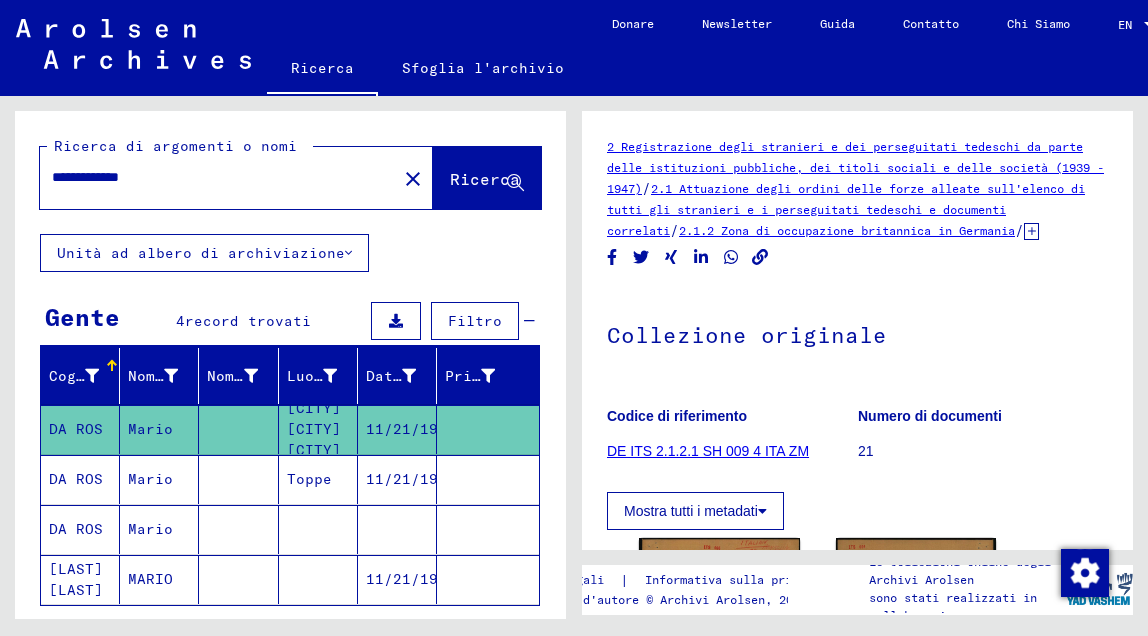 scroll, scrollTop: 0, scrollLeft: 0, axis: both 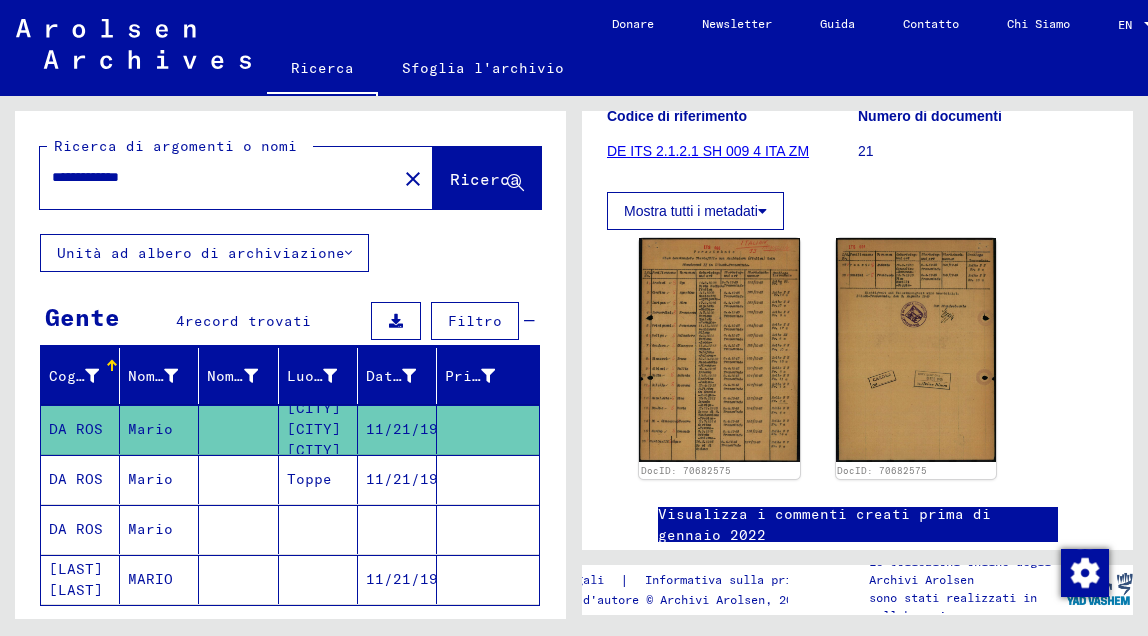 click on "**********" at bounding box center (218, 177) 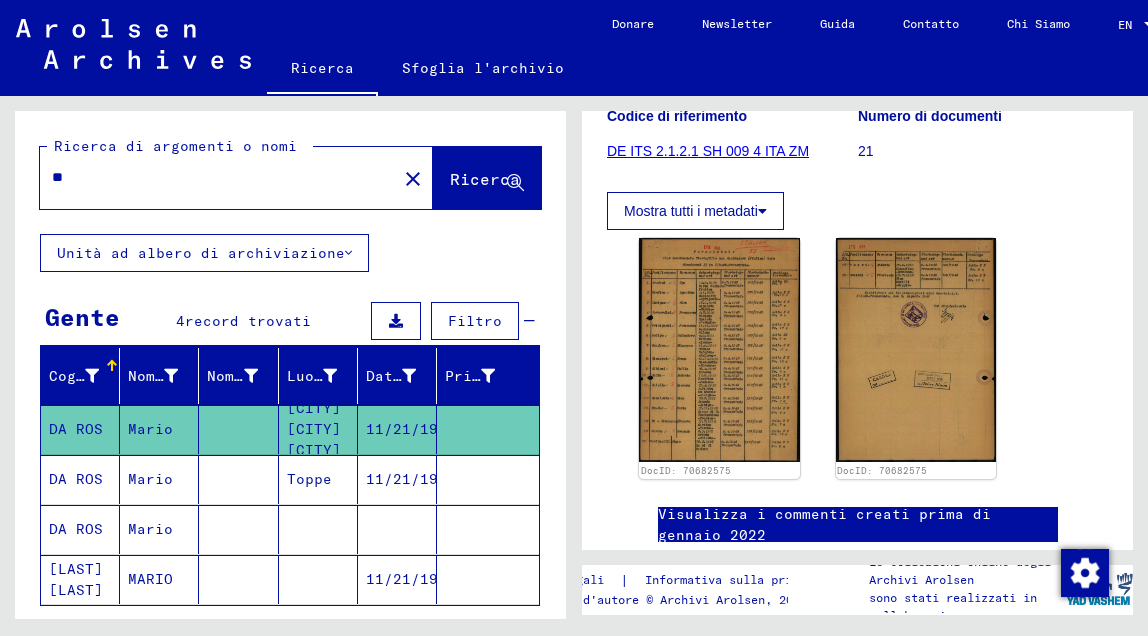 type on "*" 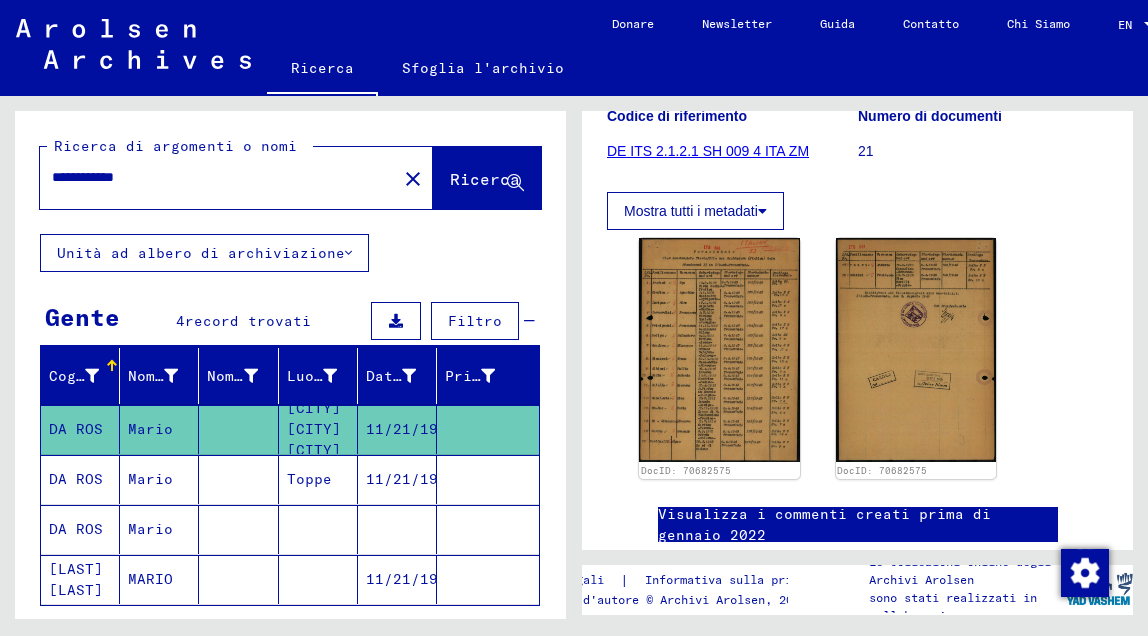type on "**********" 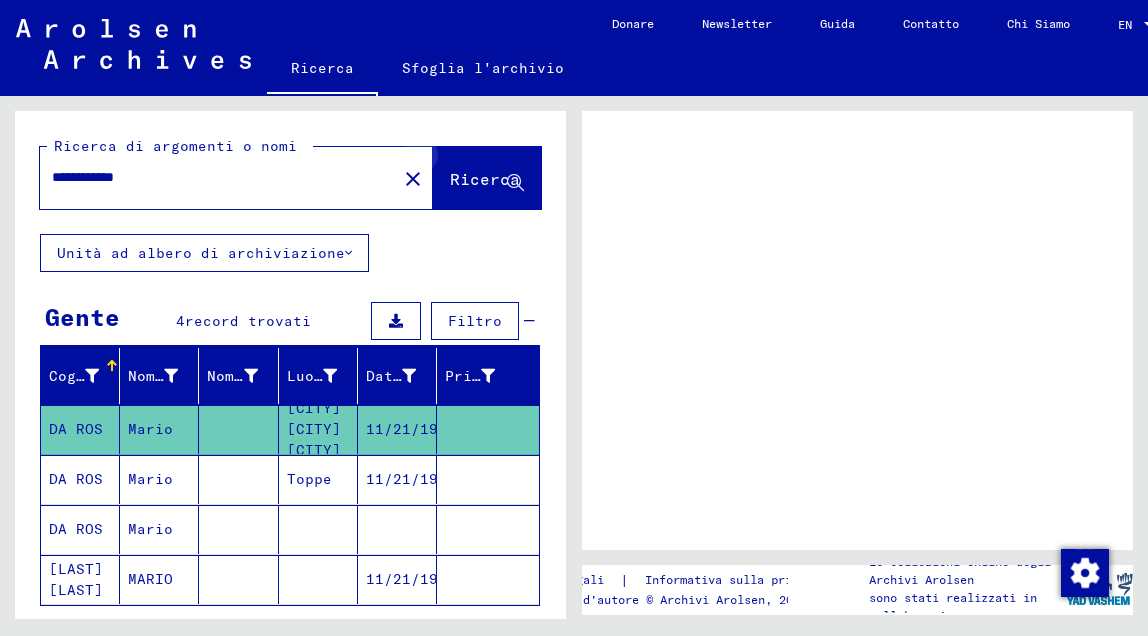 click 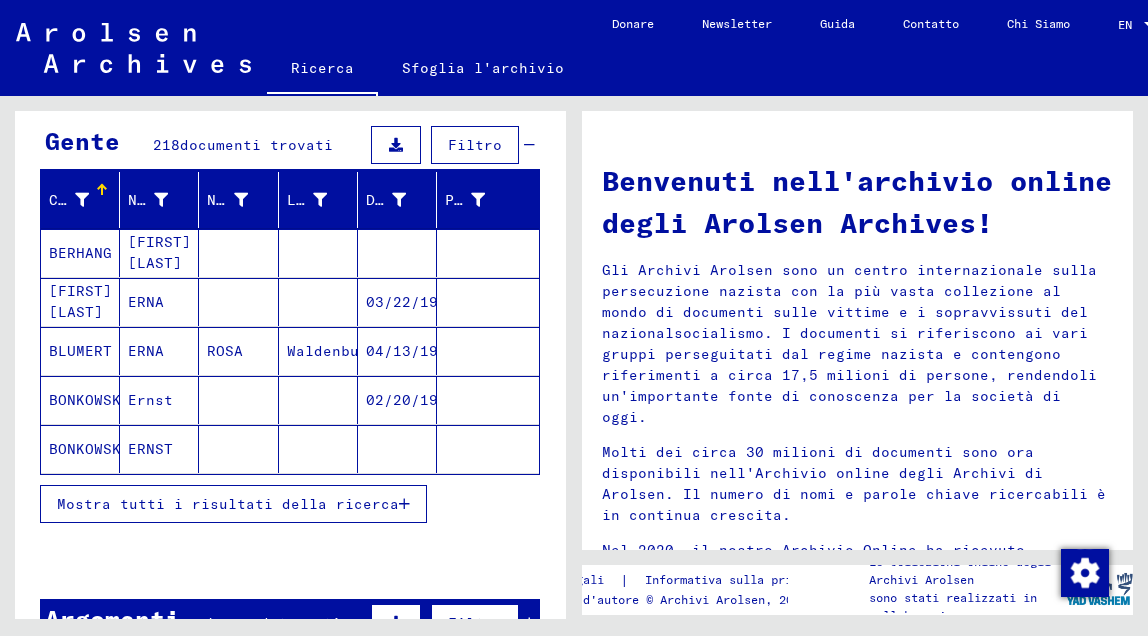scroll, scrollTop: 200, scrollLeft: 0, axis: vertical 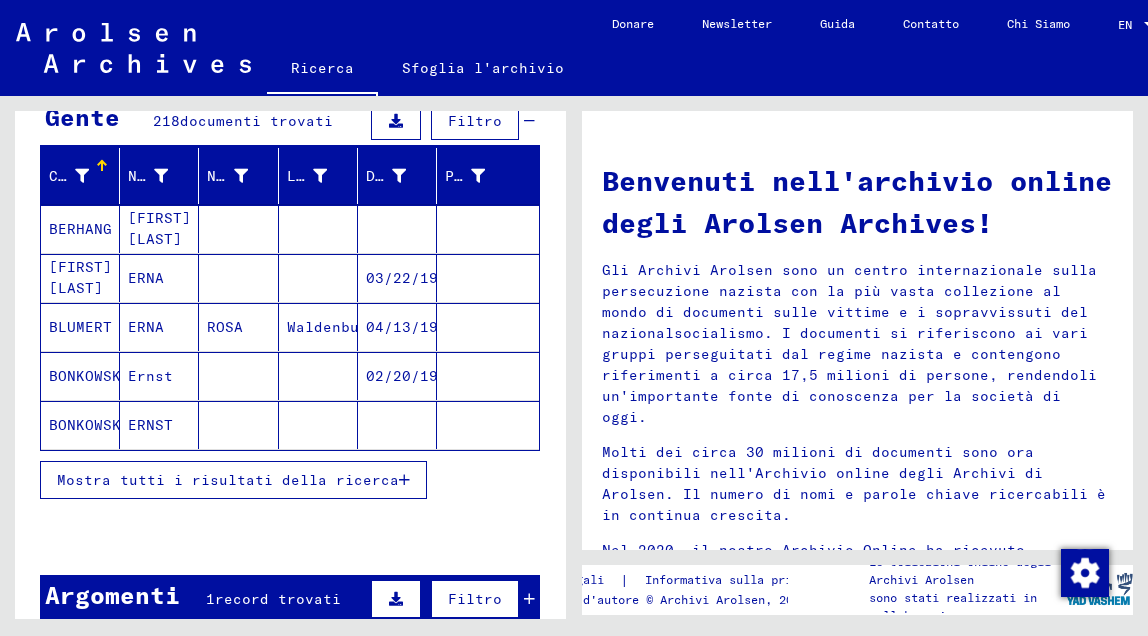 click at bounding box center (404, 480) 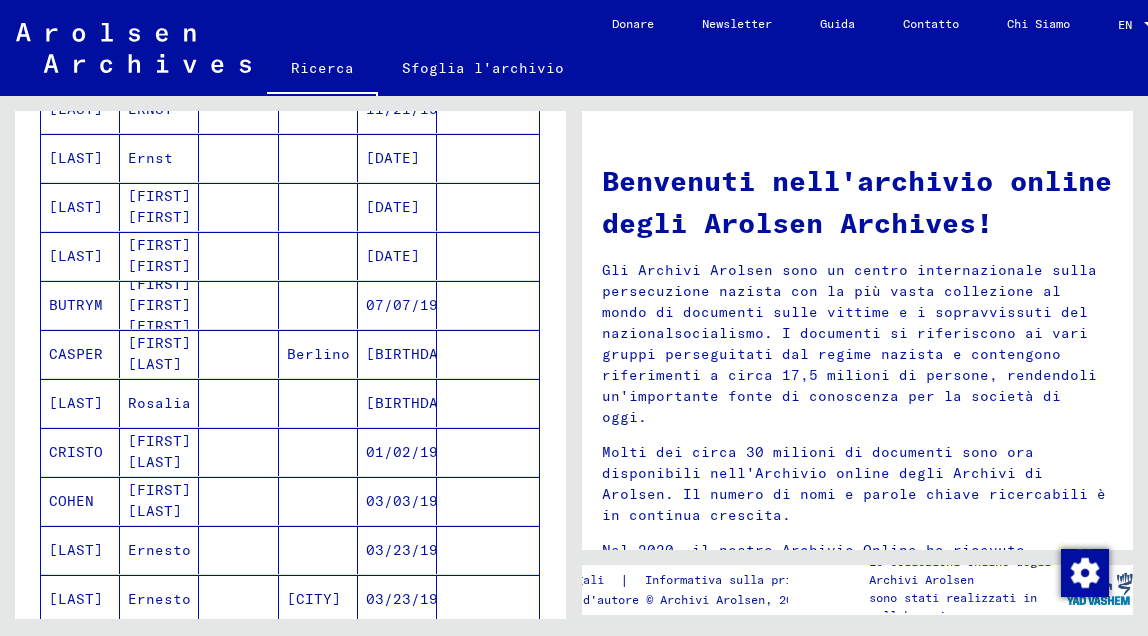 scroll, scrollTop: 600, scrollLeft: 0, axis: vertical 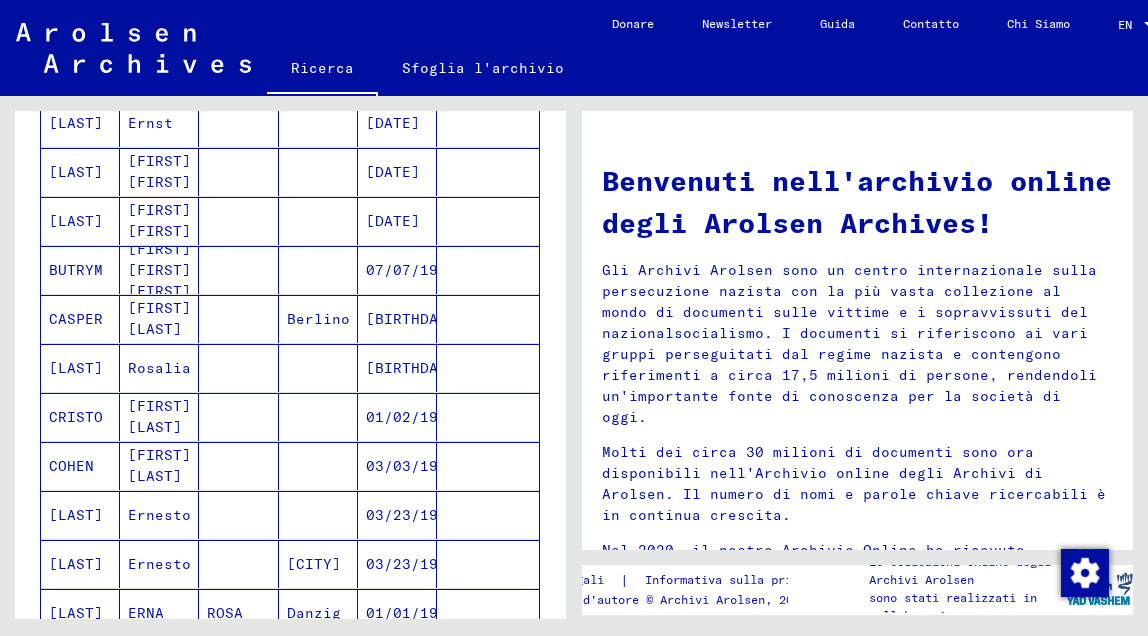 click at bounding box center [238, 564] 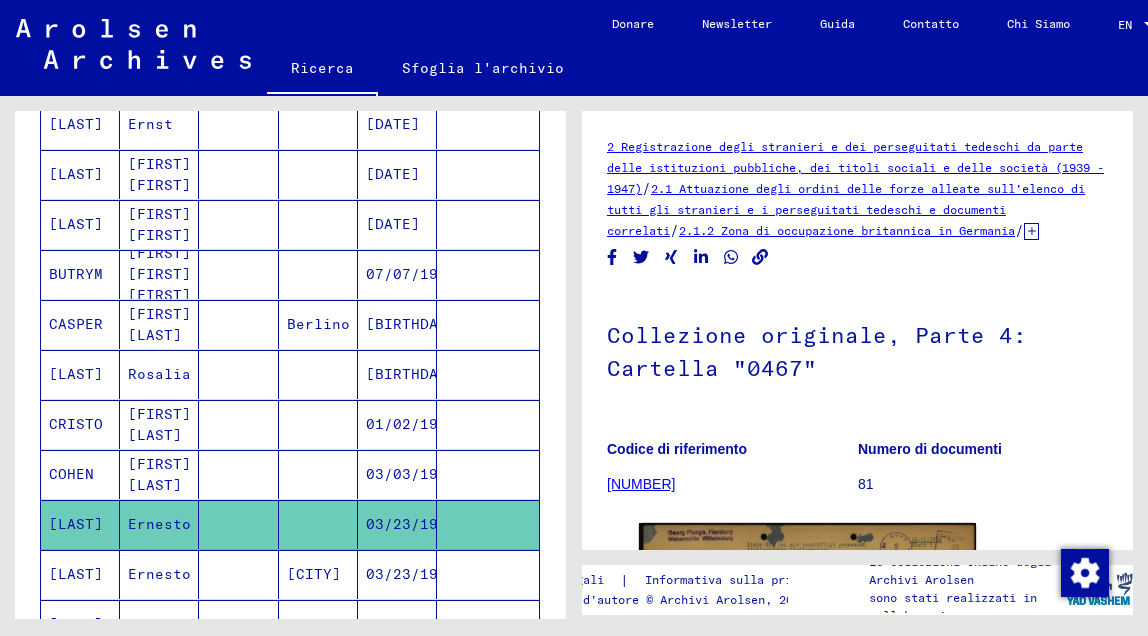 scroll, scrollTop: 0, scrollLeft: 0, axis: both 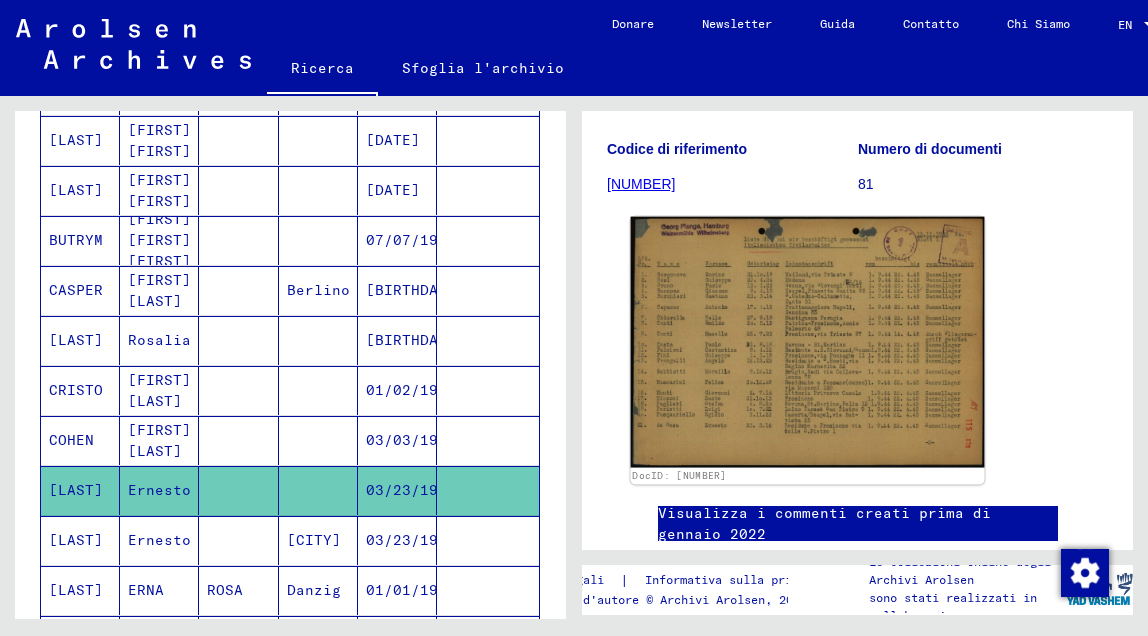 click 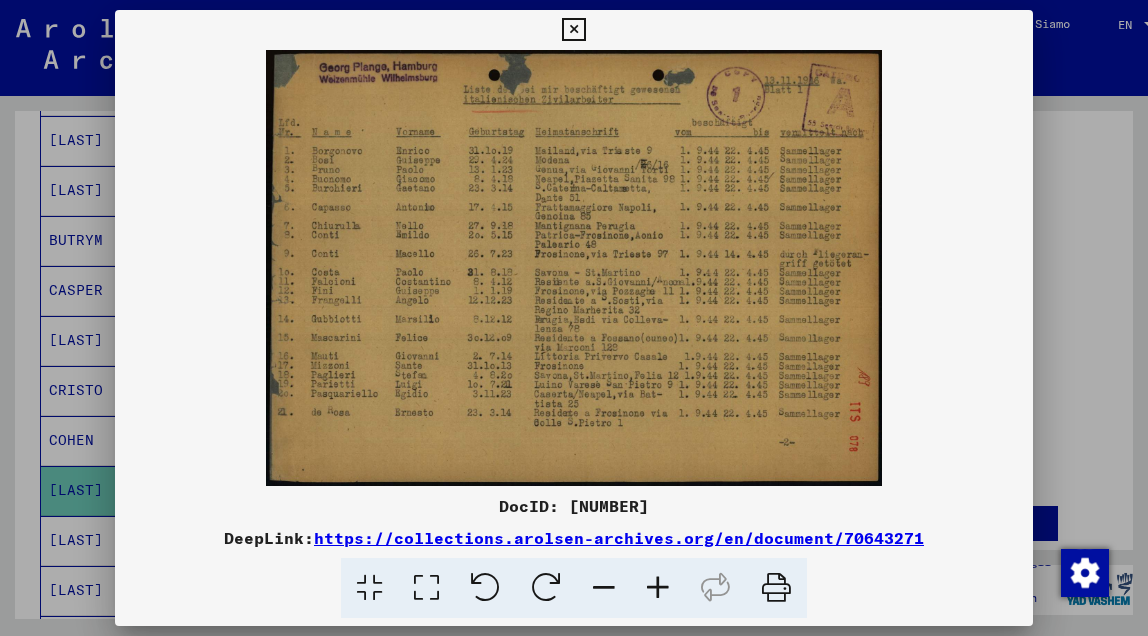 click at bounding box center [658, 588] 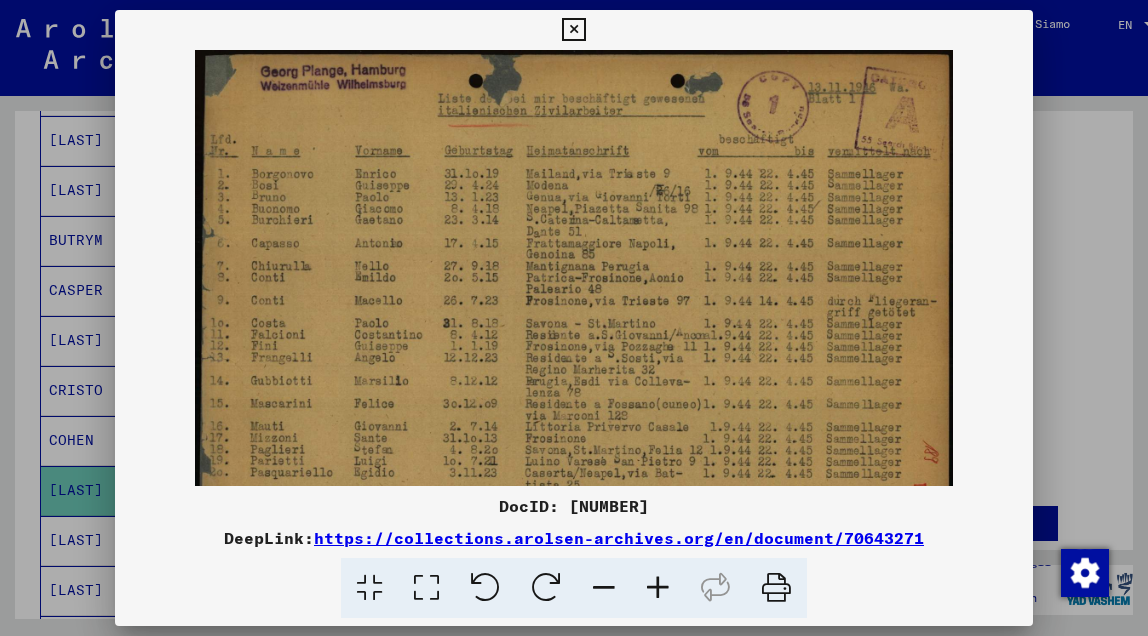 click at bounding box center (658, 588) 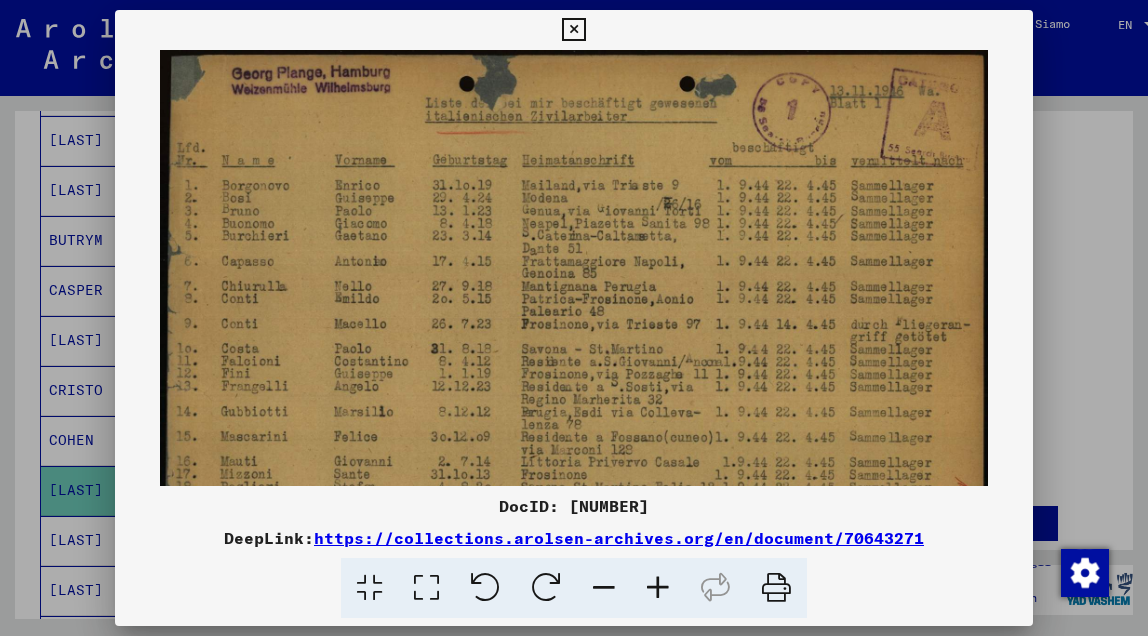 click at bounding box center (658, 588) 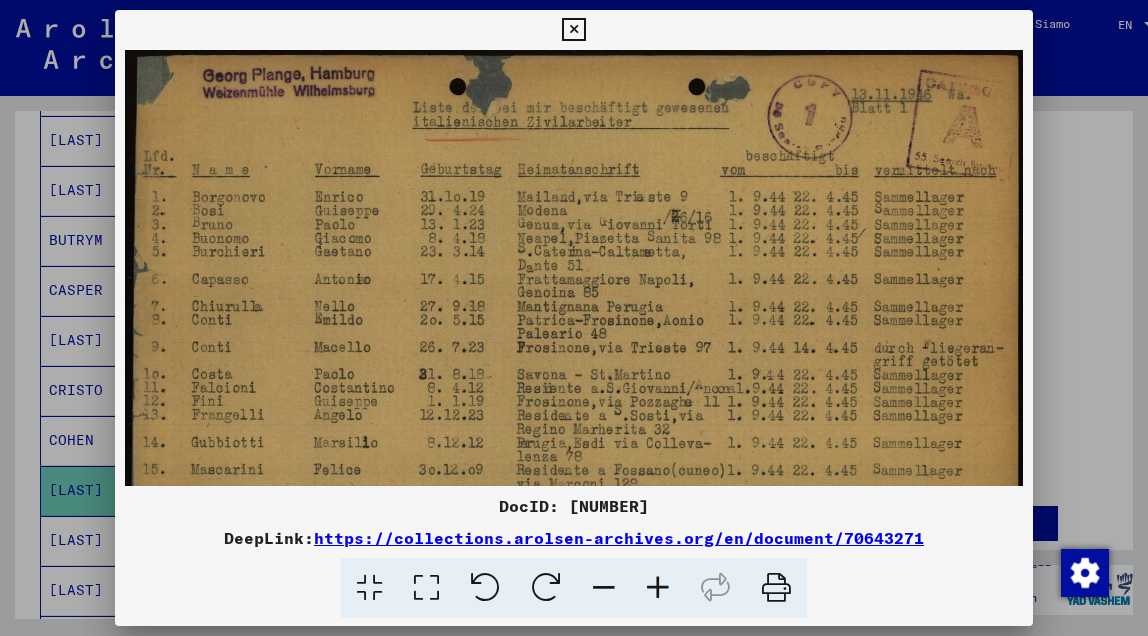 drag, startPoint x: 592, startPoint y: 319, endPoint x: 583, endPoint y: 356, distance: 38.078865 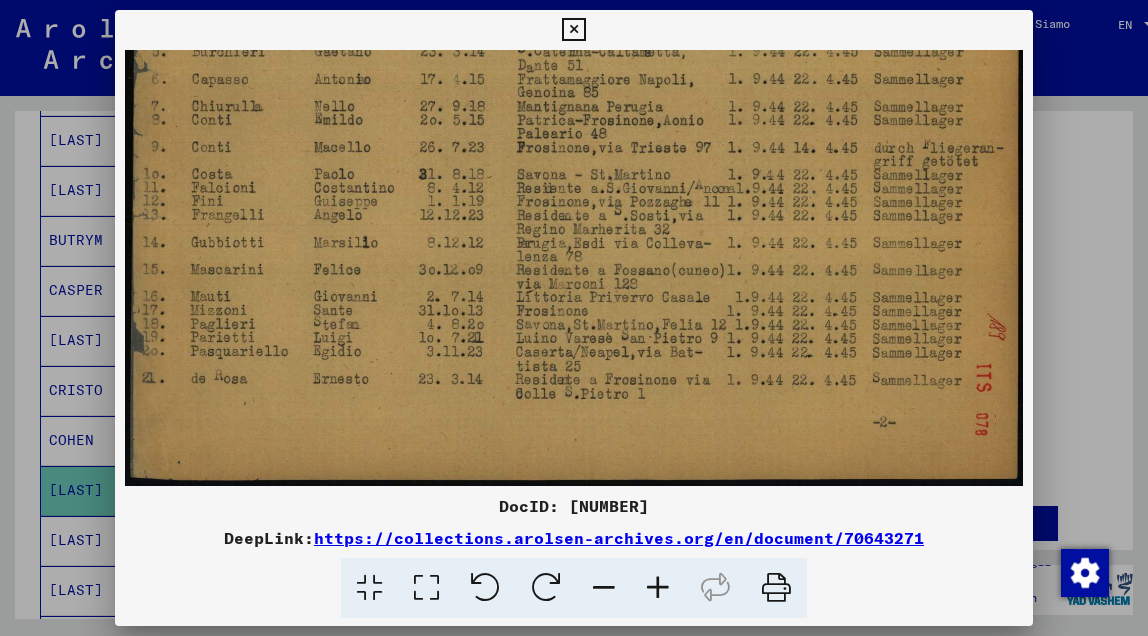 scroll, scrollTop: 198, scrollLeft: 0, axis: vertical 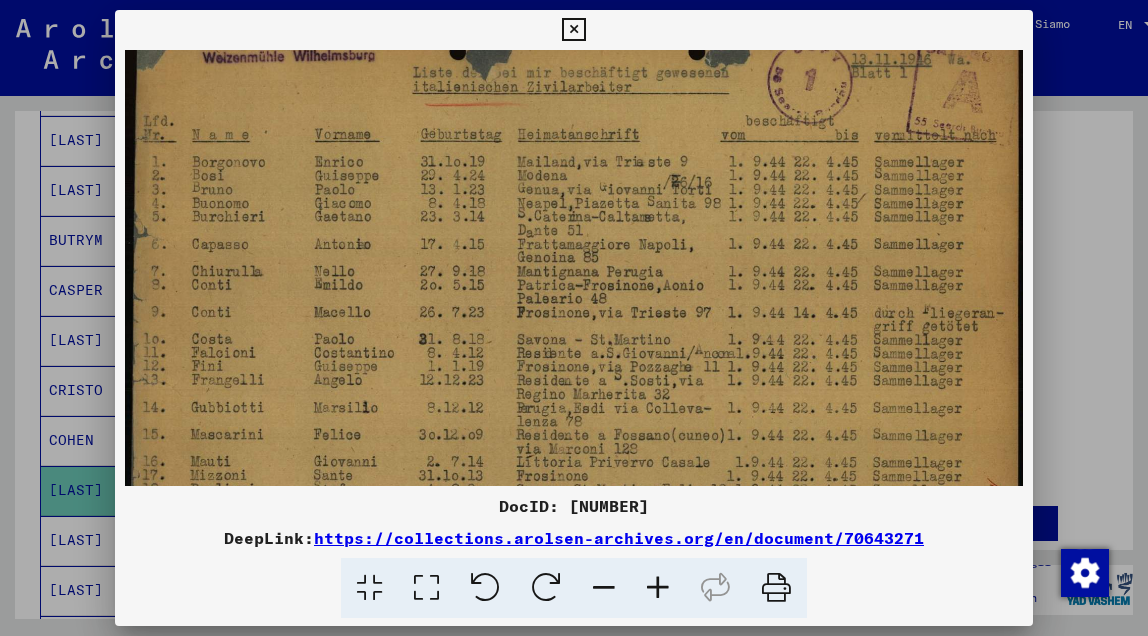 drag, startPoint x: 476, startPoint y: 404, endPoint x: 500, endPoint y: 380, distance: 33.941124 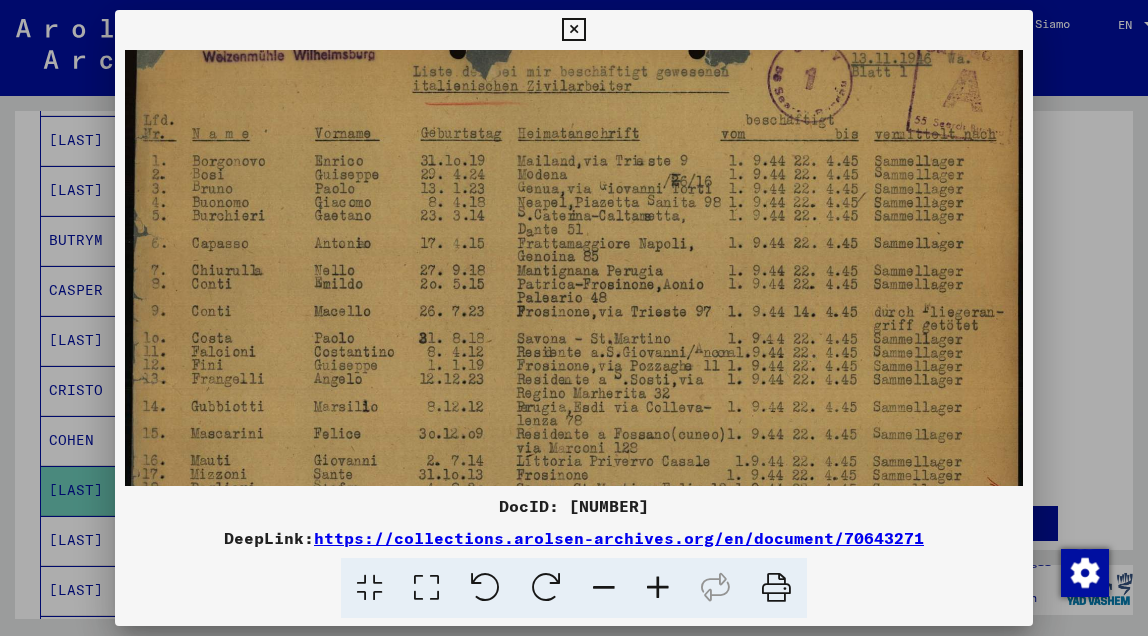 click at bounding box center (573, 30) 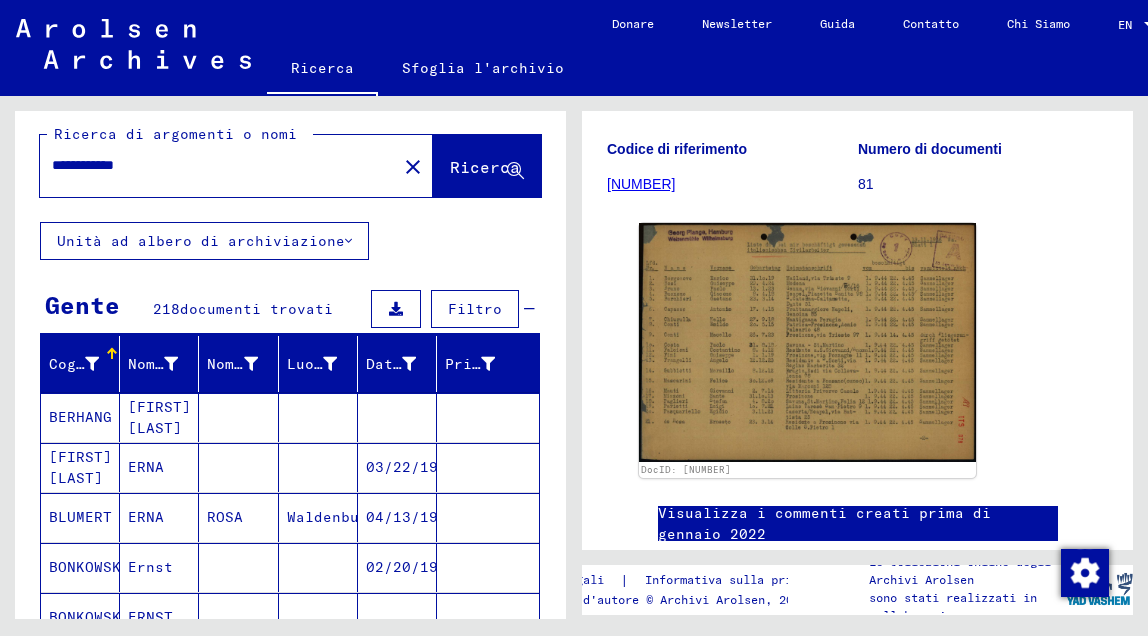 scroll, scrollTop: 0, scrollLeft: 0, axis: both 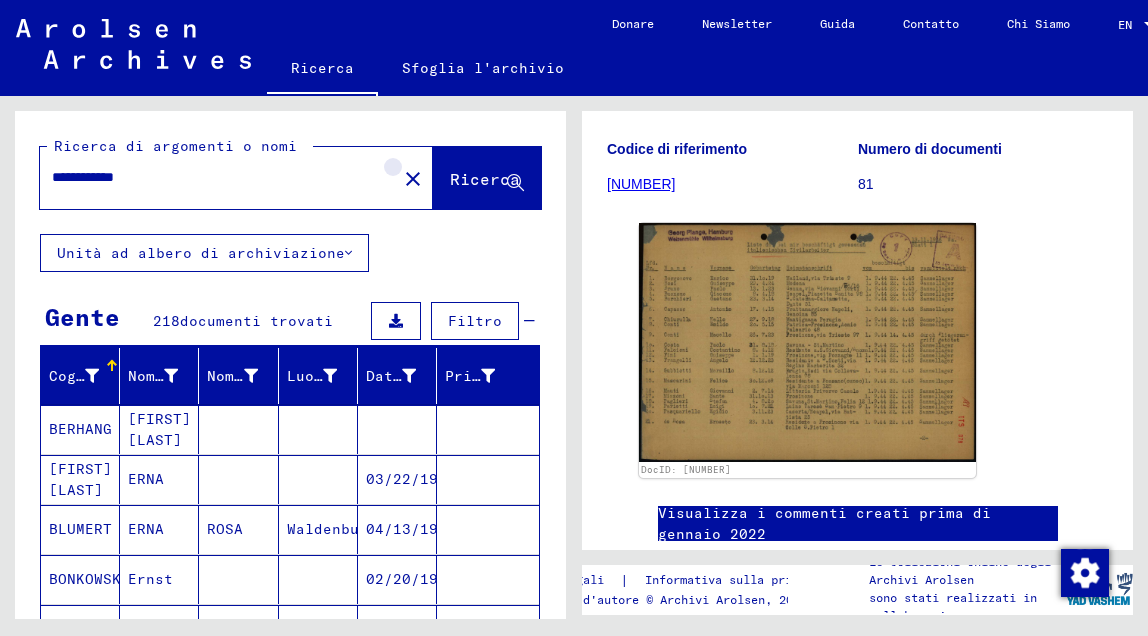 click on "close" 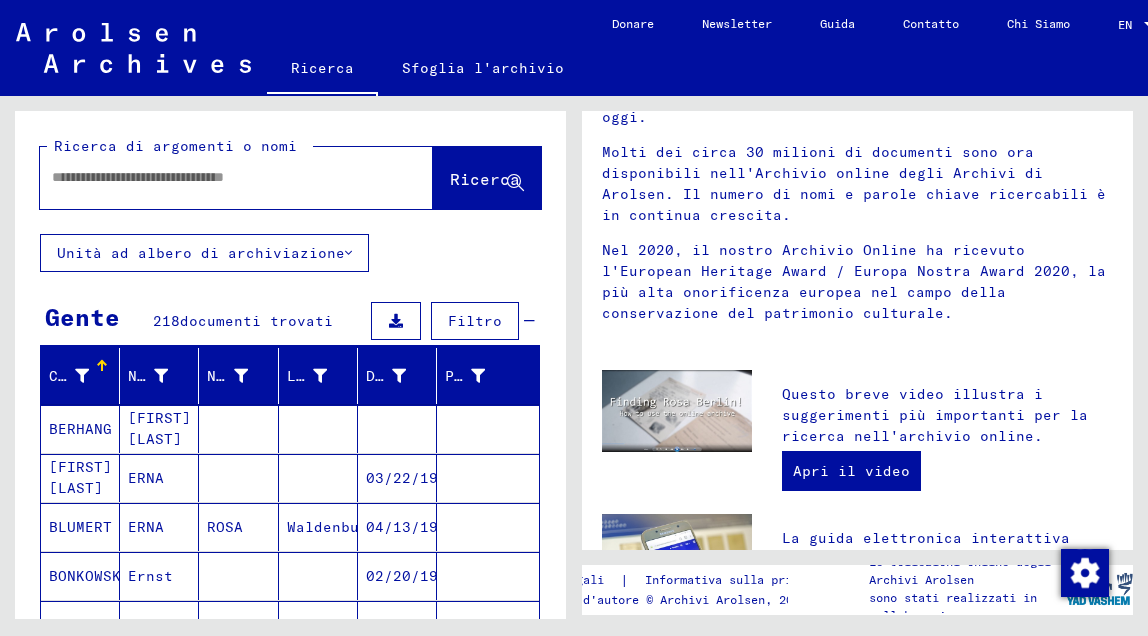scroll, scrollTop: 0, scrollLeft: 0, axis: both 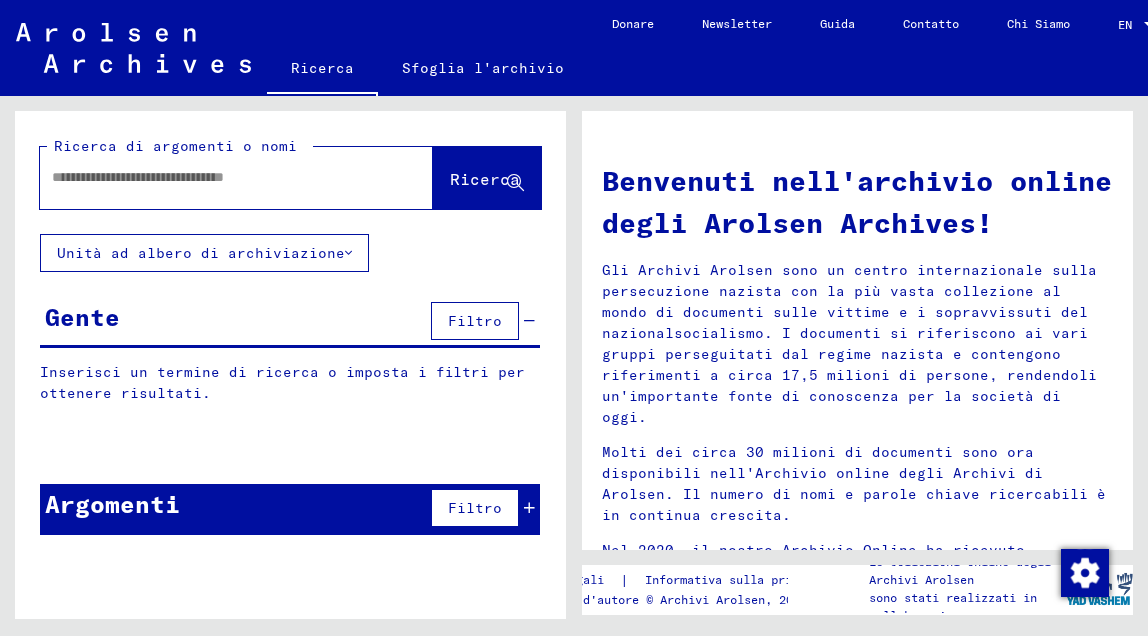 click at bounding box center [212, 177] 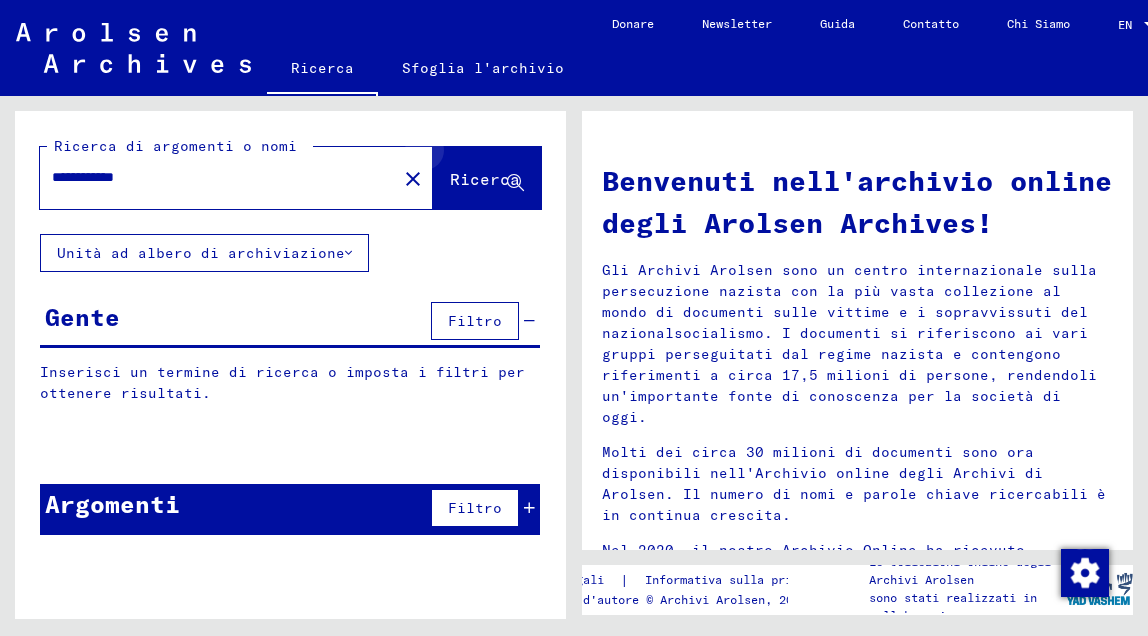 click 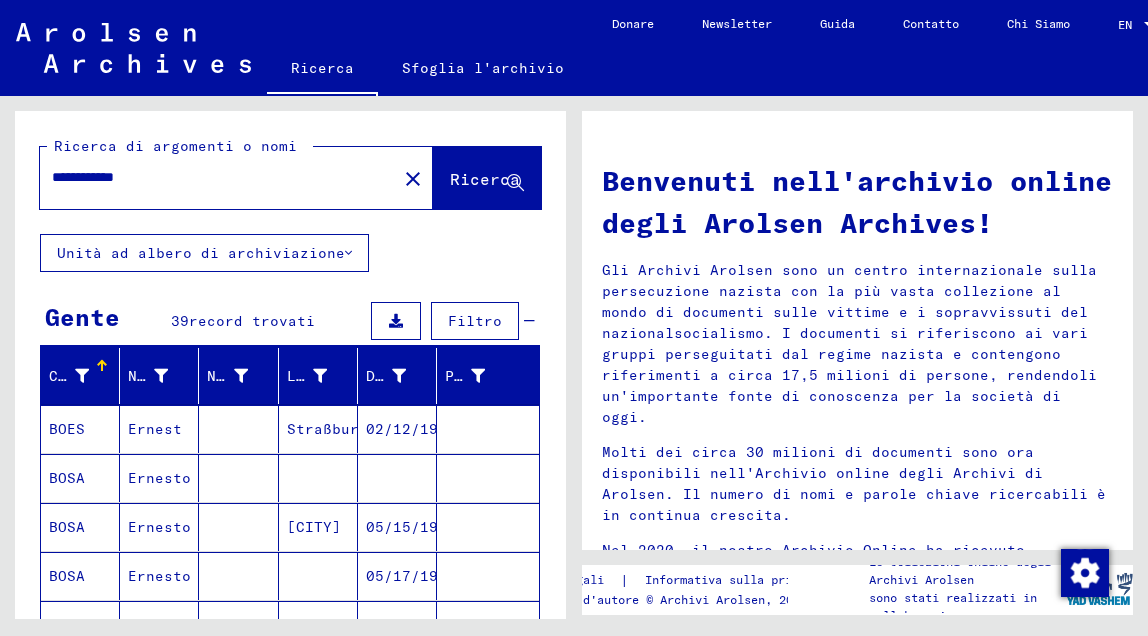 click on "Ernesto" at bounding box center [159, 527] 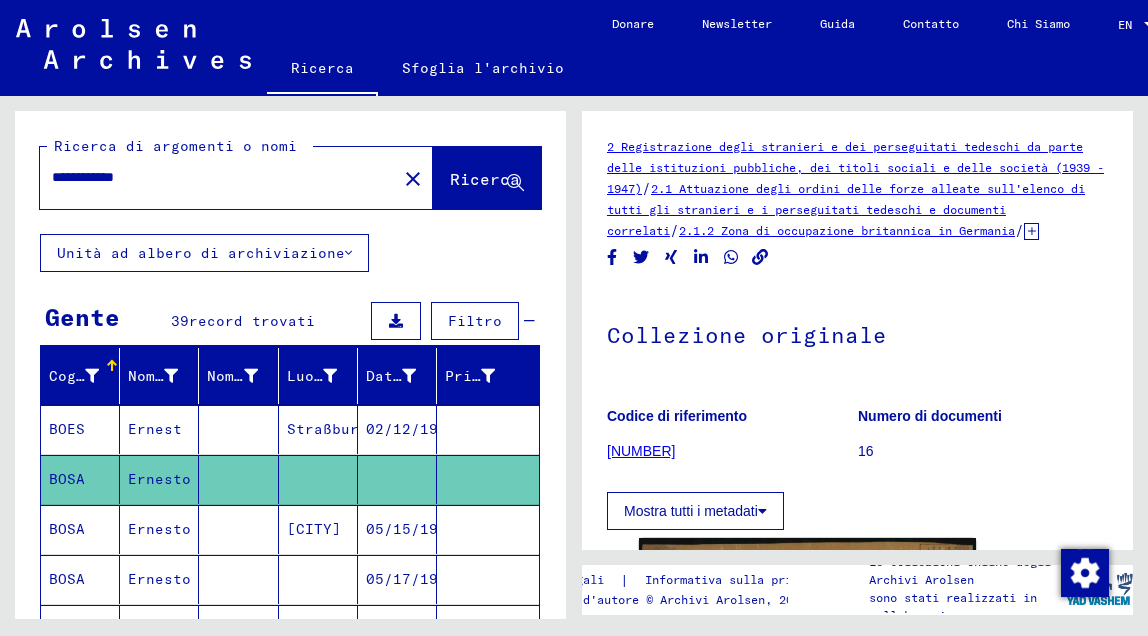 scroll, scrollTop: 0, scrollLeft: 0, axis: both 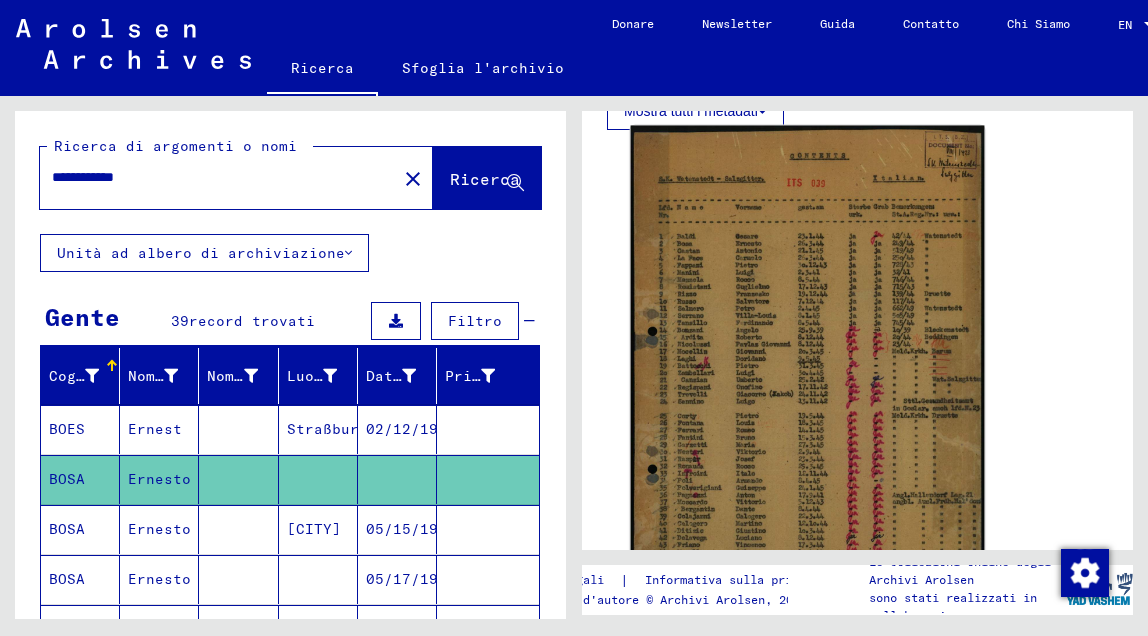 click 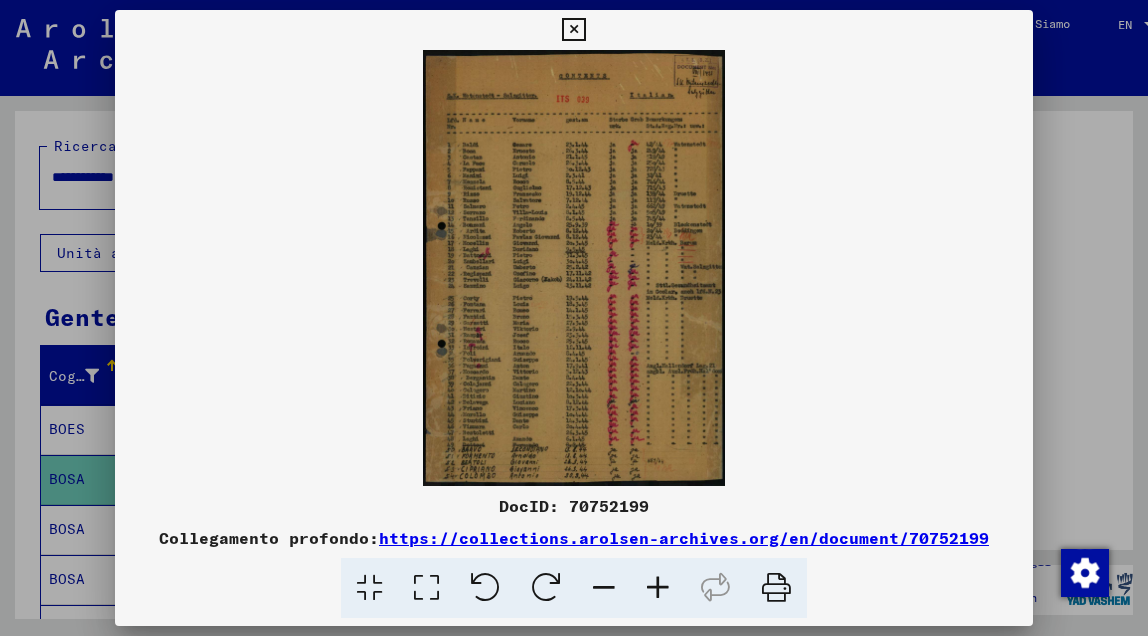 click at bounding box center [658, 588] 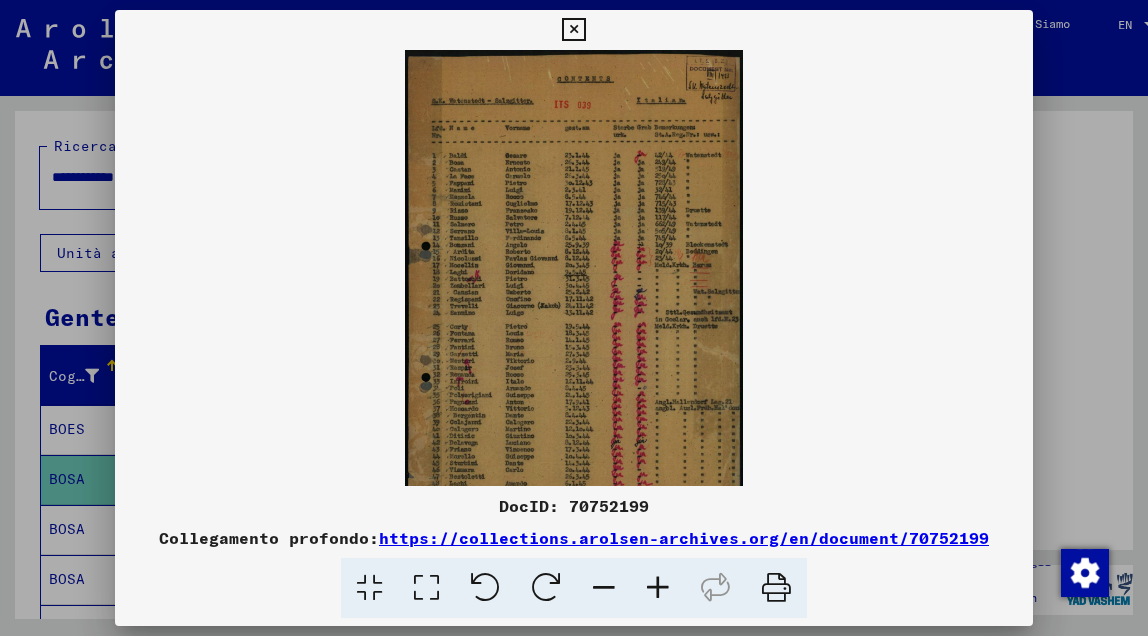 click at bounding box center [658, 588] 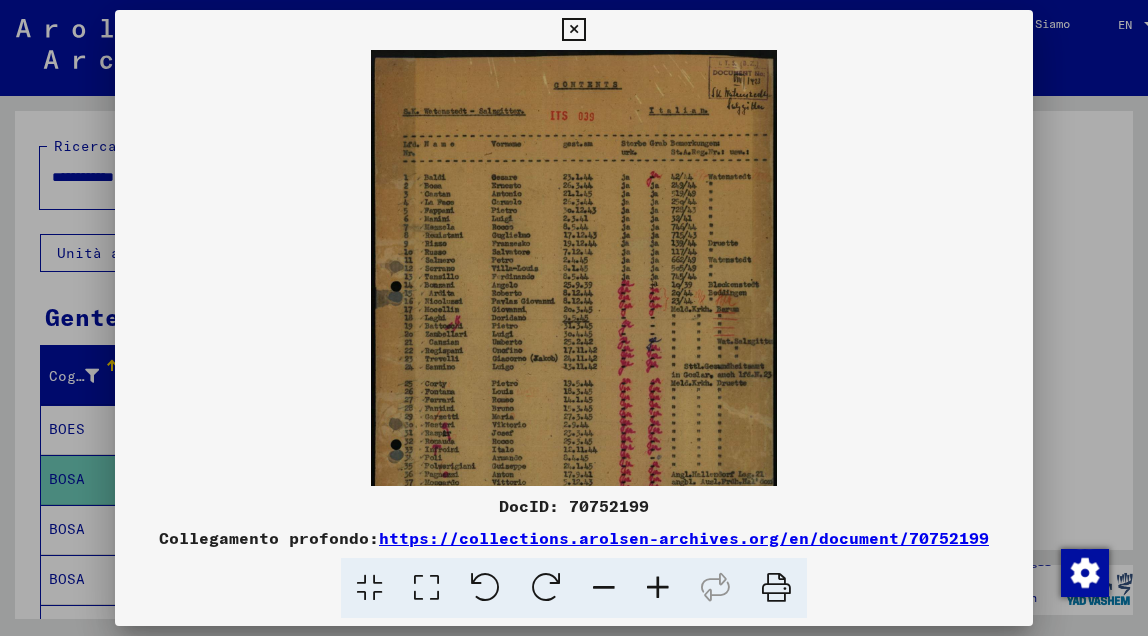 click at bounding box center [658, 588] 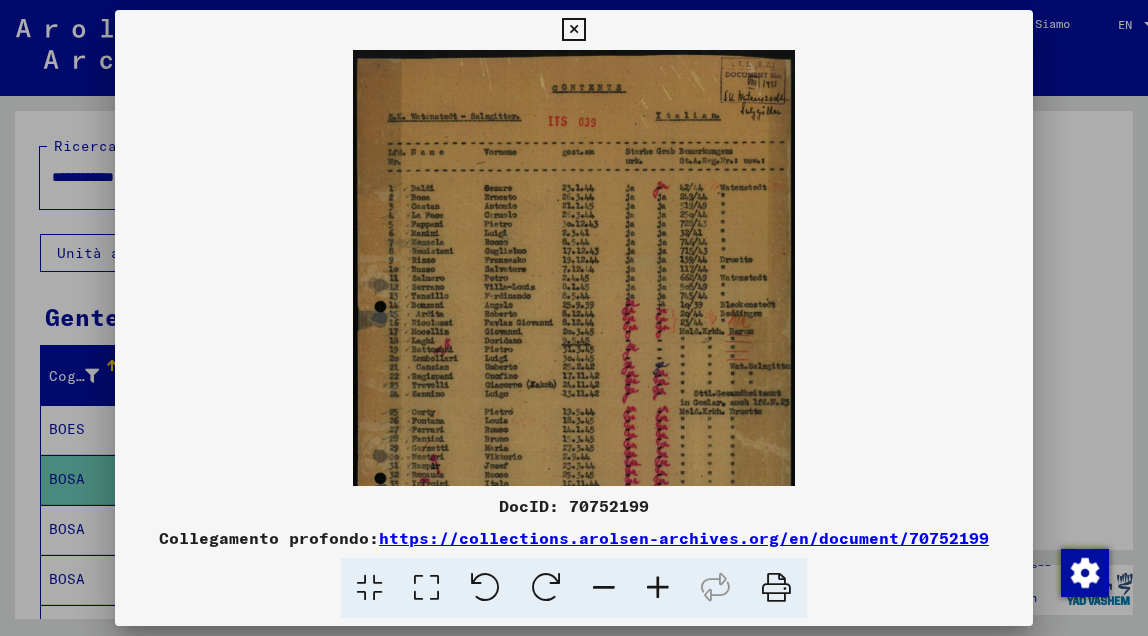 click at bounding box center (658, 588) 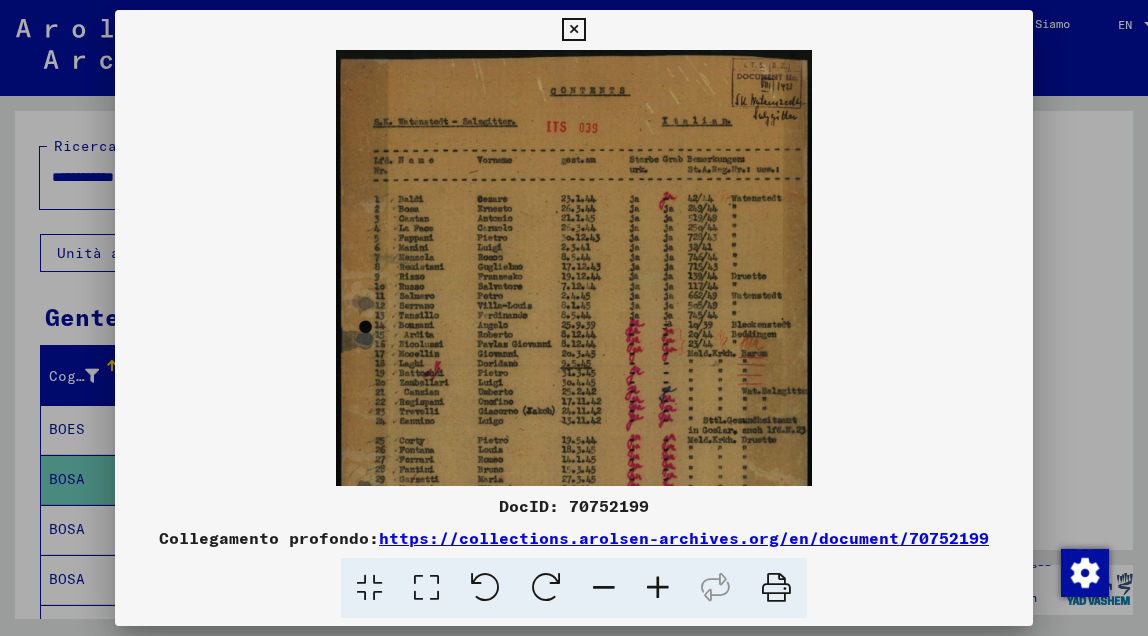 click at bounding box center (658, 588) 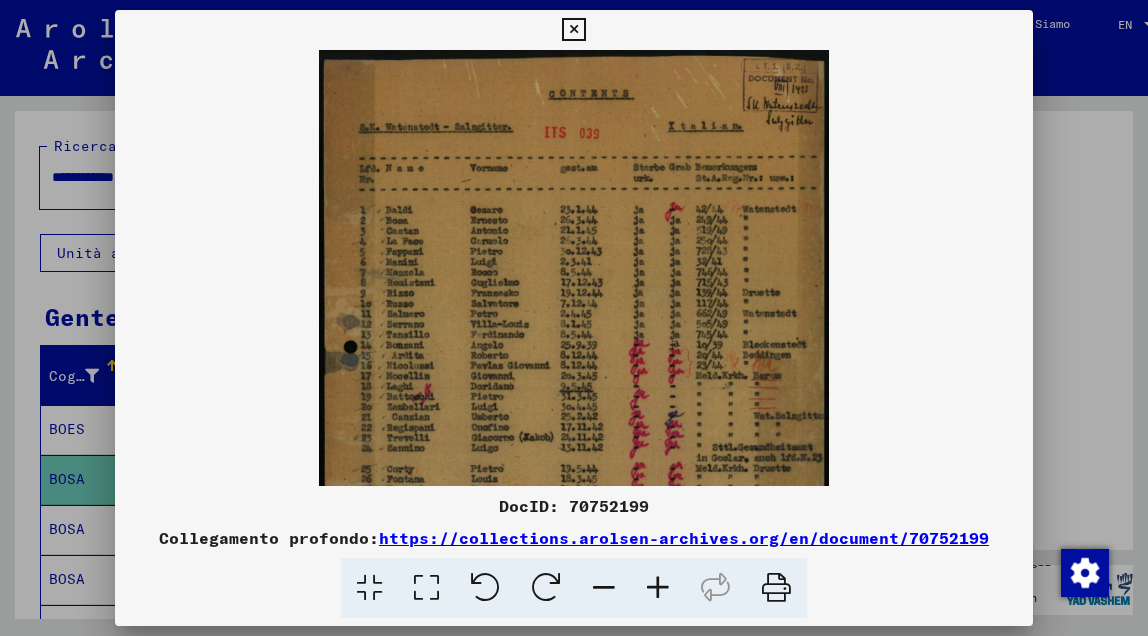 click at bounding box center (658, 588) 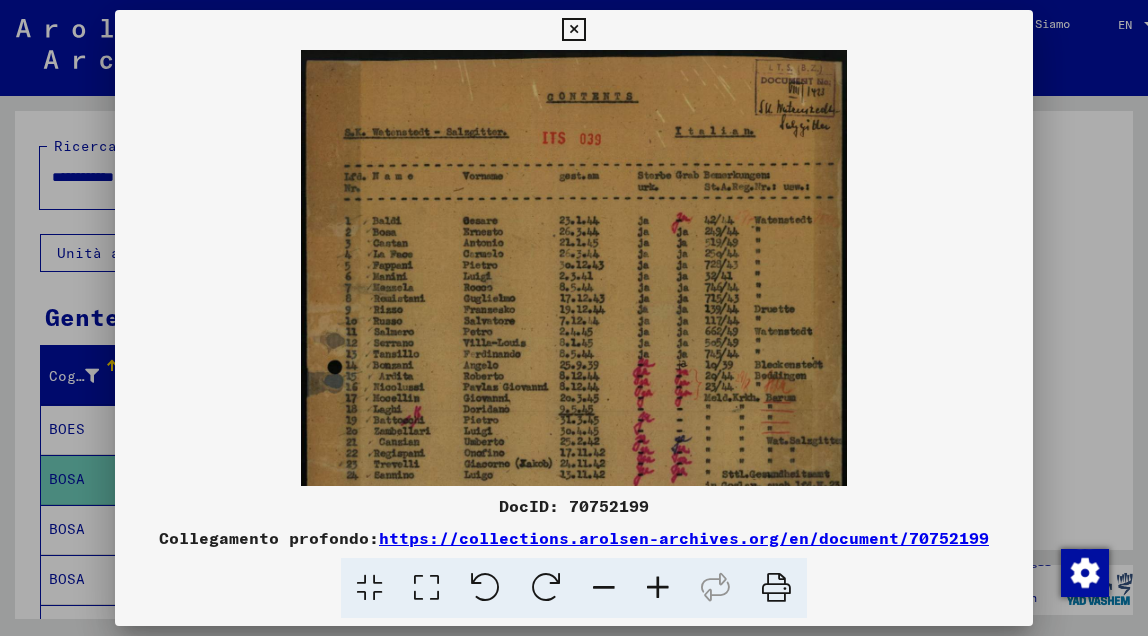 click at bounding box center [658, 588] 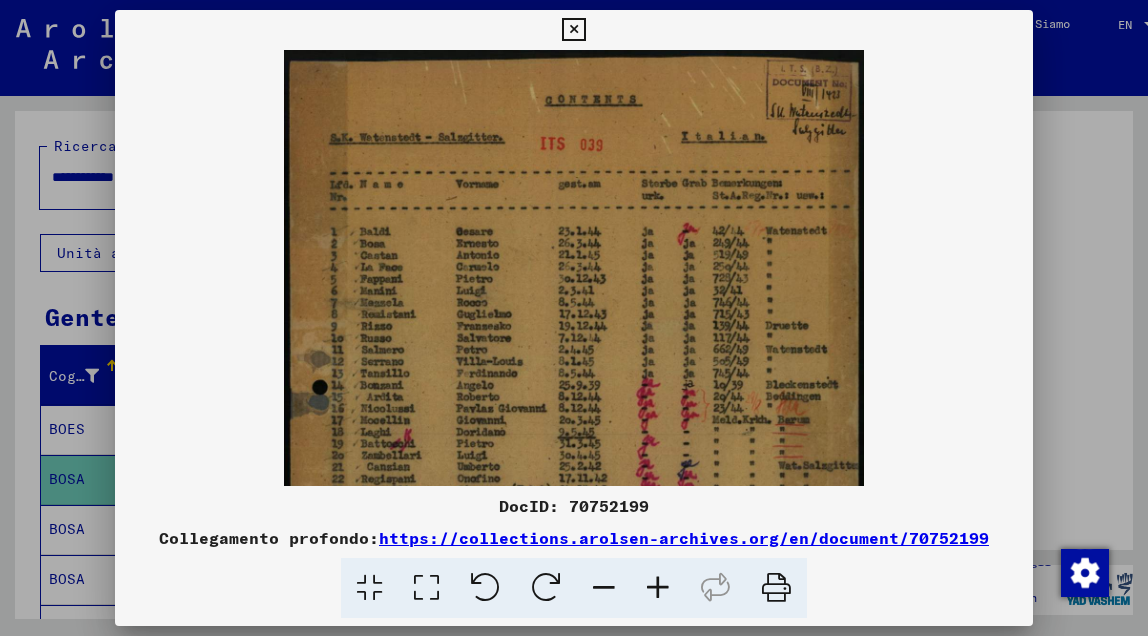 click at bounding box center [658, 588] 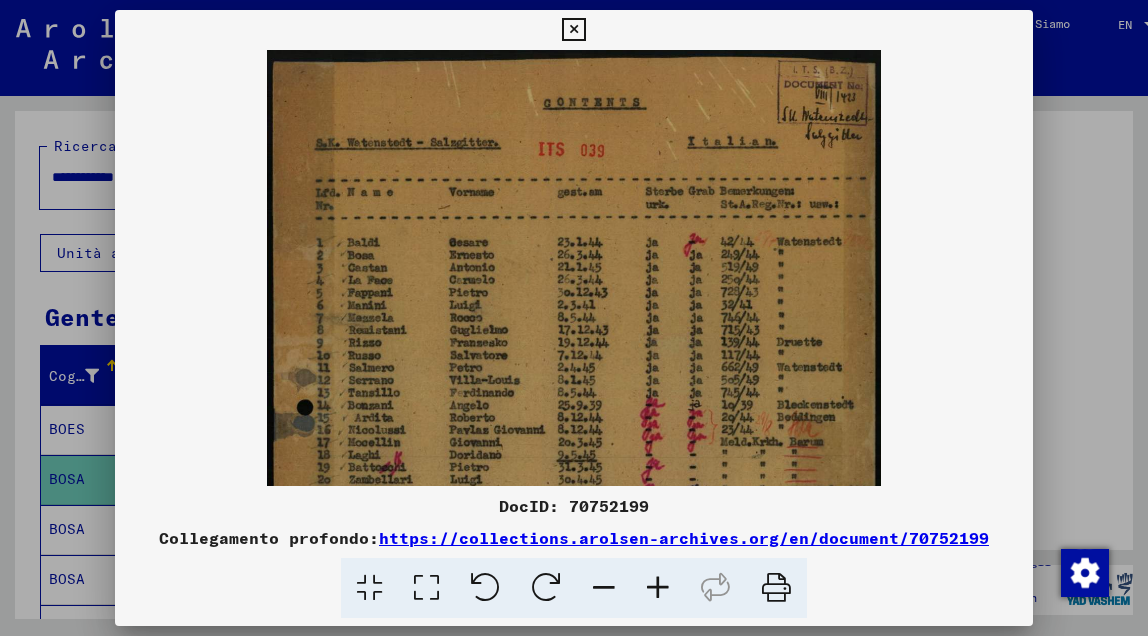 click at bounding box center (658, 588) 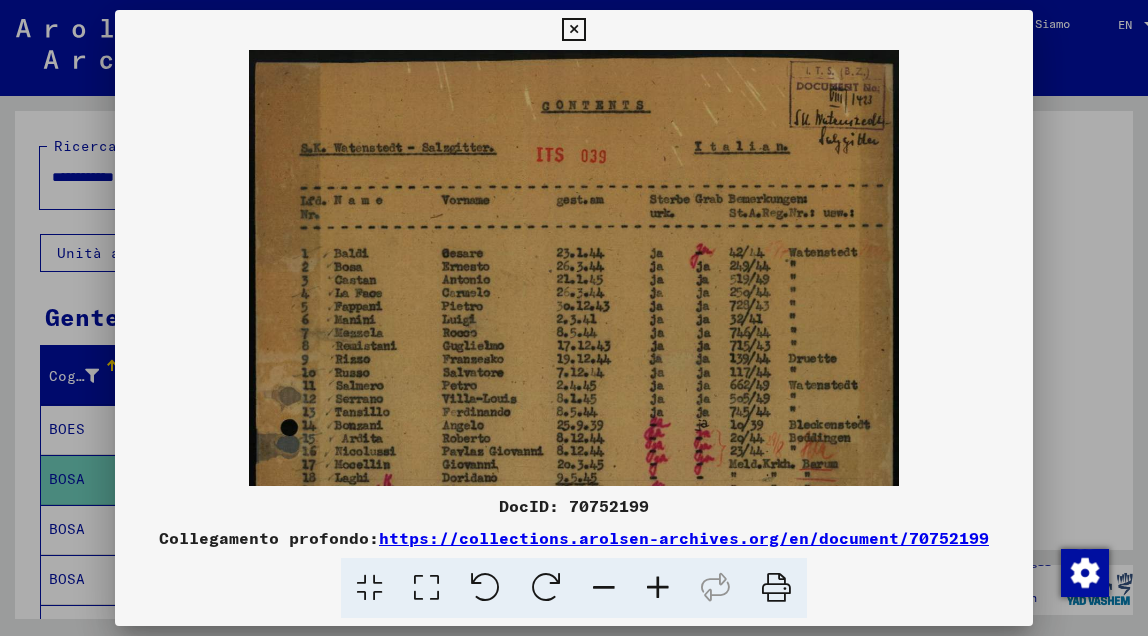 click at bounding box center [658, 588] 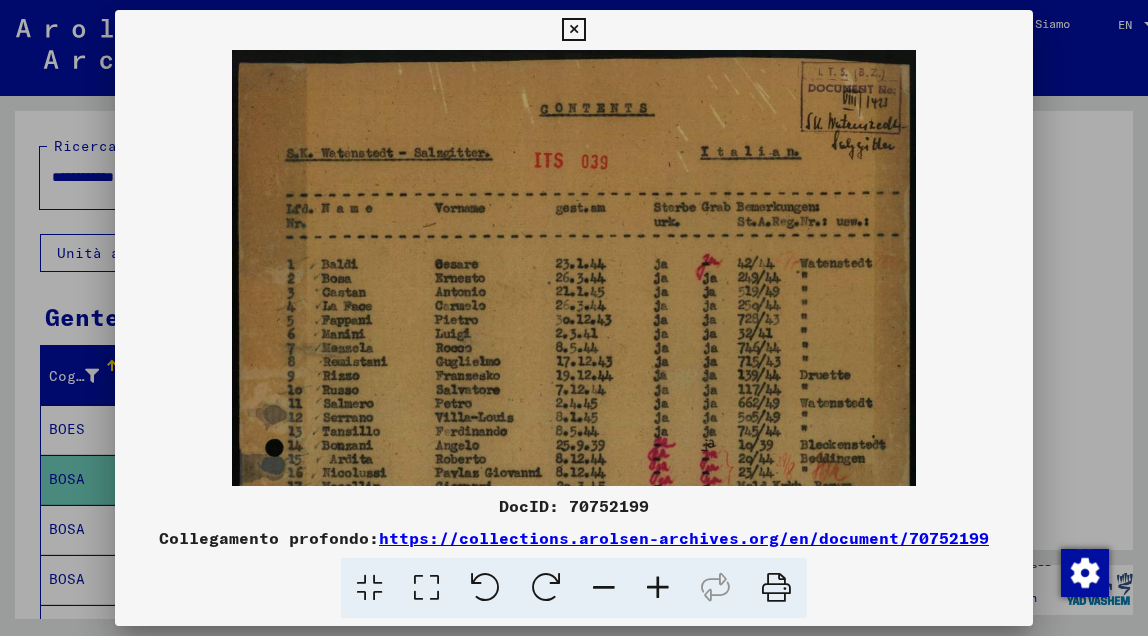 click at bounding box center (658, 588) 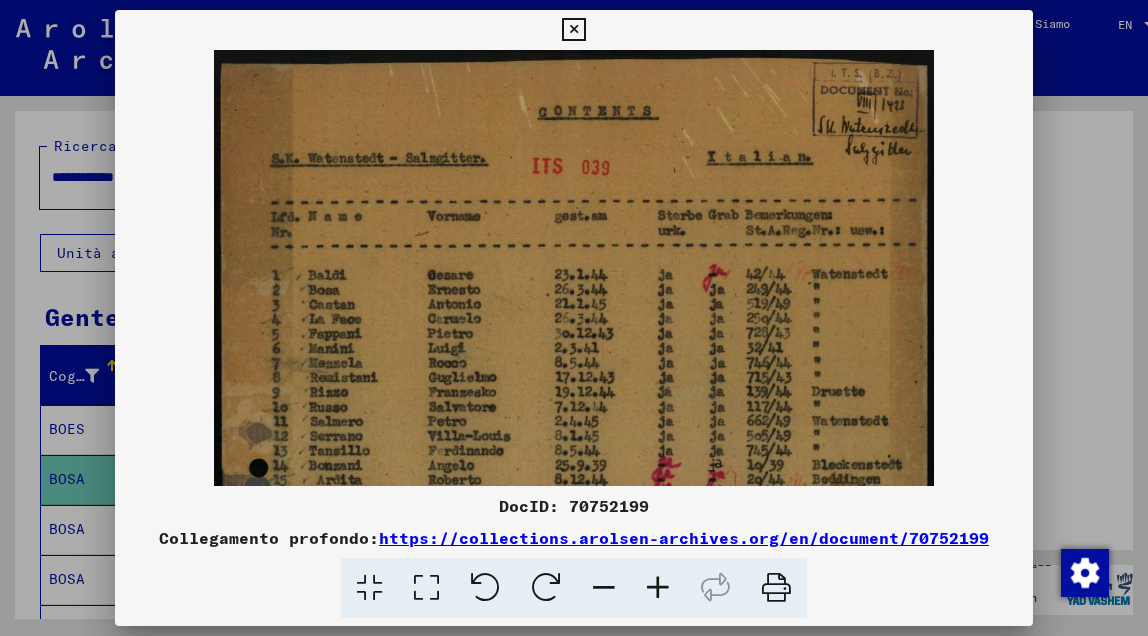 click at bounding box center (658, 588) 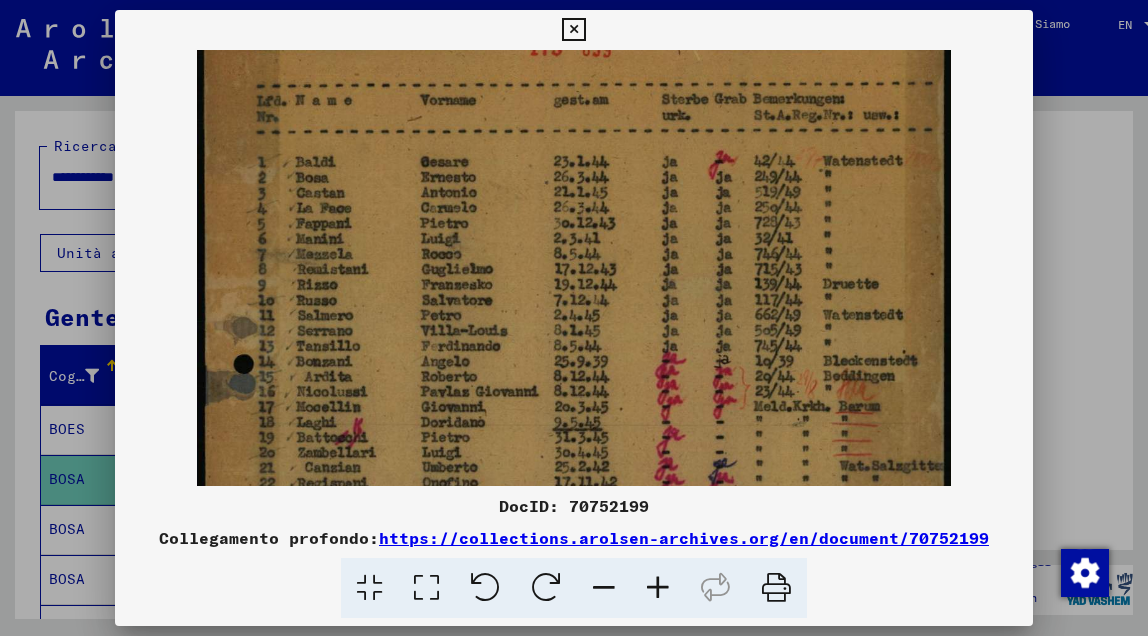 scroll, scrollTop: 128, scrollLeft: 0, axis: vertical 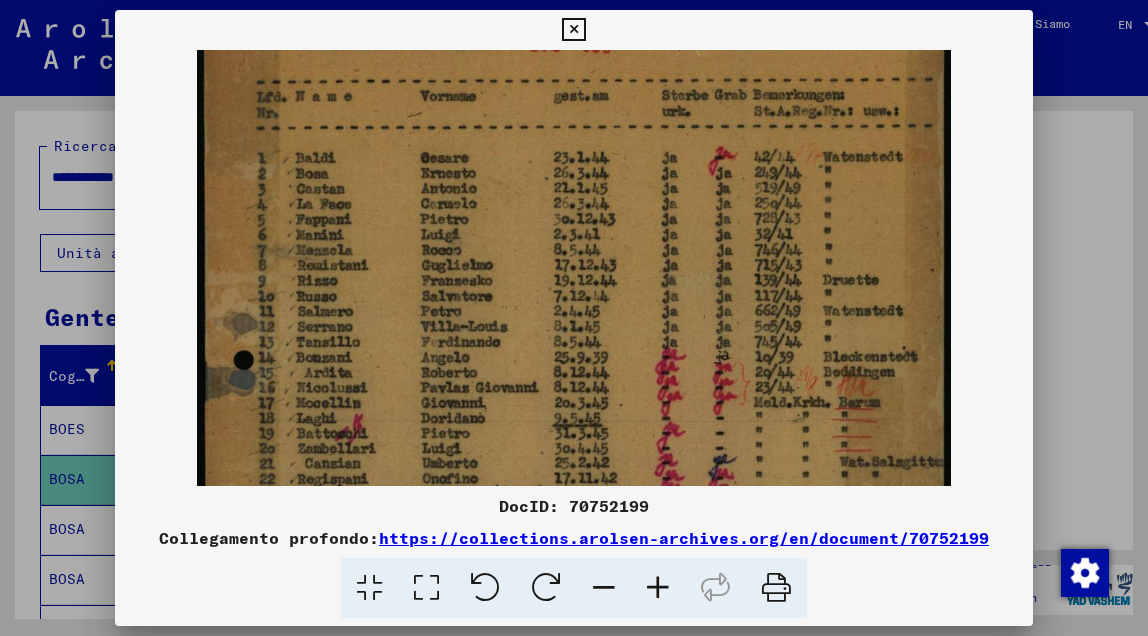 drag, startPoint x: 365, startPoint y: 428, endPoint x: 367, endPoint y: 303, distance: 125.016 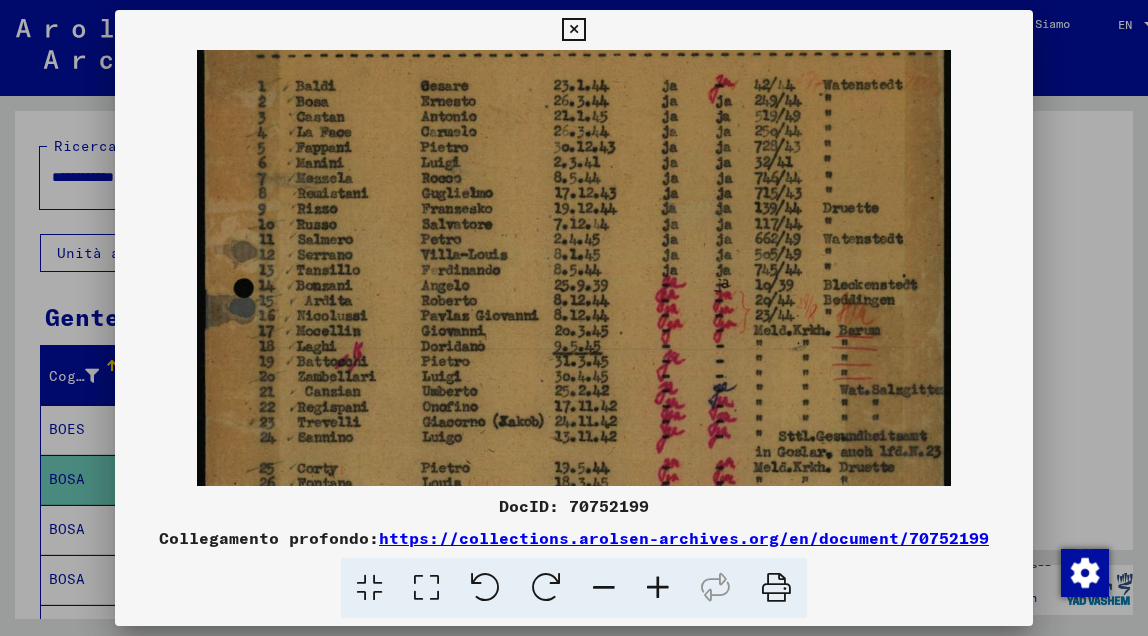 scroll, scrollTop: 203, scrollLeft: 0, axis: vertical 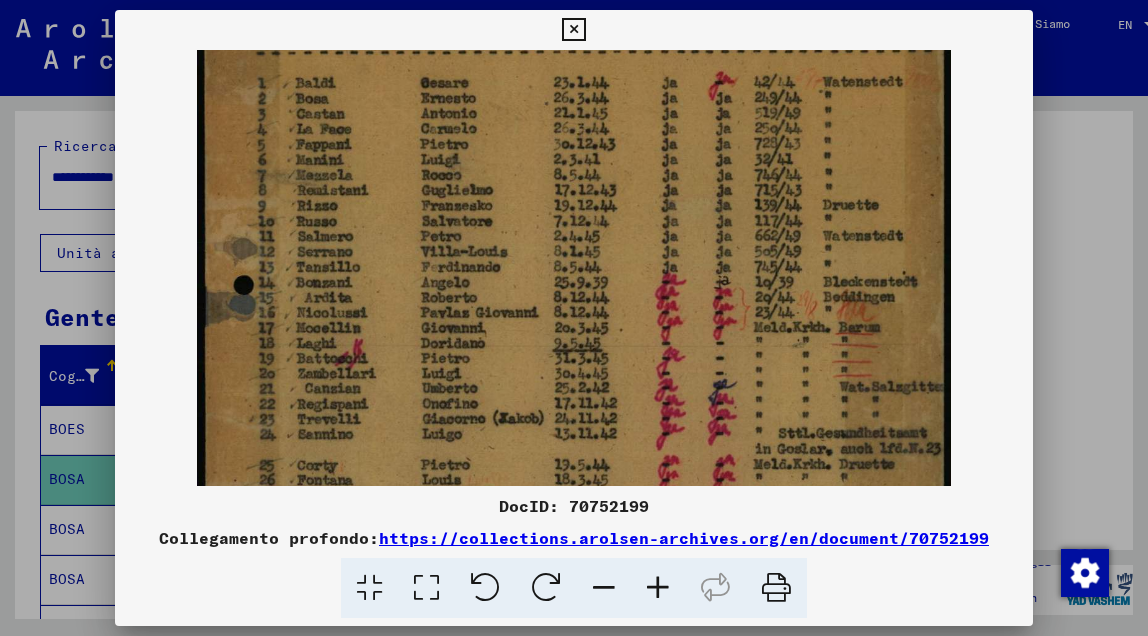 drag, startPoint x: 392, startPoint y: 403, endPoint x: 374, endPoint y: 332, distance: 73.24616 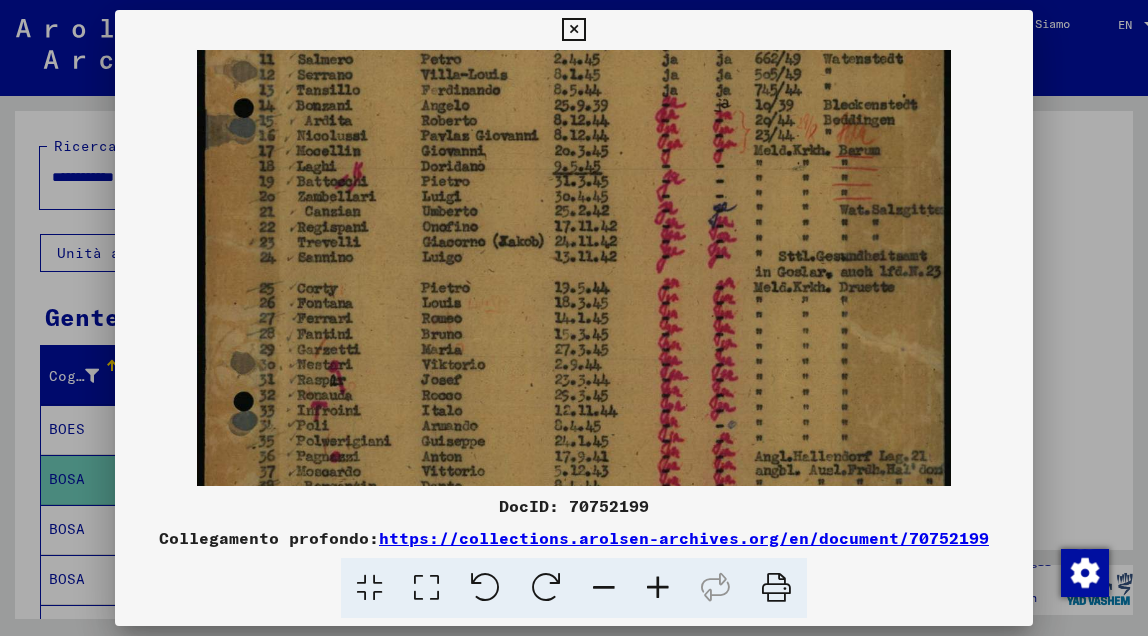 scroll, scrollTop: 380, scrollLeft: 0, axis: vertical 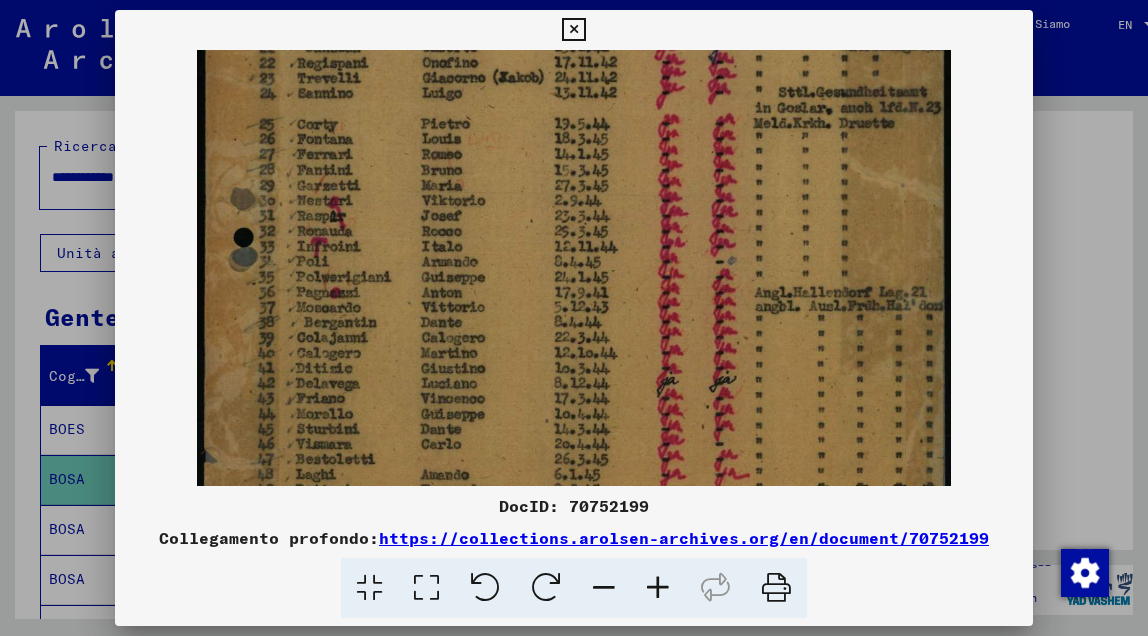 drag, startPoint x: 395, startPoint y: 381, endPoint x: 374, endPoint y: 227, distance: 155.42522 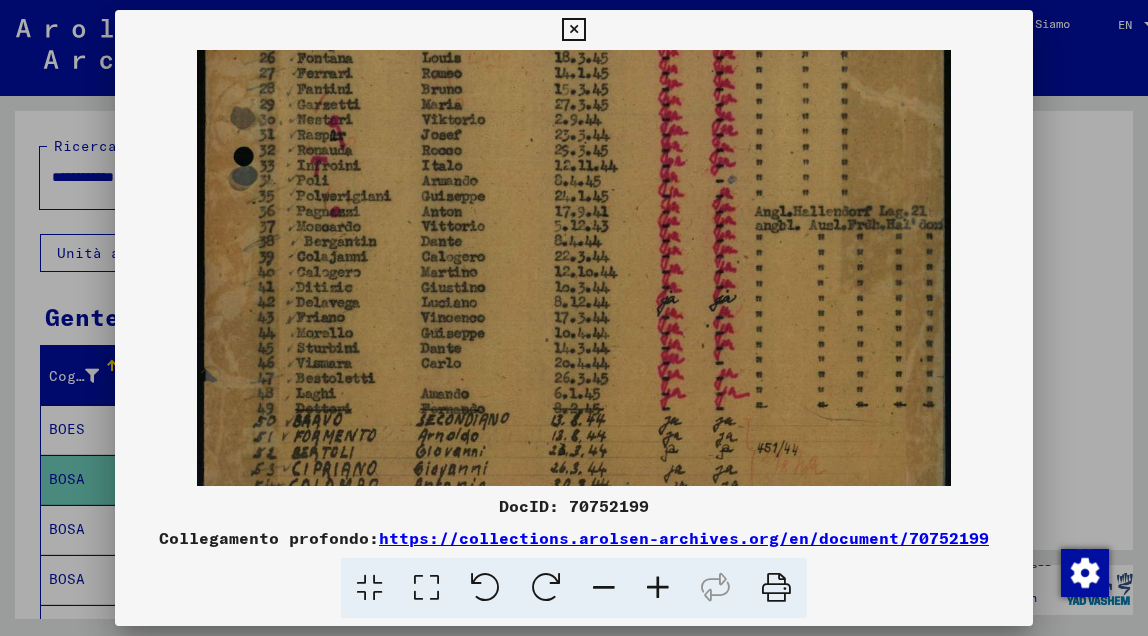scroll, scrollTop: 650, scrollLeft: 0, axis: vertical 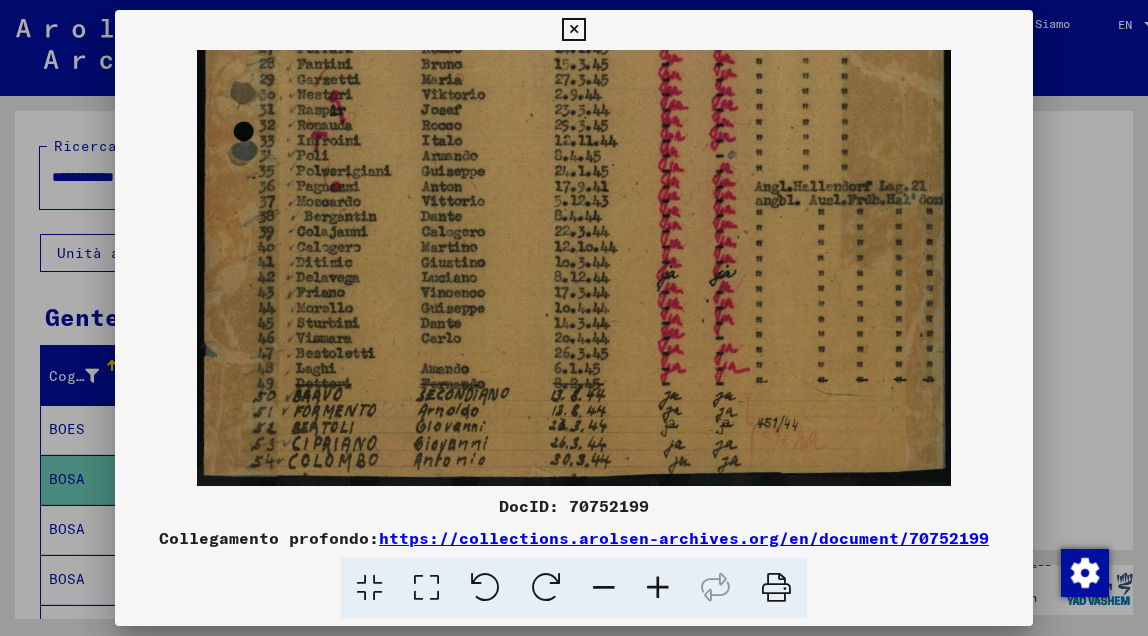 drag, startPoint x: 403, startPoint y: 439, endPoint x: 383, endPoint y: 323, distance: 117.71151 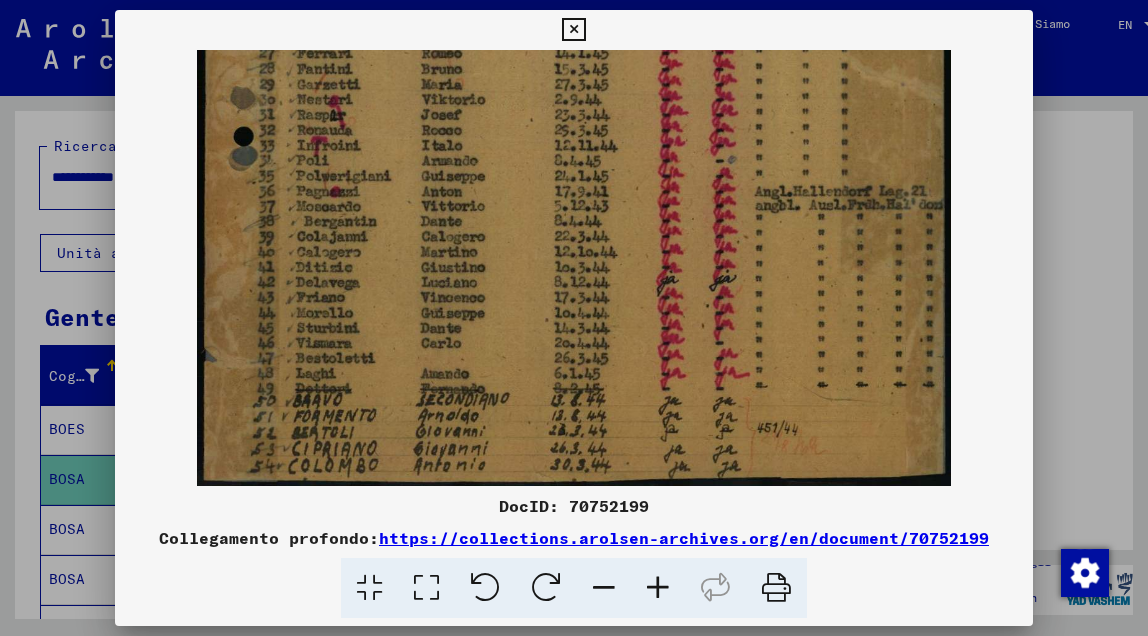 scroll, scrollTop: 644, scrollLeft: 0, axis: vertical 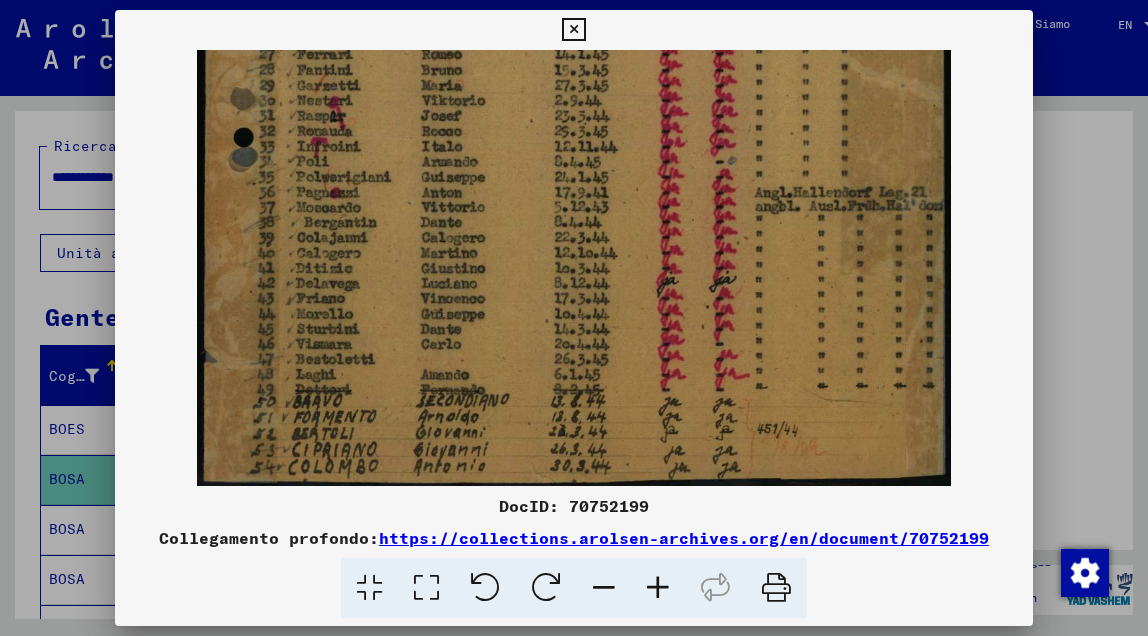 click at bounding box center (574, -51) 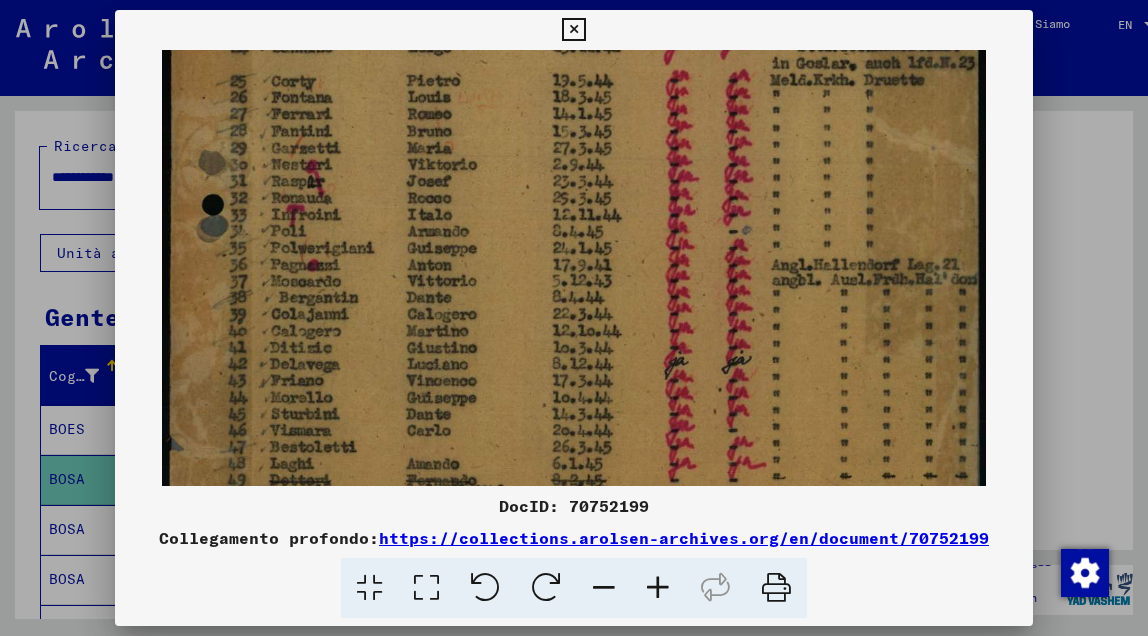 click at bounding box center (658, 588) 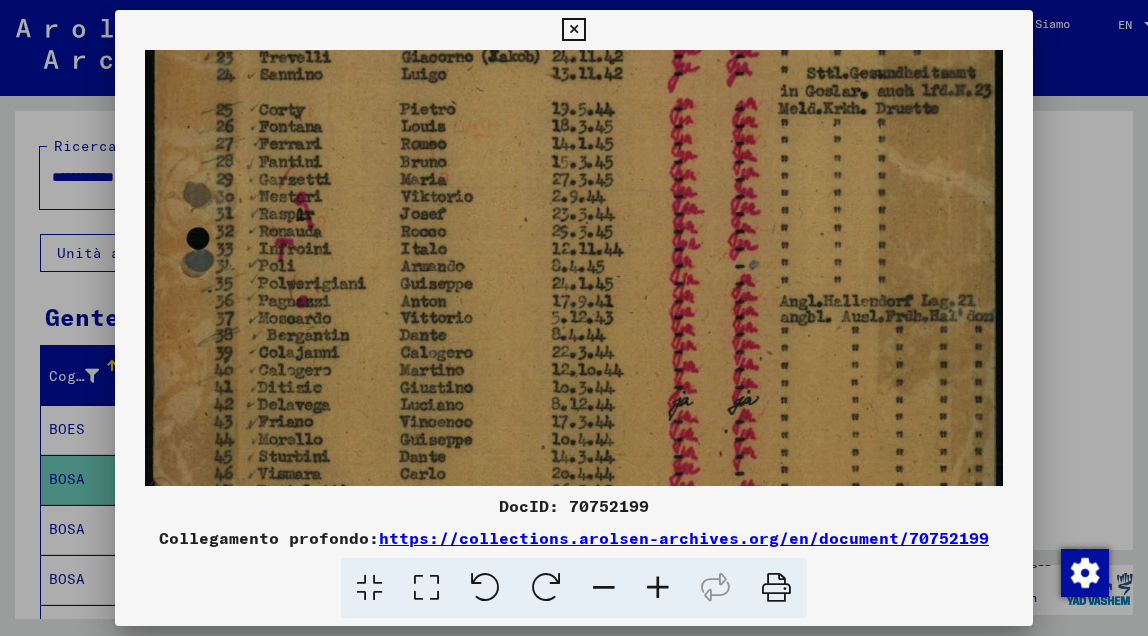 click at bounding box center (658, 588) 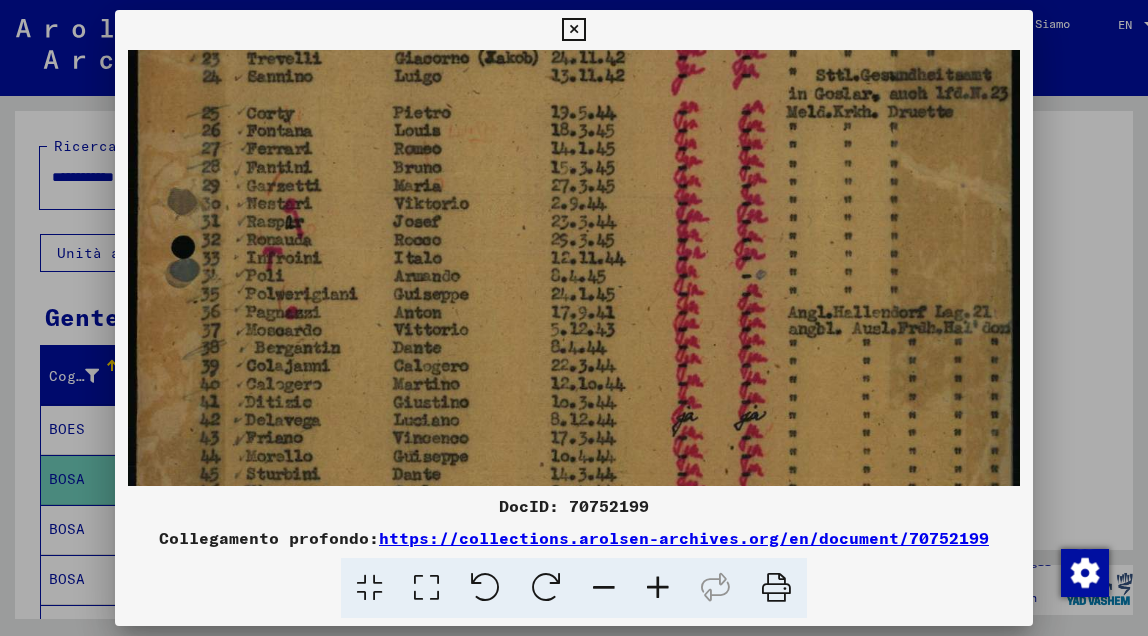 scroll, scrollTop: 663, scrollLeft: 0, axis: vertical 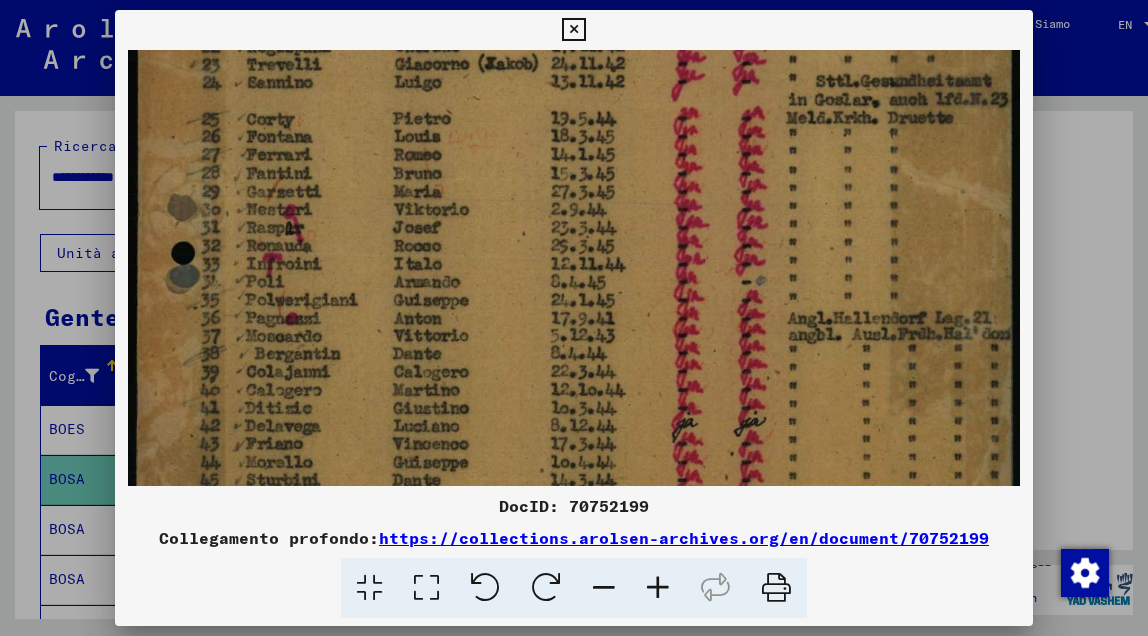 drag, startPoint x: 376, startPoint y: 438, endPoint x: 388, endPoint y: 415, distance: 25.942244 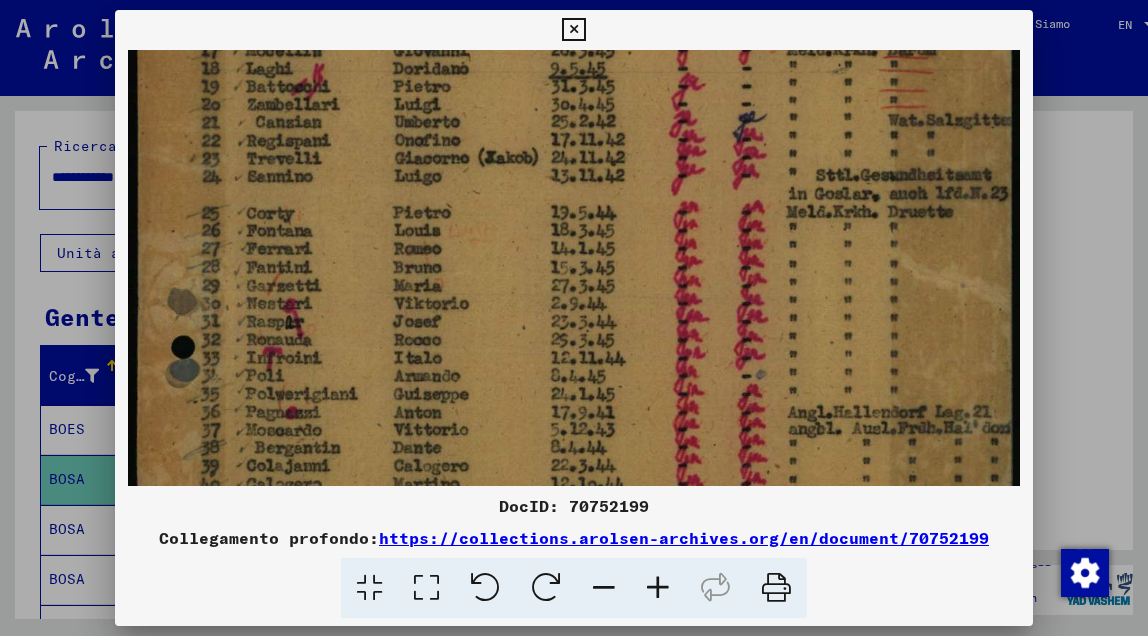scroll, scrollTop: 556, scrollLeft: 0, axis: vertical 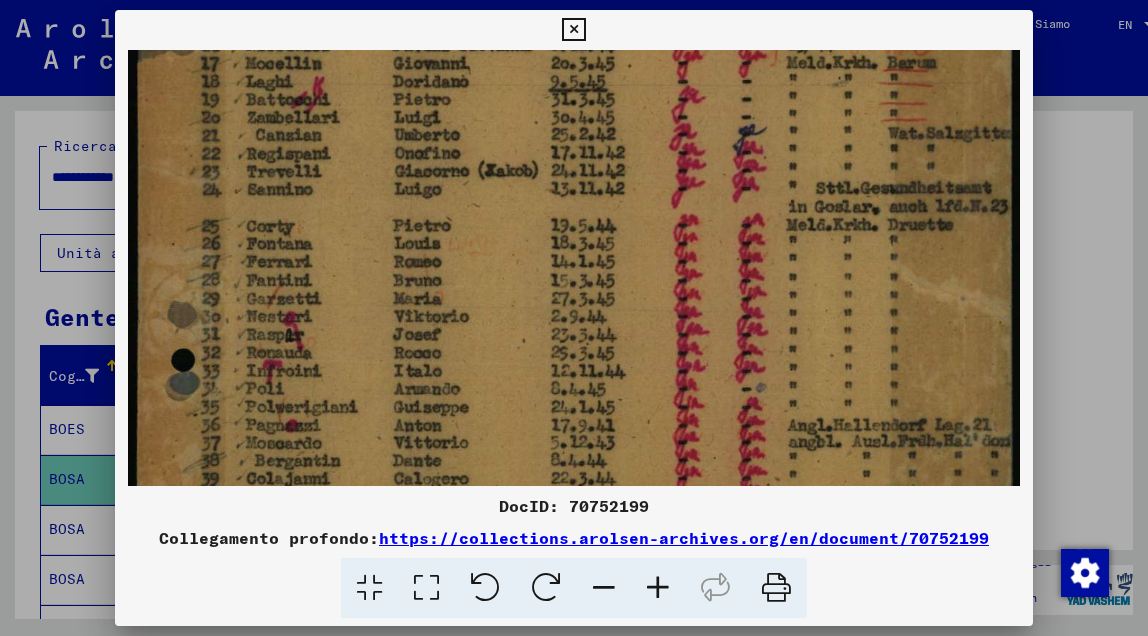 drag, startPoint x: 335, startPoint y: 255, endPoint x: 364, endPoint y: 371, distance: 119.57006 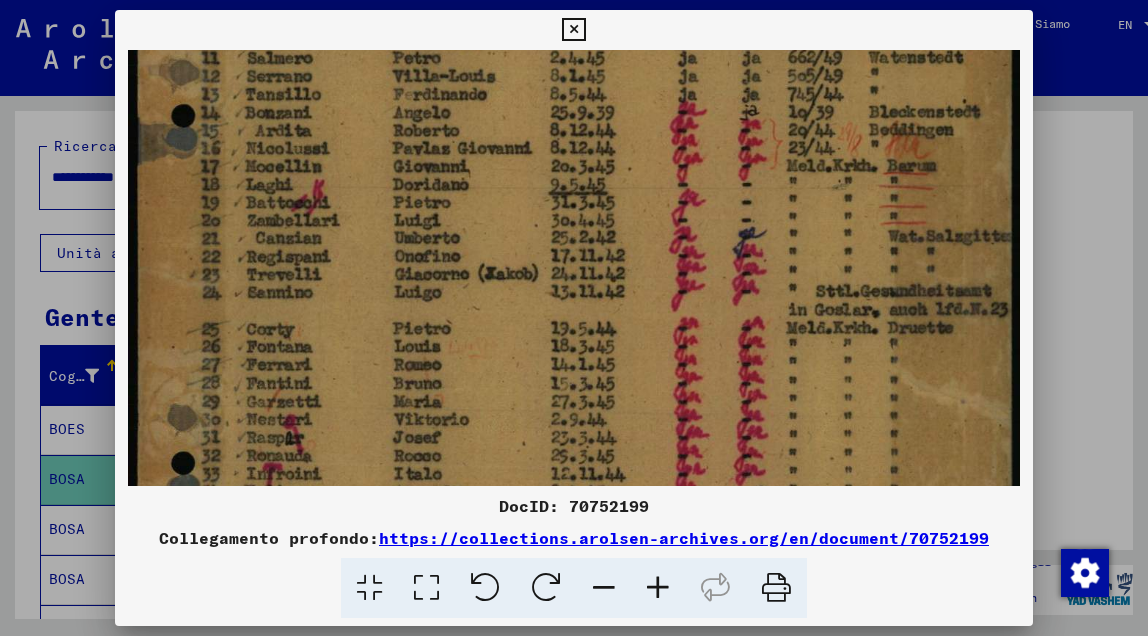 scroll, scrollTop: 445, scrollLeft: 0, axis: vertical 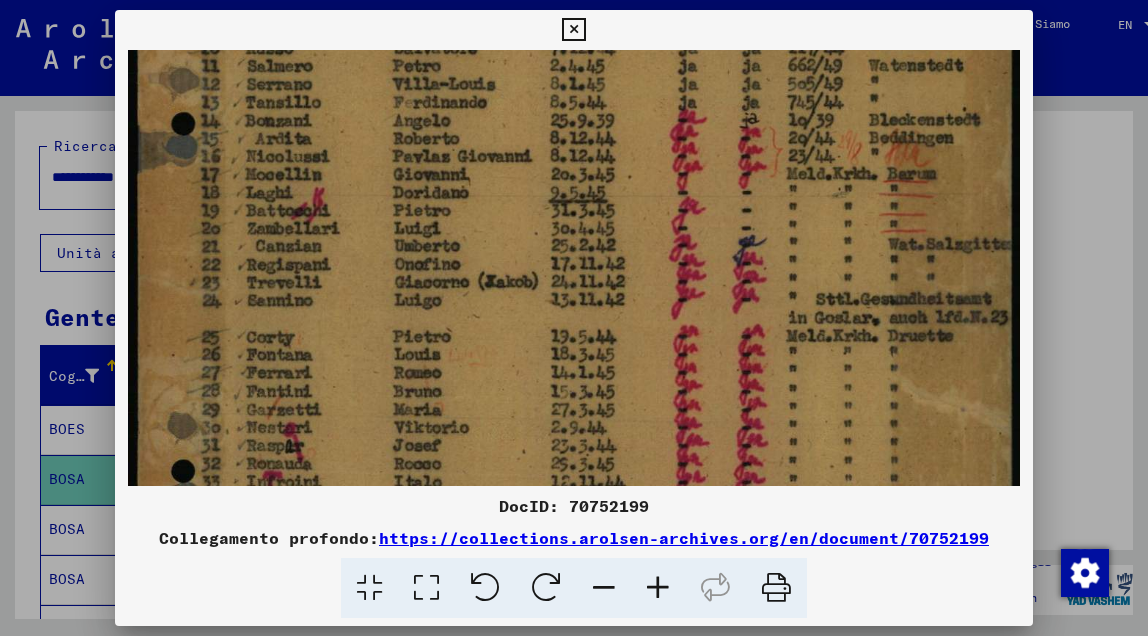 drag, startPoint x: 338, startPoint y: 203, endPoint x: 359, endPoint y: 322, distance: 120.83874 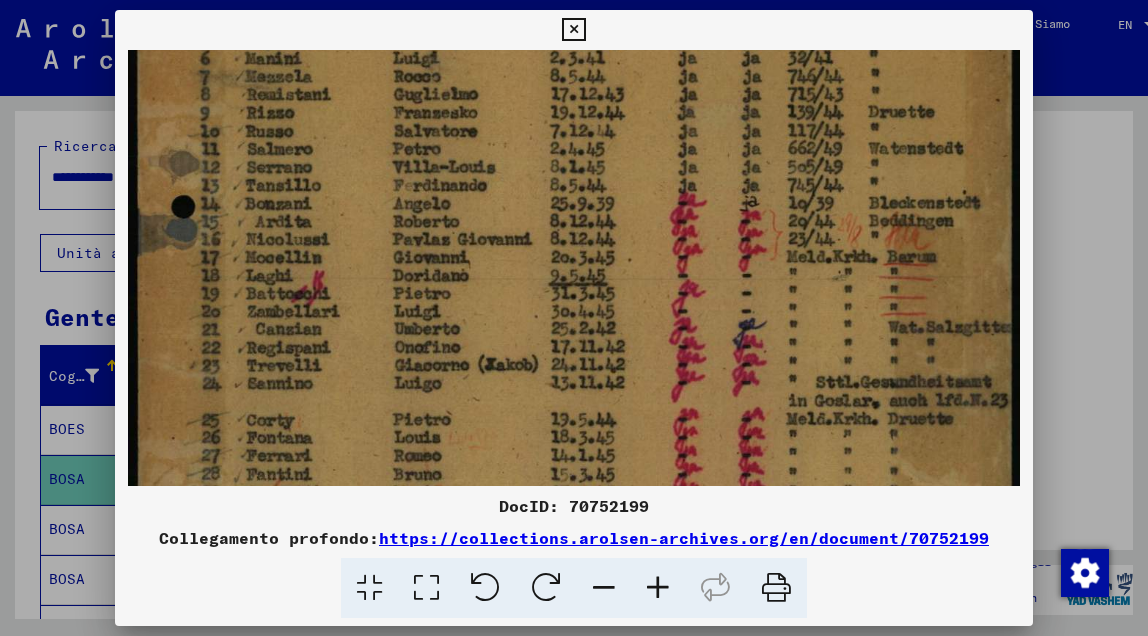 scroll, scrollTop: 356, scrollLeft: 0, axis: vertical 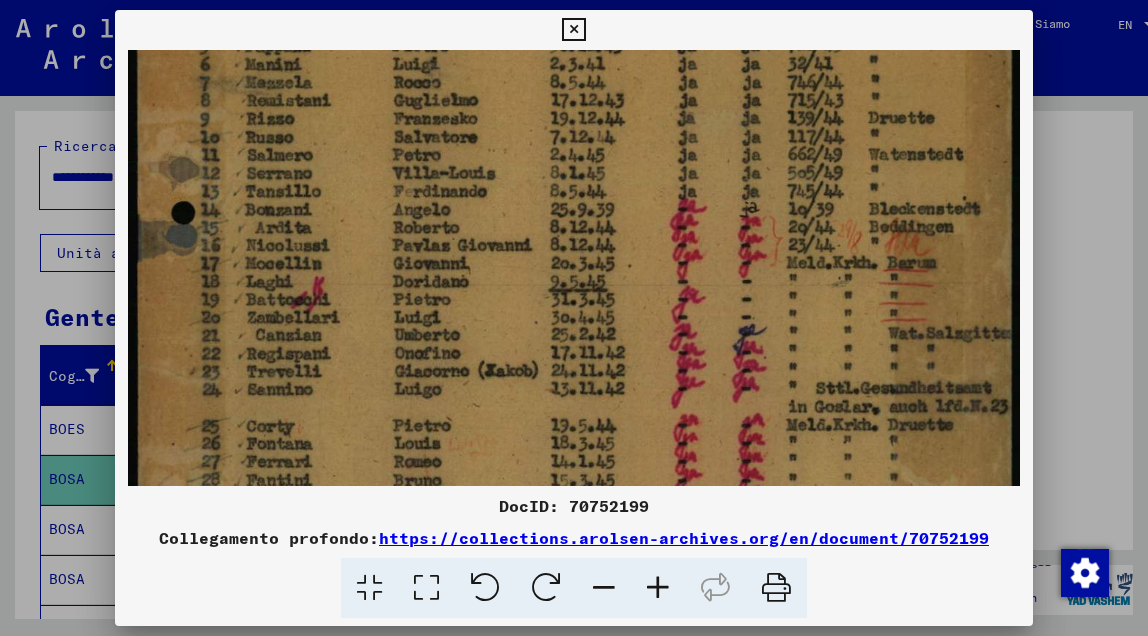 drag, startPoint x: 325, startPoint y: 143, endPoint x: 347, endPoint y: 238, distance: 97.5141 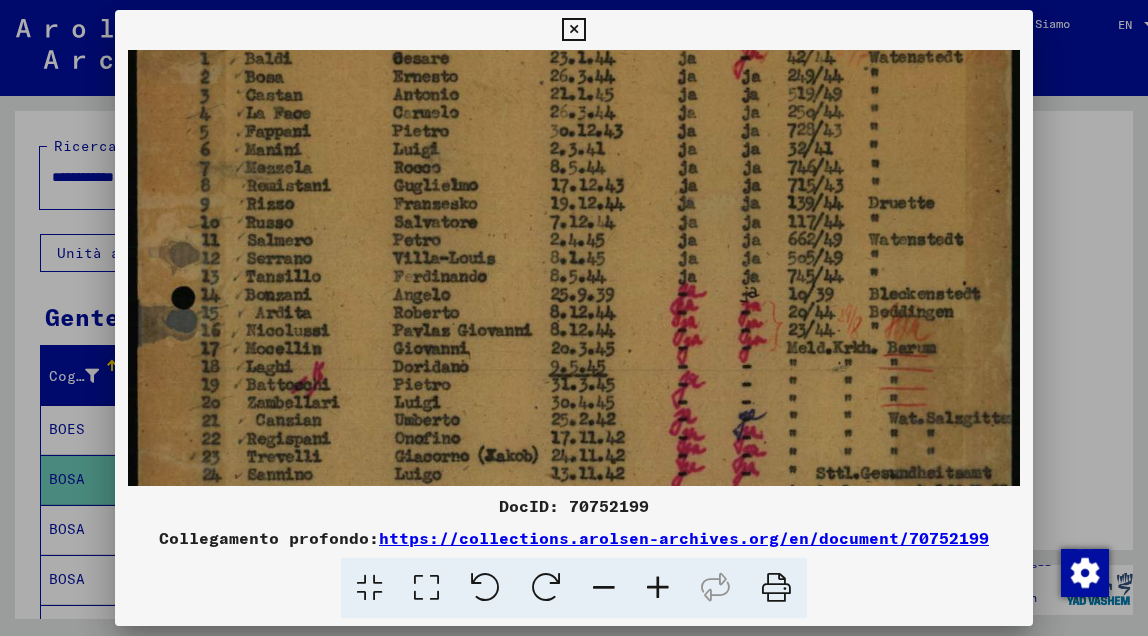 scroll, scrollTop: 270, scrollLeft: 0, axis: vertical 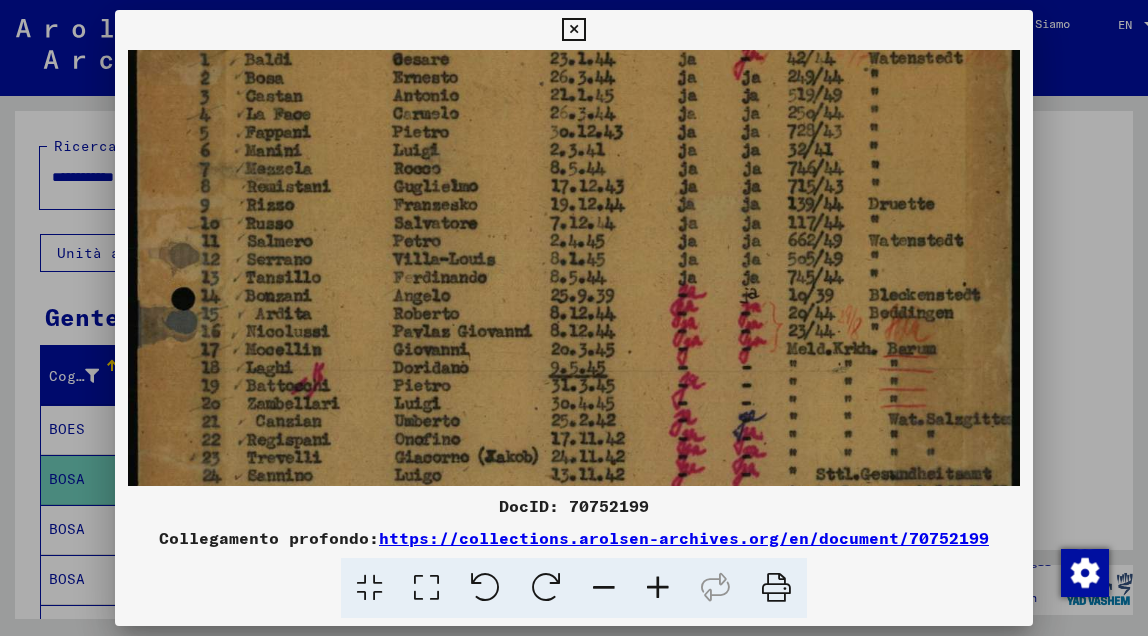 drag, startPoint x: 328, startPoint y: 174, endPoint x: 356, endPoint y: 268, distance: 98.0816 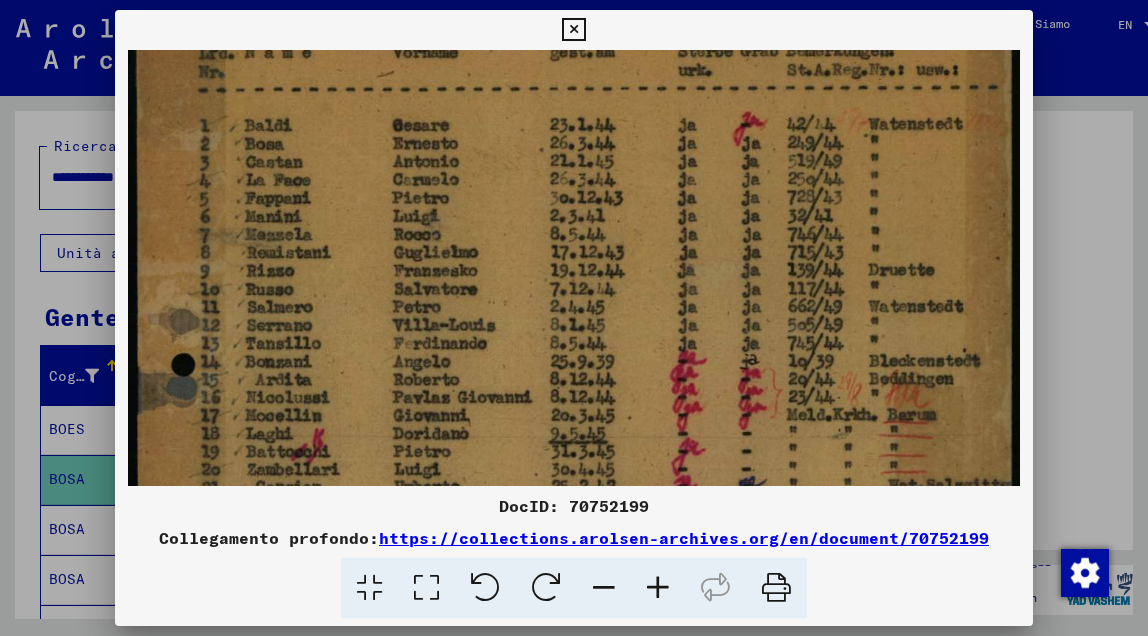 scroll, scrollTop: 200, scrollLeft: 0, axis: vertical 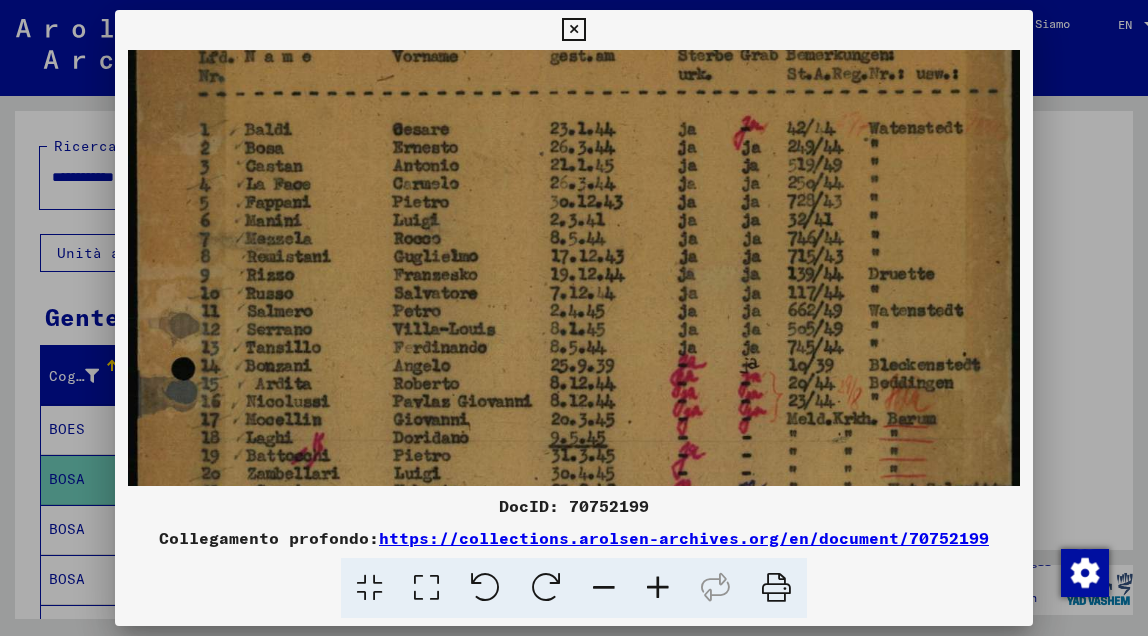 drag, startPoint x: 333, startPoint y: 179, endPoint x: 356, endPoint y: 263, distance: 87.0919 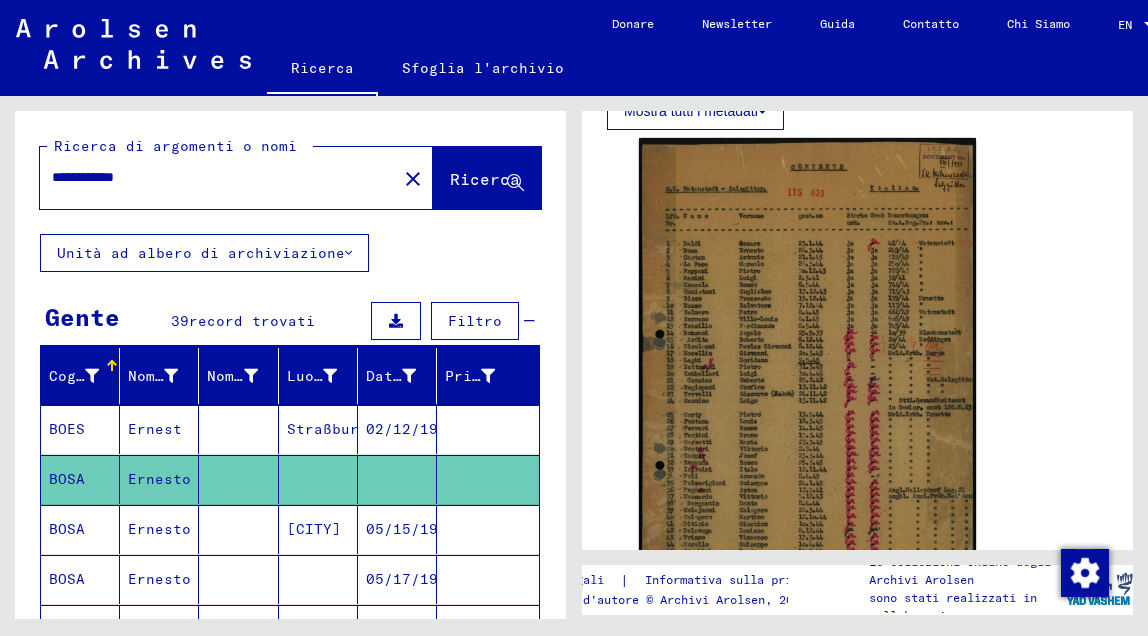 click at bounding box center (238, 479) 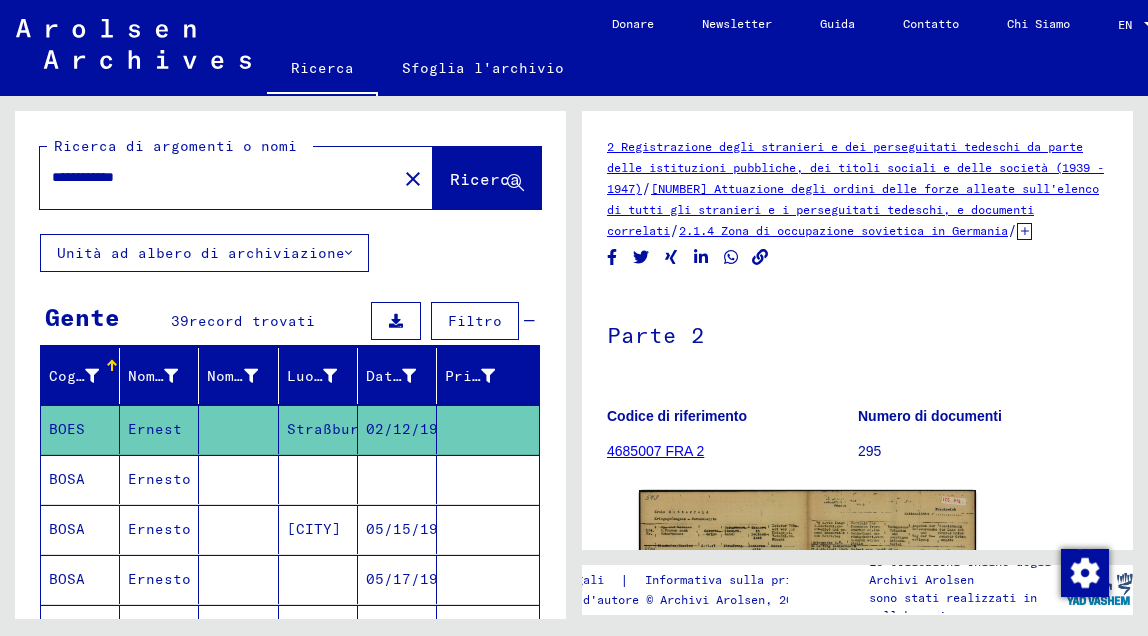scroll, scrollTop: 0, scrollLeft: 0, axis: both 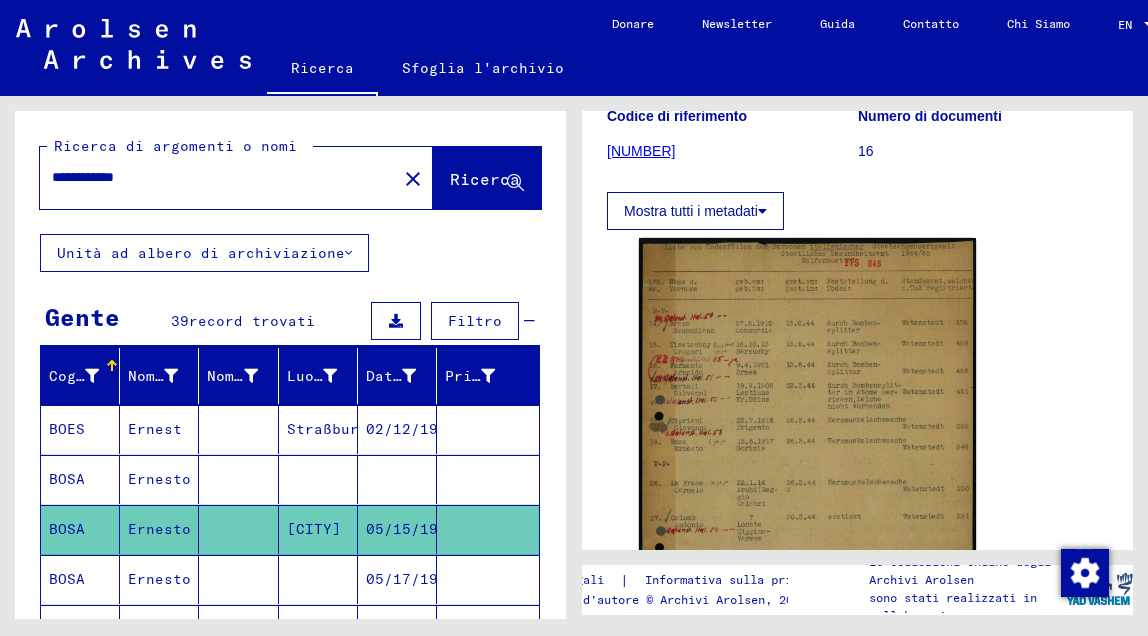 drag, startPoint x: 388, startPoint y: 535, endPoint x: 400, endPoint y: 571, distance: 37.94733 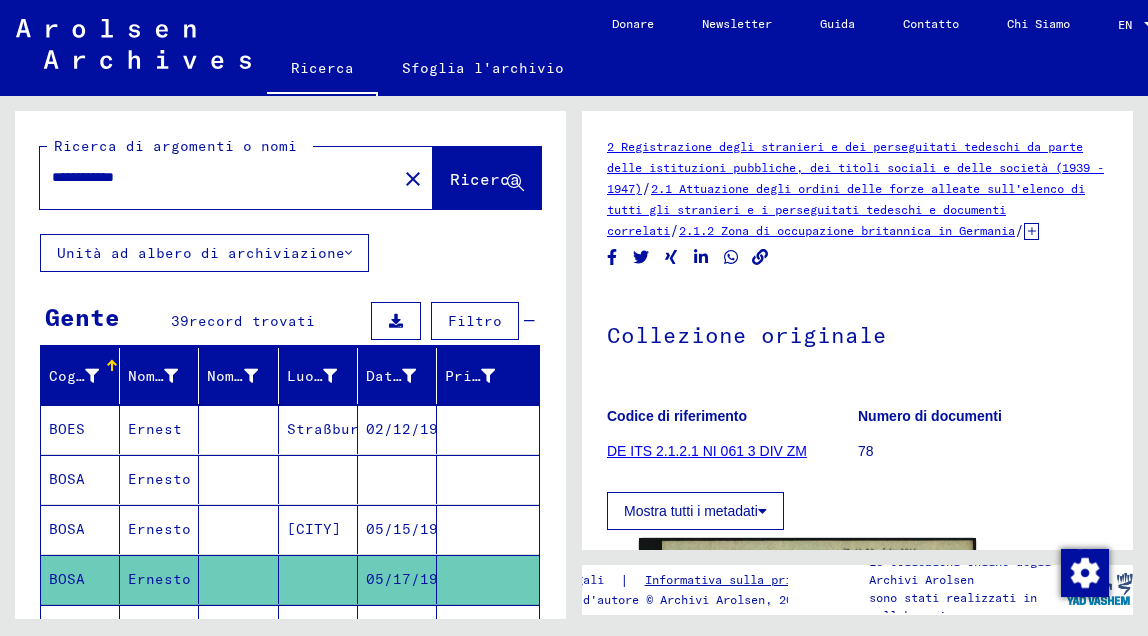 scroll, scrollTop: 0, scrollLeft: 0, axis: both 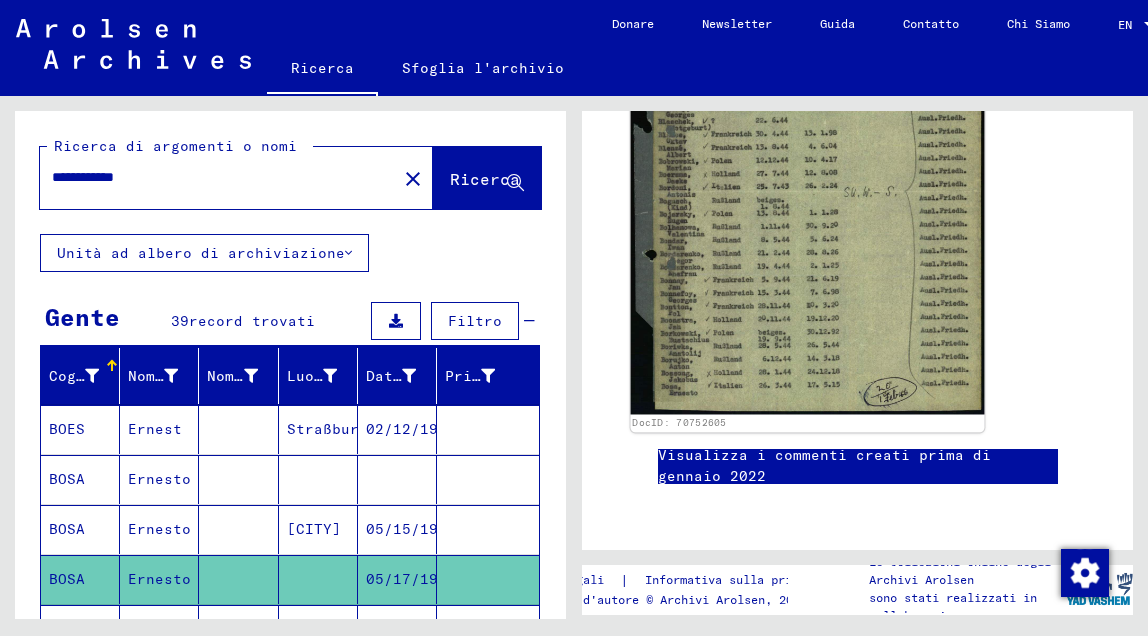 click on "DocID: 70752605" 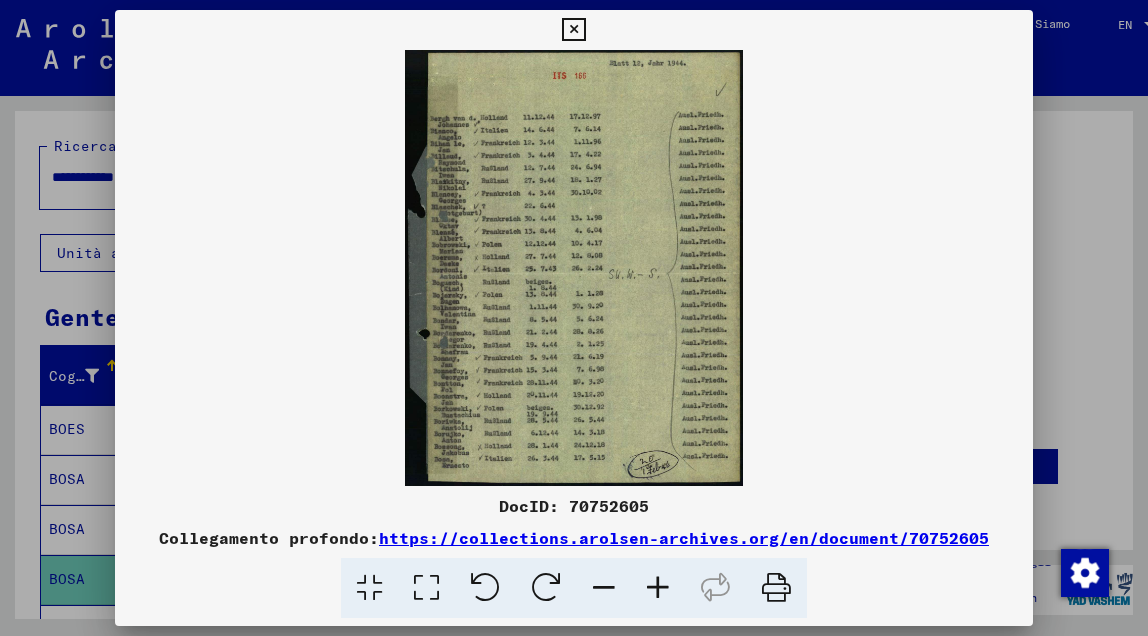 click at bounding box center (658, 588) 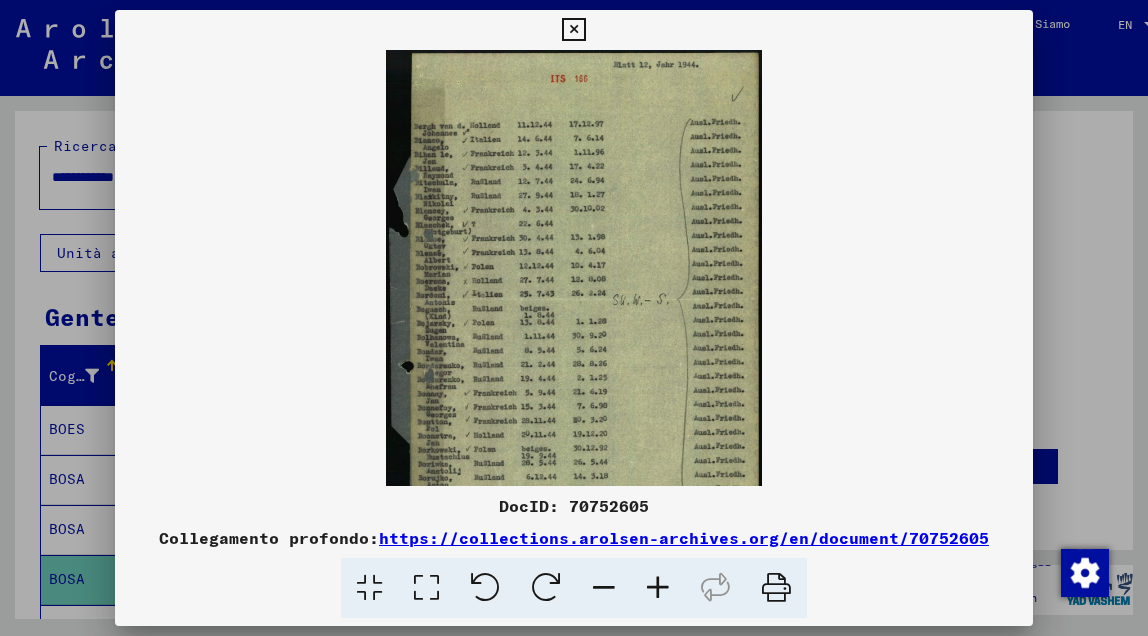 click at bounding box center [658, 588] 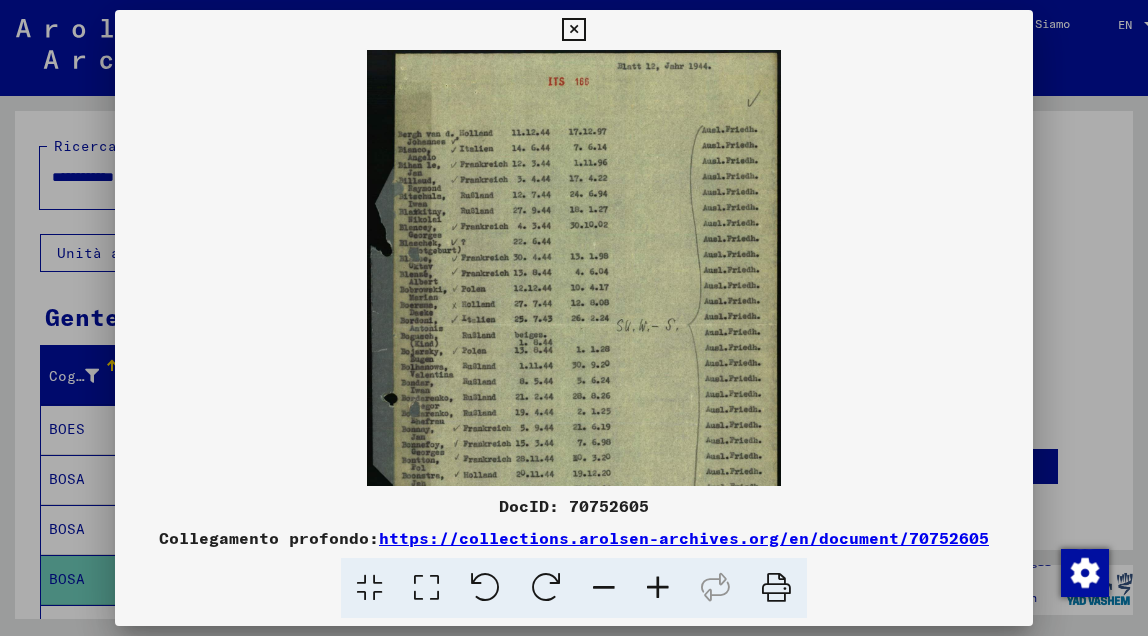 click at bounding box center (658, 588) 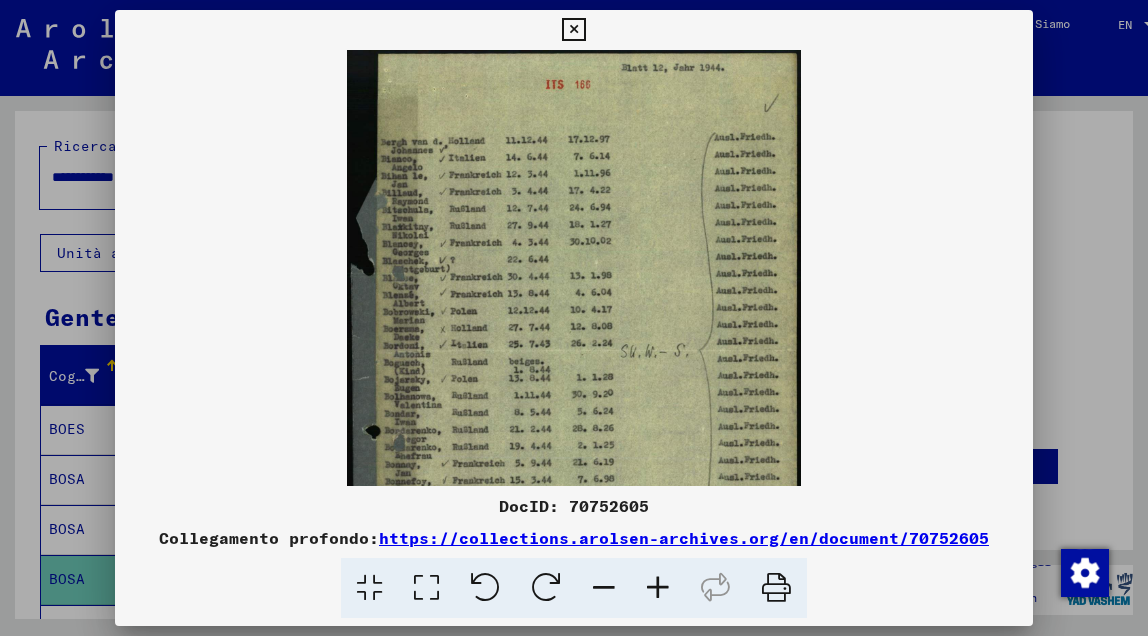 click at bounding box center (658, 588) 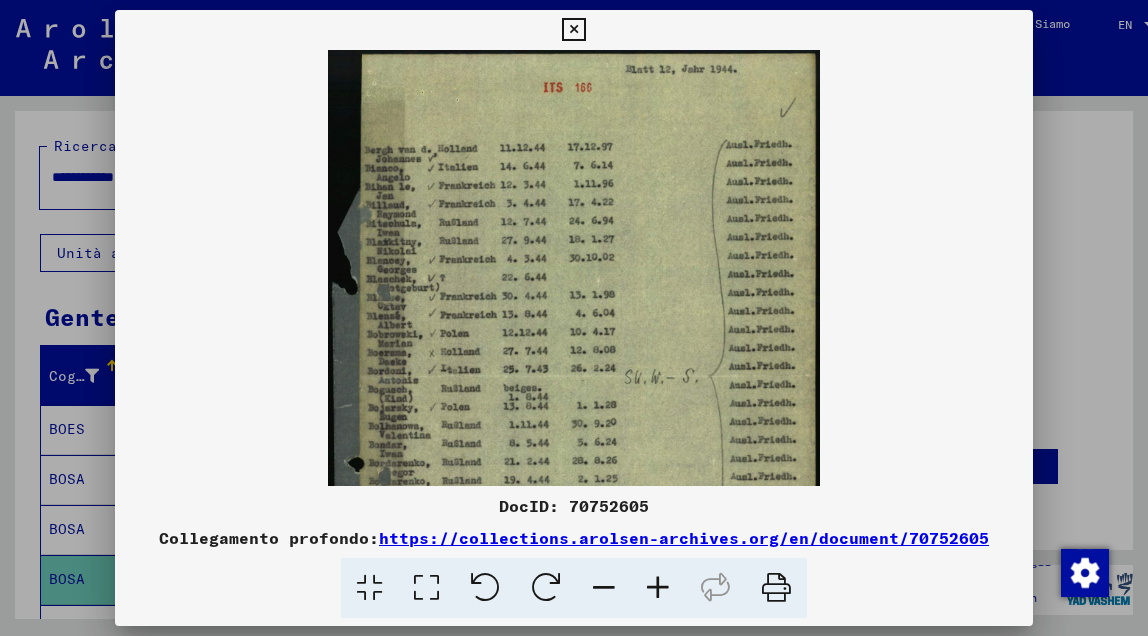 click at bounding box center [658, 588] 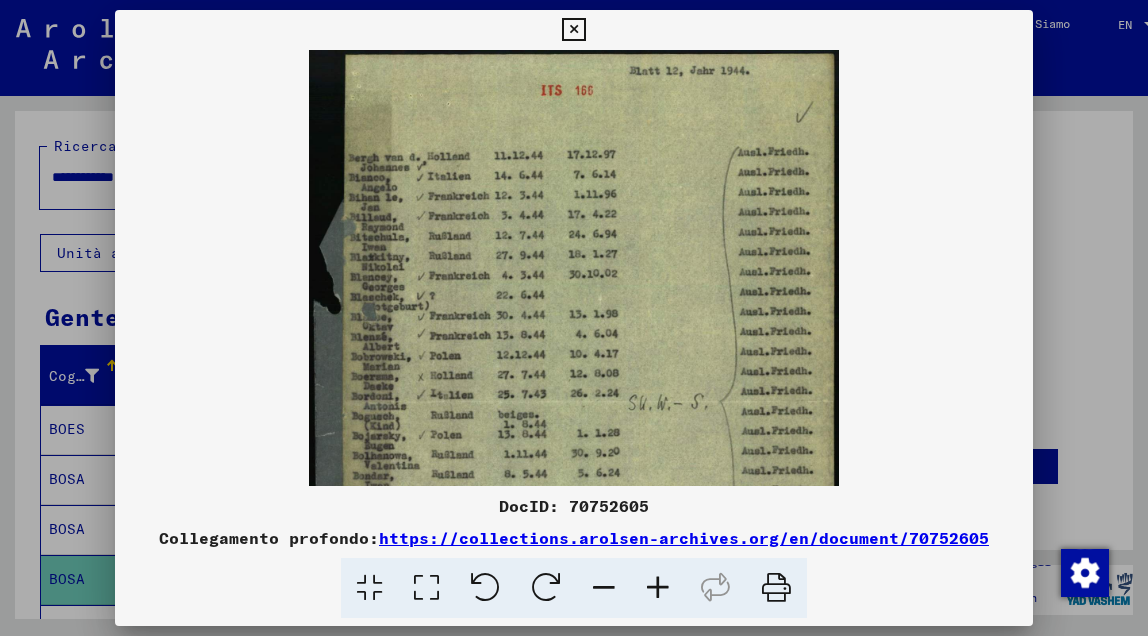 click at bounding box center (658, 588) 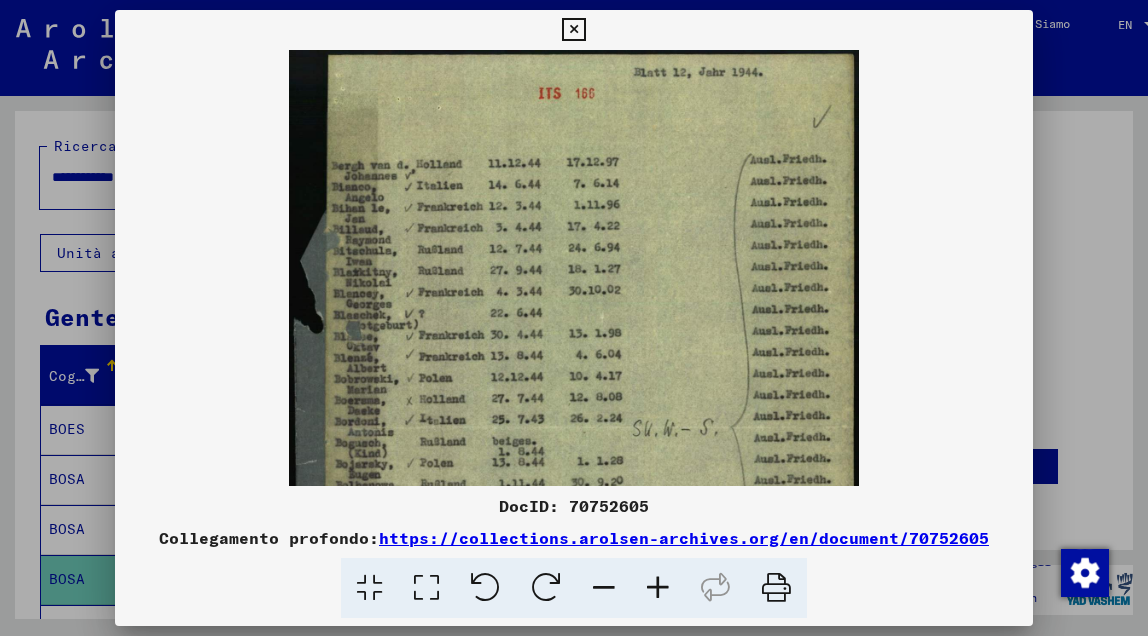 click at bounding box center [658, 588] 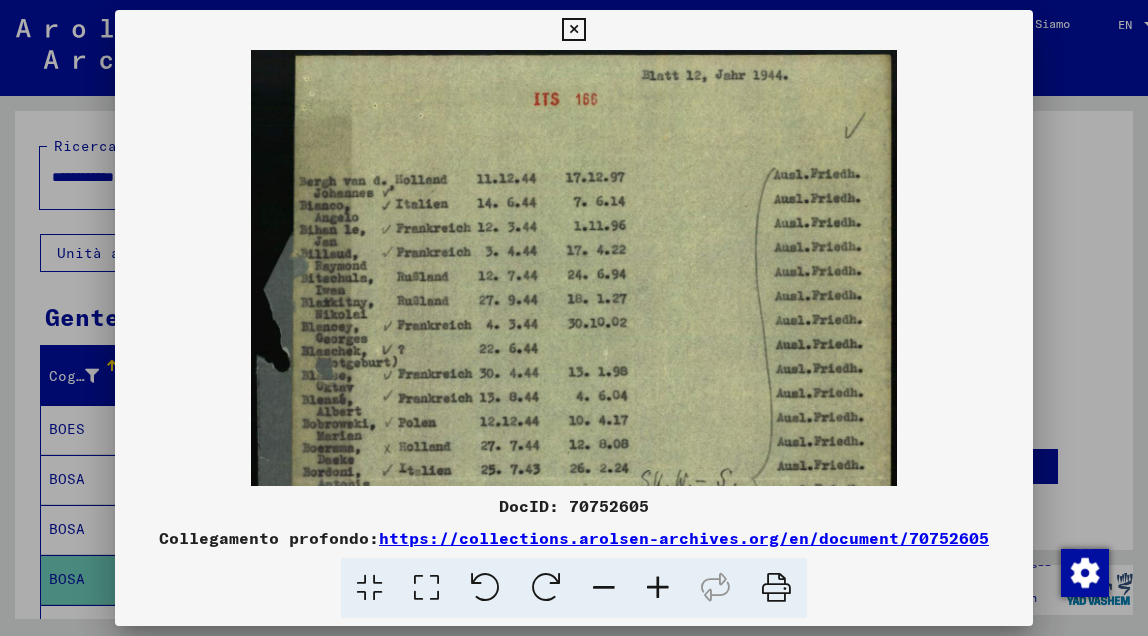 click at bounding box center [658, 588] 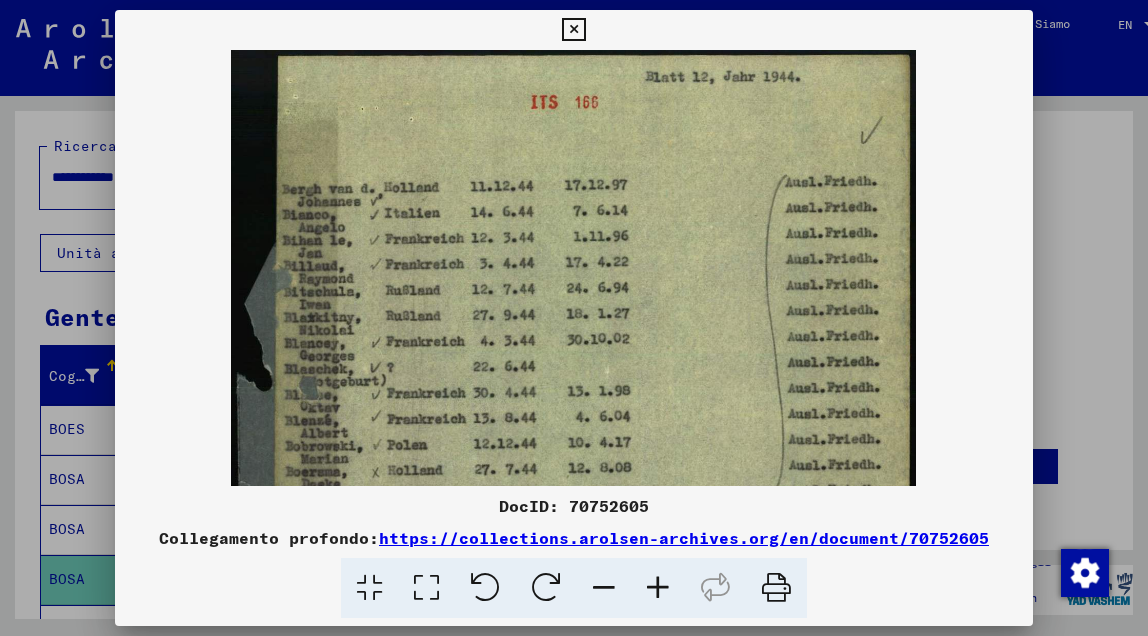 click at bounding box center [658, 588] 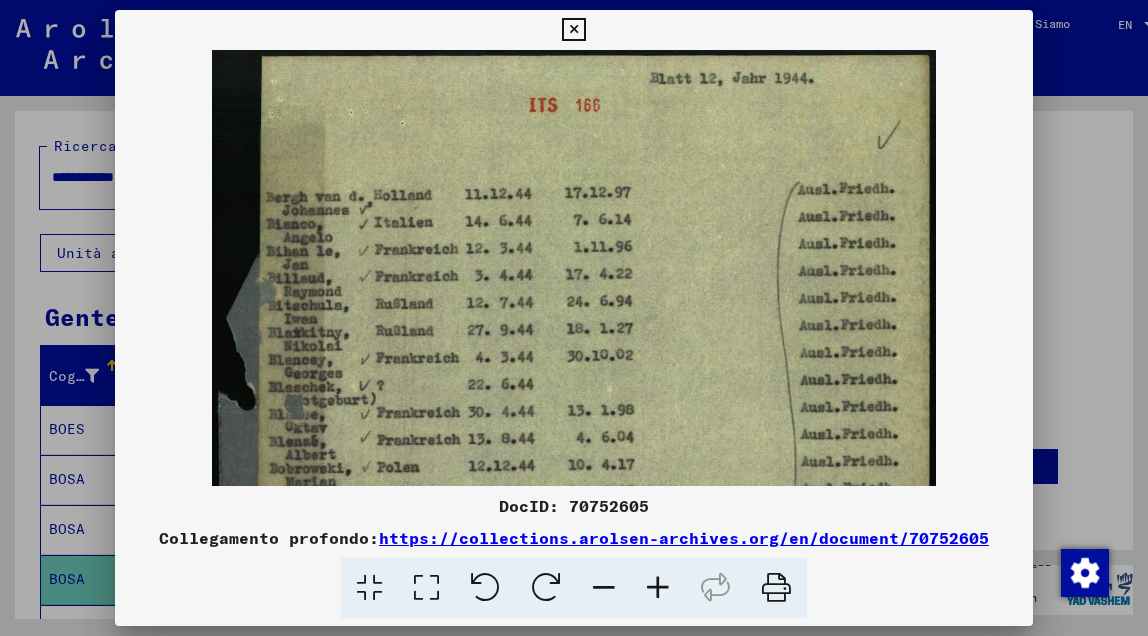 click at bounding box center (658, 588) 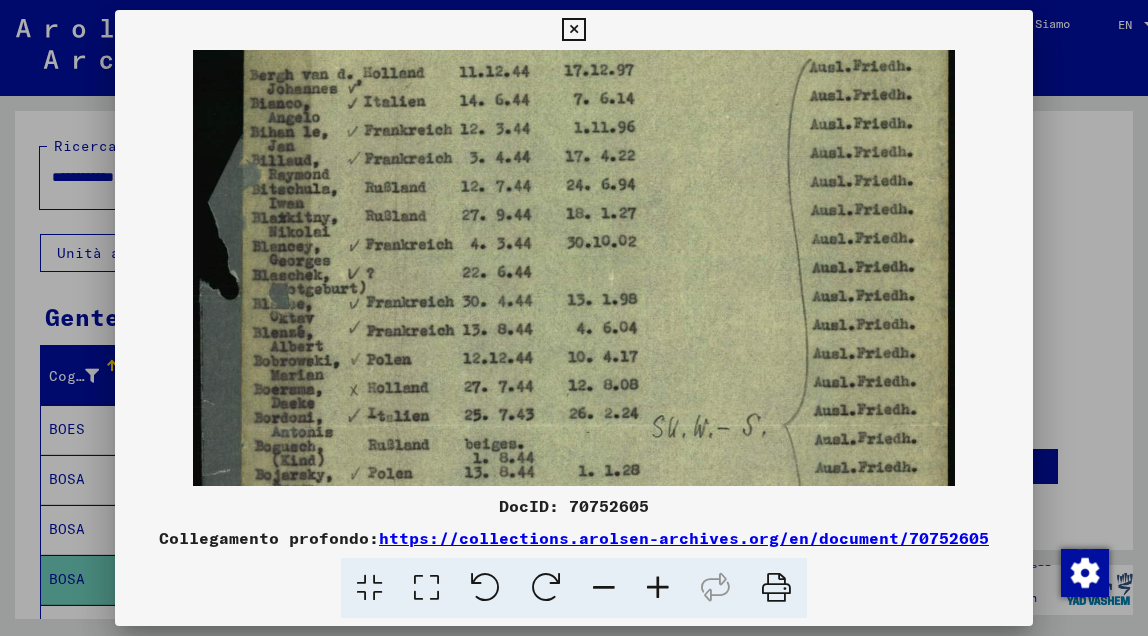 scroll, scrollTop: 137, scrollLeft: 0, axis: vertical 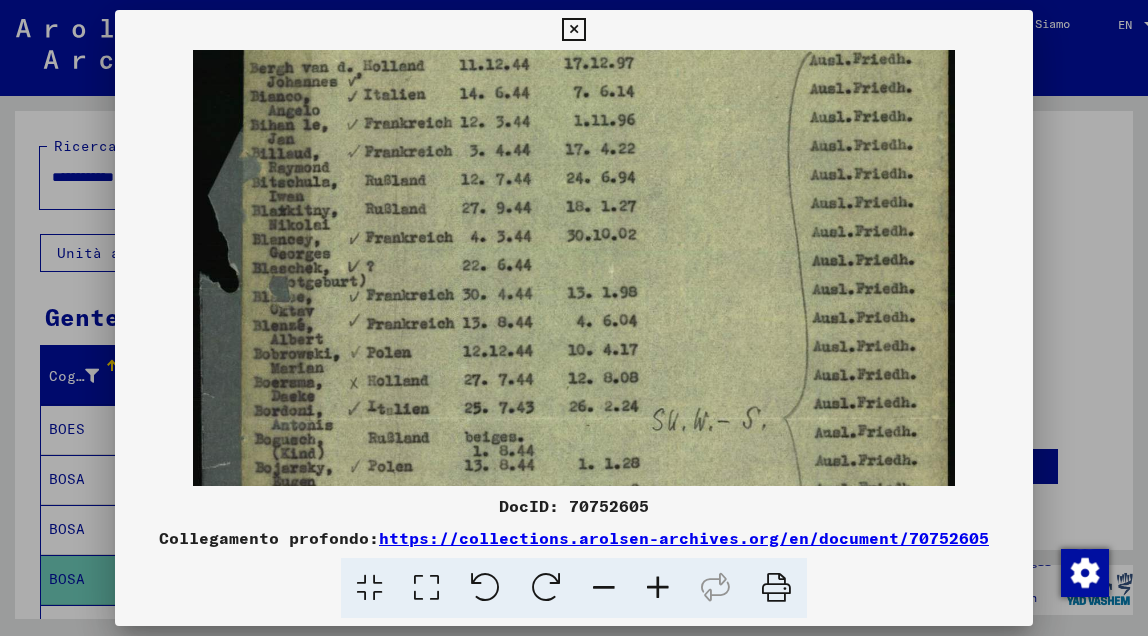 drag, startPoint x: 400, startPoint y: 451, endPoint x: 392, endPoint y: 319, distance: 132.2422 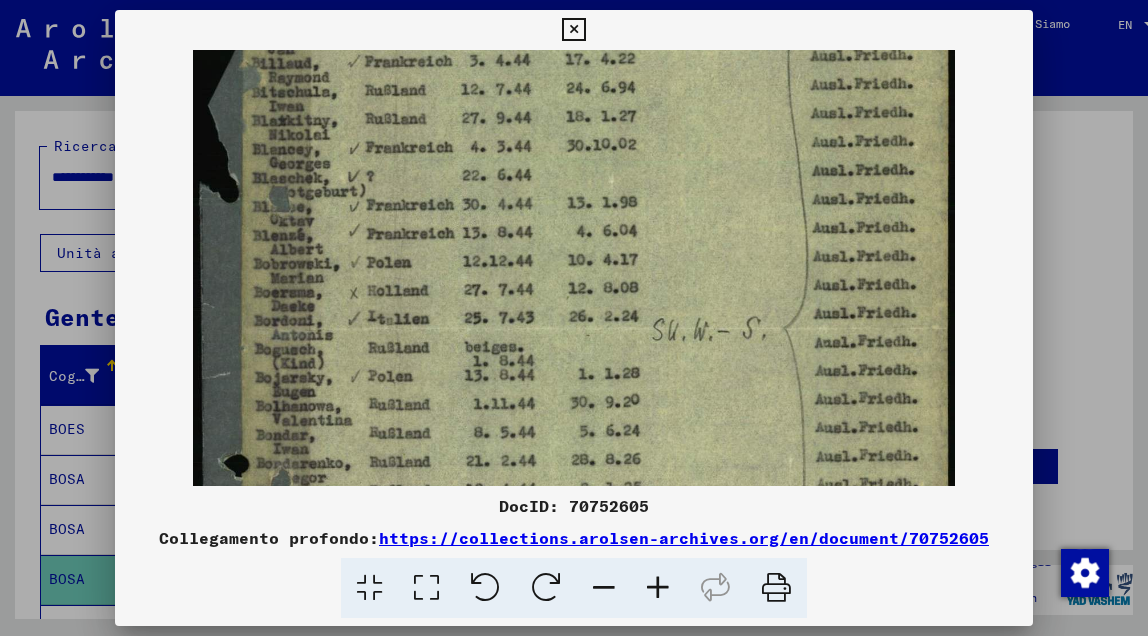scroll, scrollTop: 234, scrollLeft: 0, axis: vertical 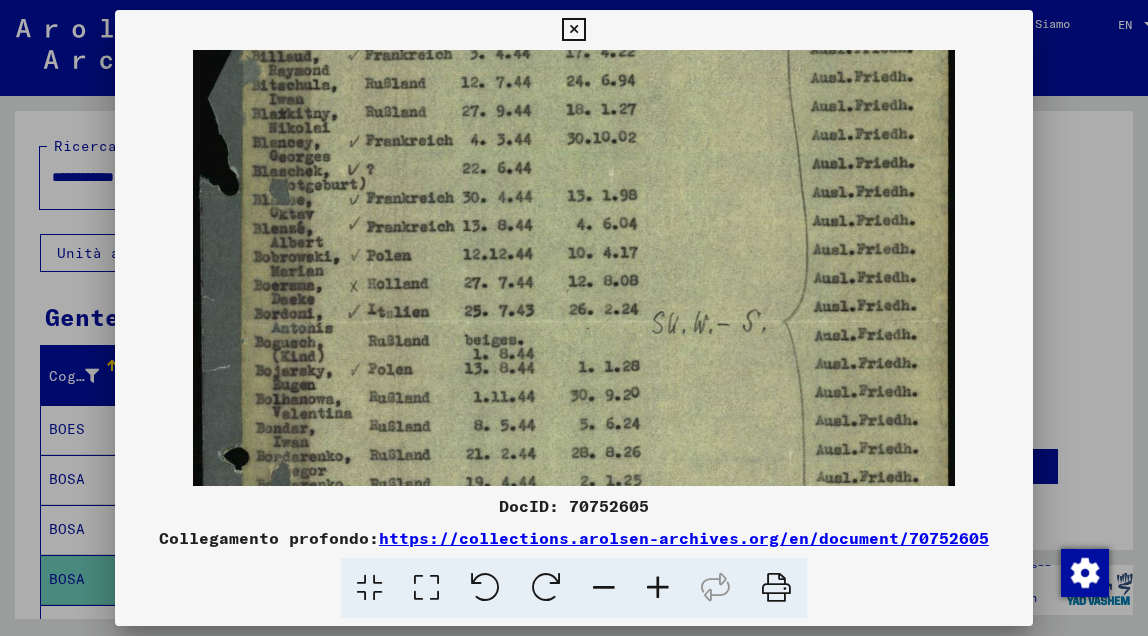 drag, startPoint x: 399, startPoint y: 390, endPoint x: 391, endPoint y: 307, distance: 83.38465 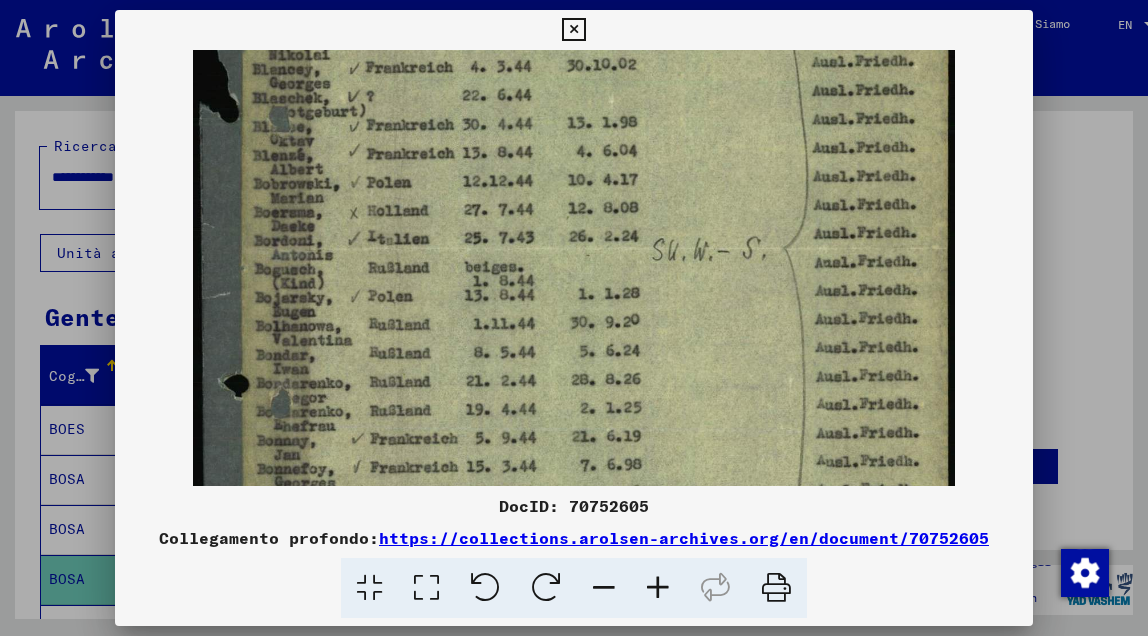 scroll, scrollTop: 308, scrollLeft: 0, axis: vertical 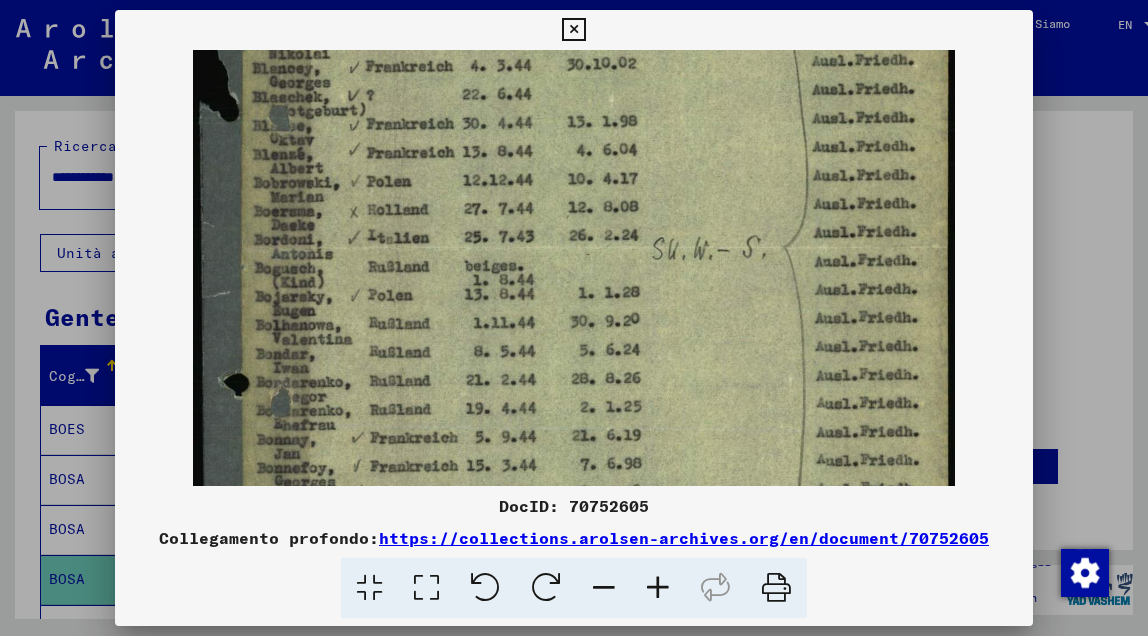 drag, startPoint x: 397, startPoint y: 375, endPoint x: 384, endPoint y: 303, distance: 73.1642 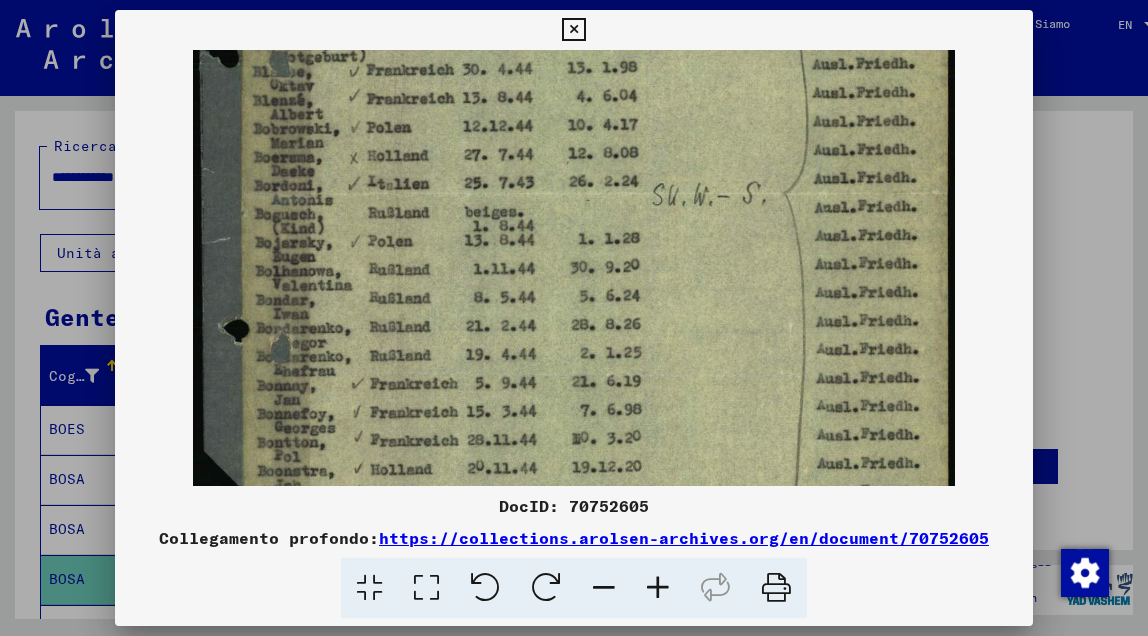 scroll, scrollTop: 364, scrollLeft: 0, axis: vertical 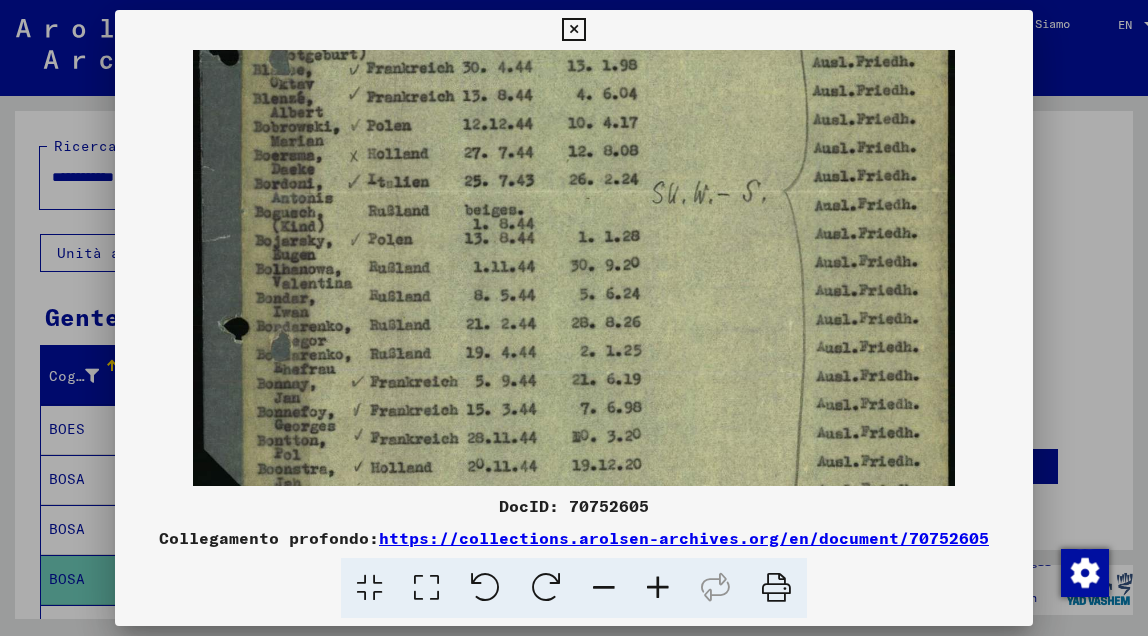 drag, startPoint x: 396, startPoint y: 363, endPoint x: 384, endPoint y: 308, distance: 56.293873 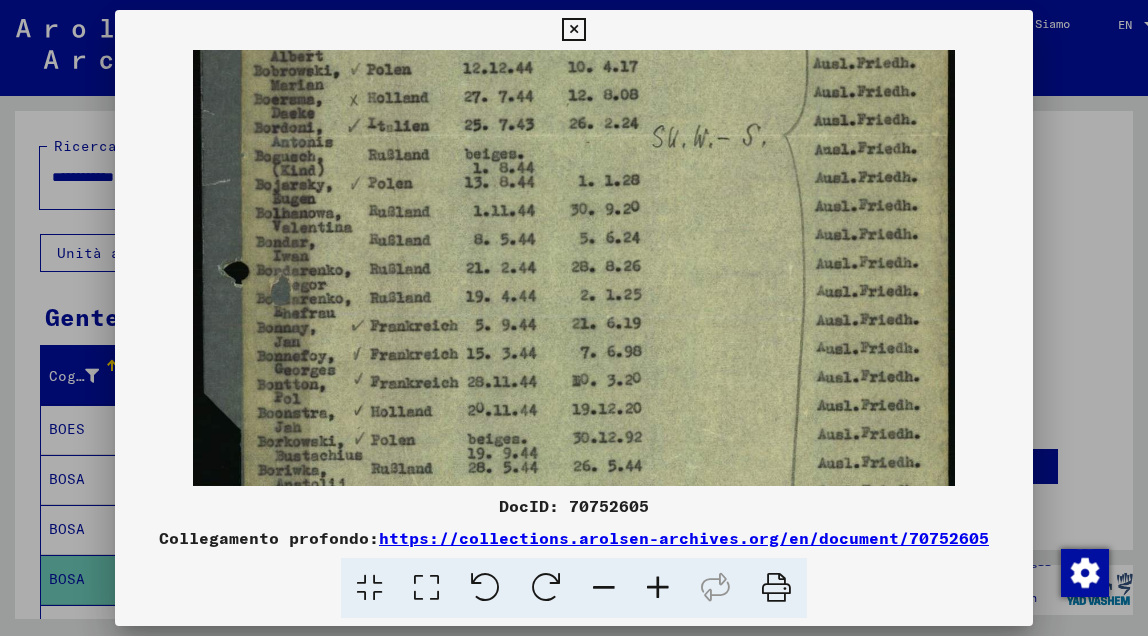 drag, startPoint x: 392, startPoint y: 373, endPoint x: 384, endPoint y: 318, distance: 55.578773 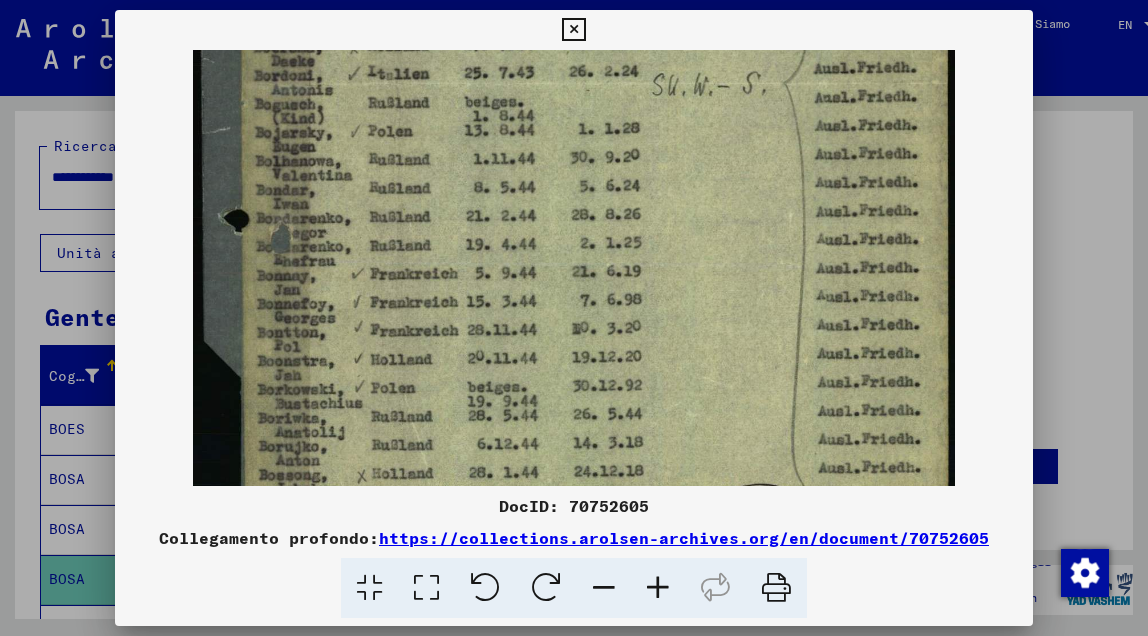 drag, startPoint x: 396, startPoint y: 367, endPoint x: 384, endPoint y: 318, distance: 50.447994 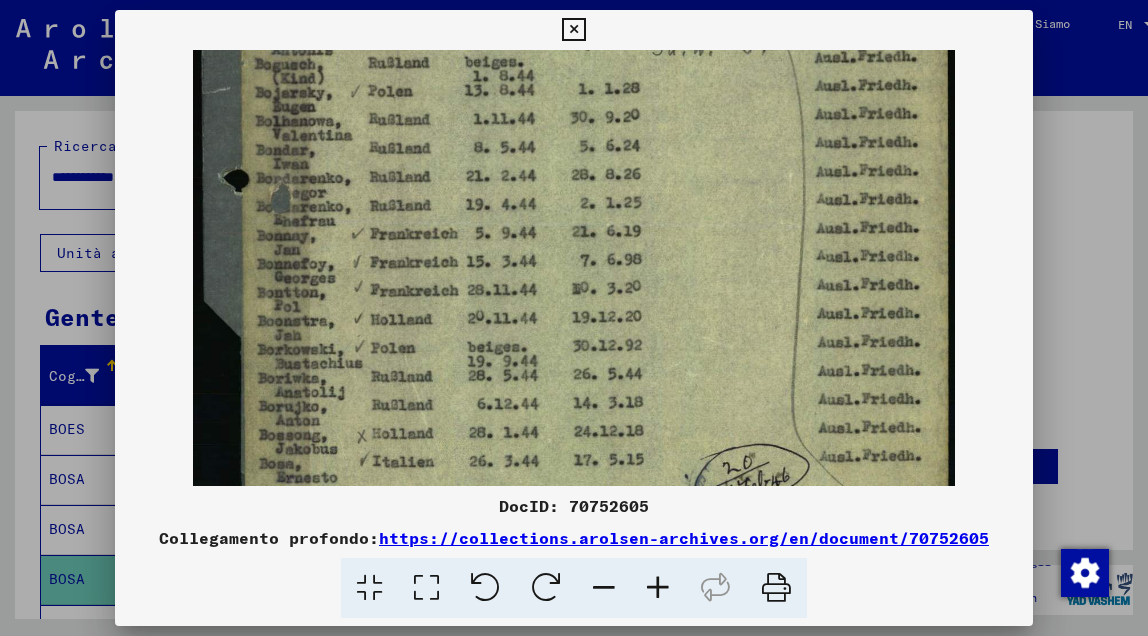 drag, startPoint x: 395, startPoint y: 363, endPoint x: 385, endPoint y: 323, distance: 41.231056 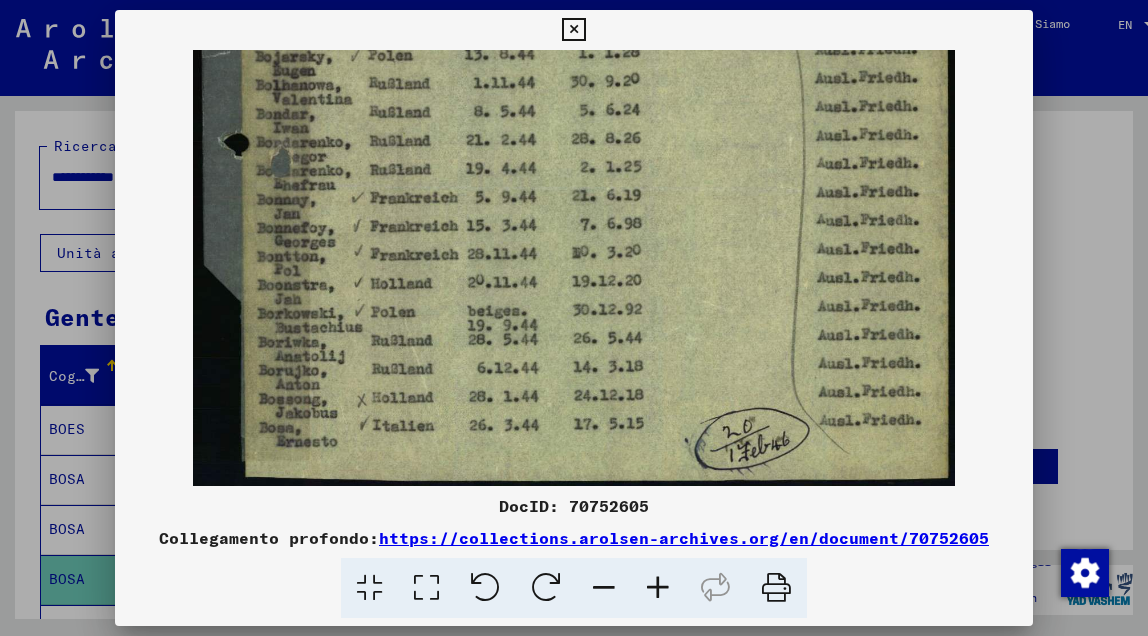 scroll, scrollTop: 550, scrollLeft: 0, axis: vertical 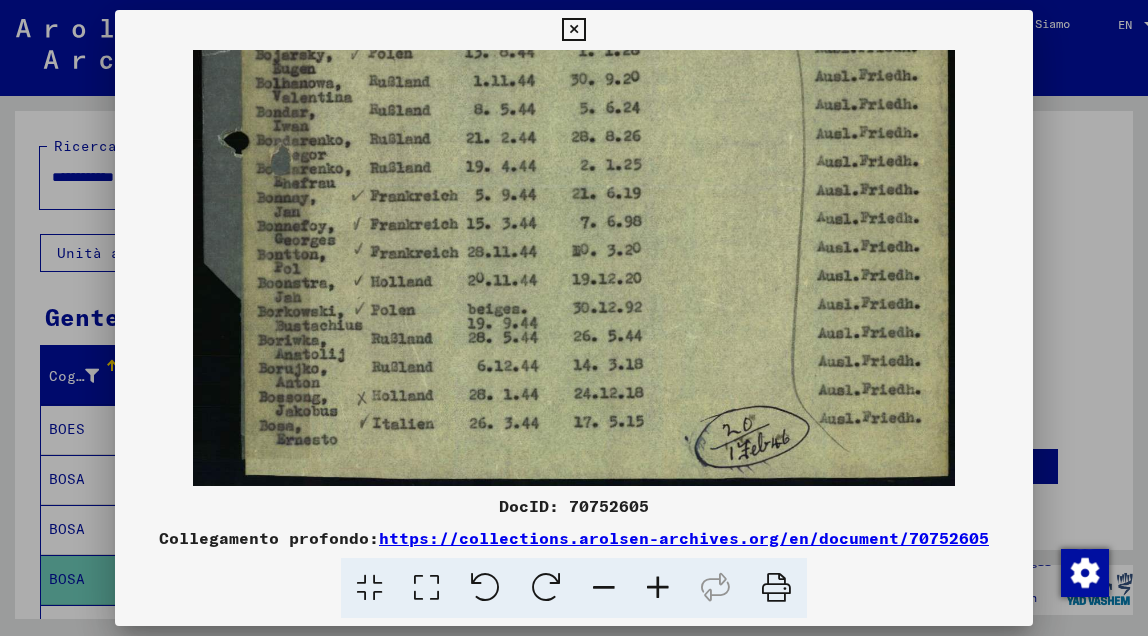 drag, startPoint x: 399, startPoint y: 367, endPoint x: 388, endPoint y: 329, distance: 39.56008 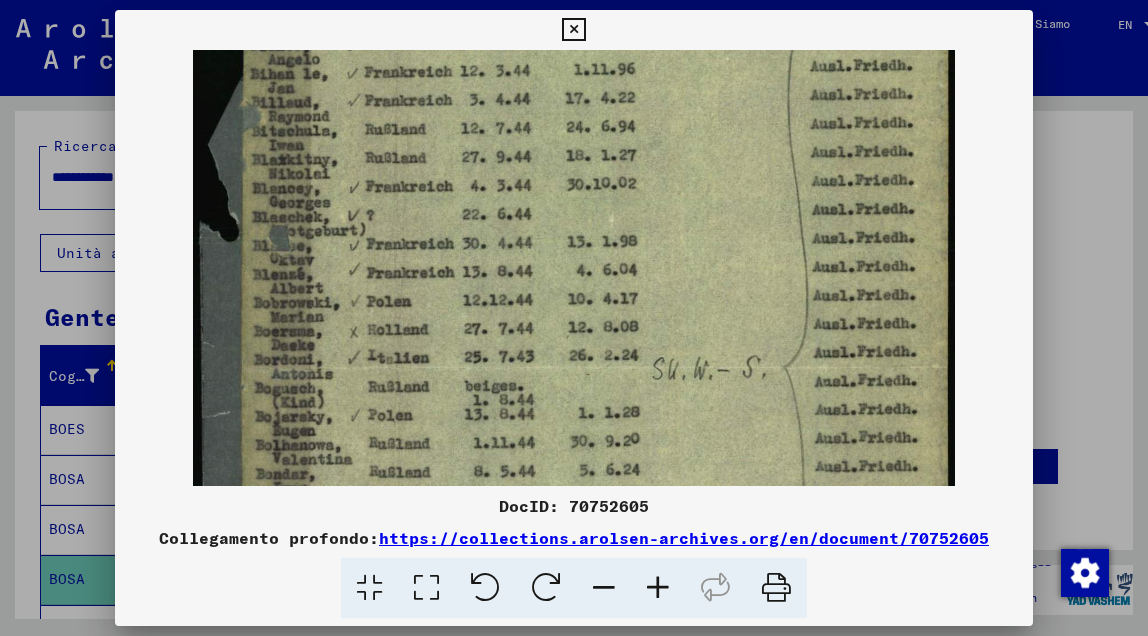 scroll, scrollTop: 125, scrollLeft: 0, axis: vertical 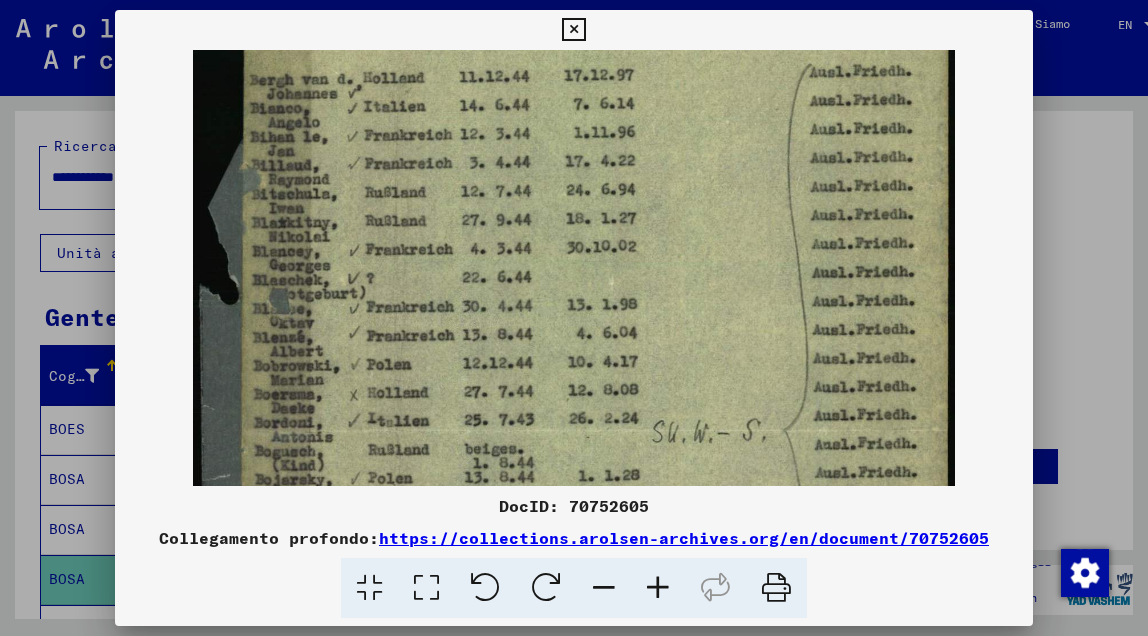 drag, startPoint x: 696, startPoint y: 207, endPoint x: 798, endPoint y: 606, distance: 411.83127 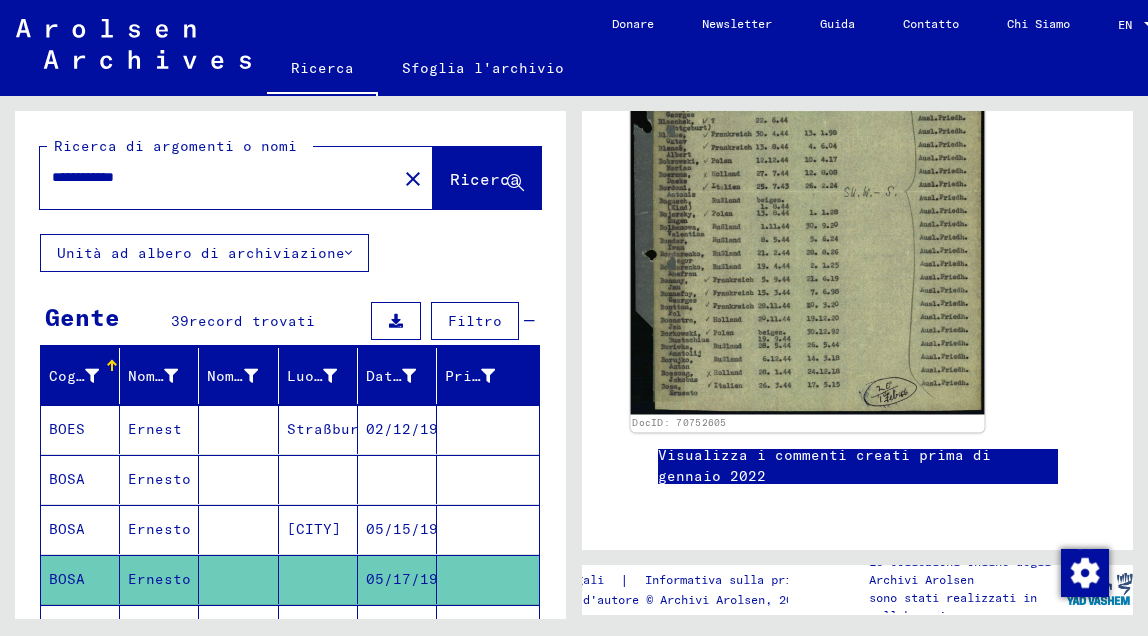 click 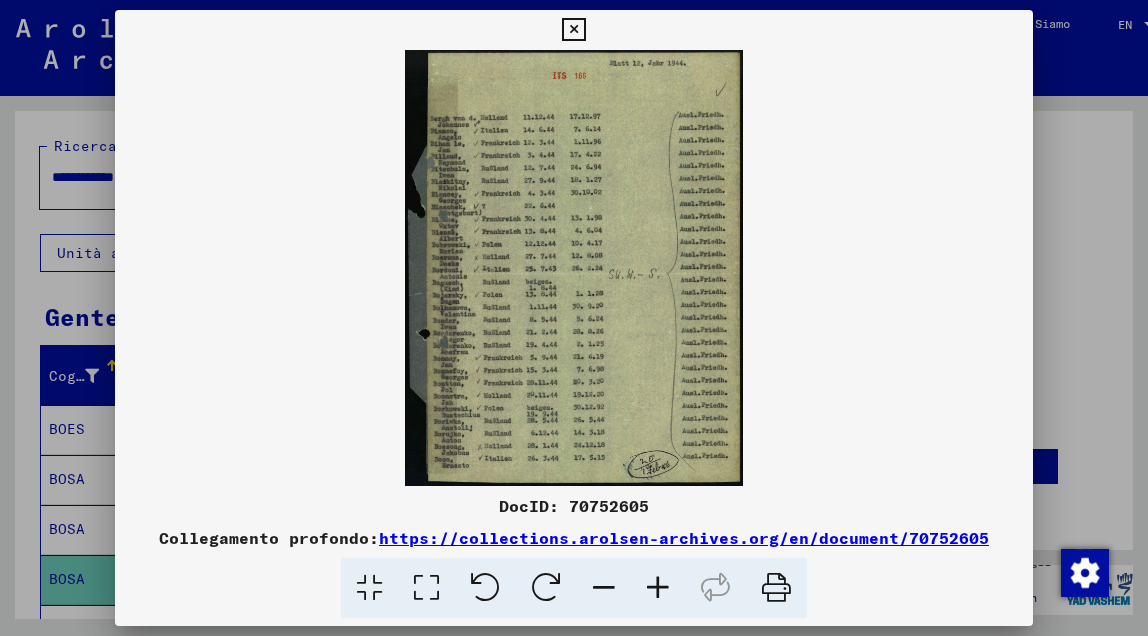 click at bounding box center [574, 268] 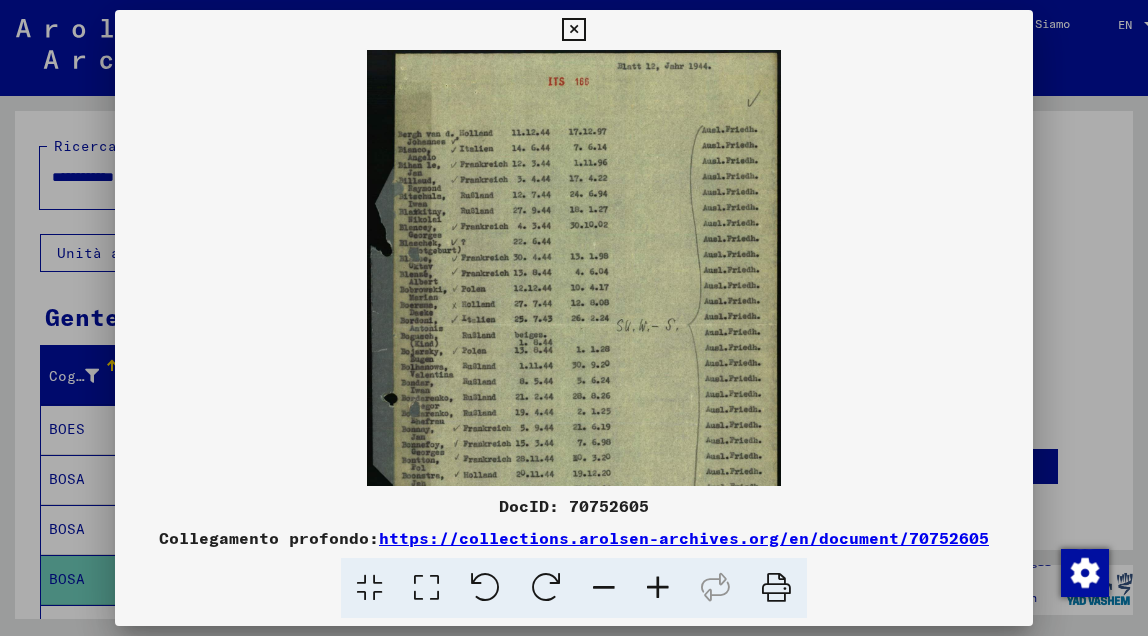 click at bounding box center [658, 588] 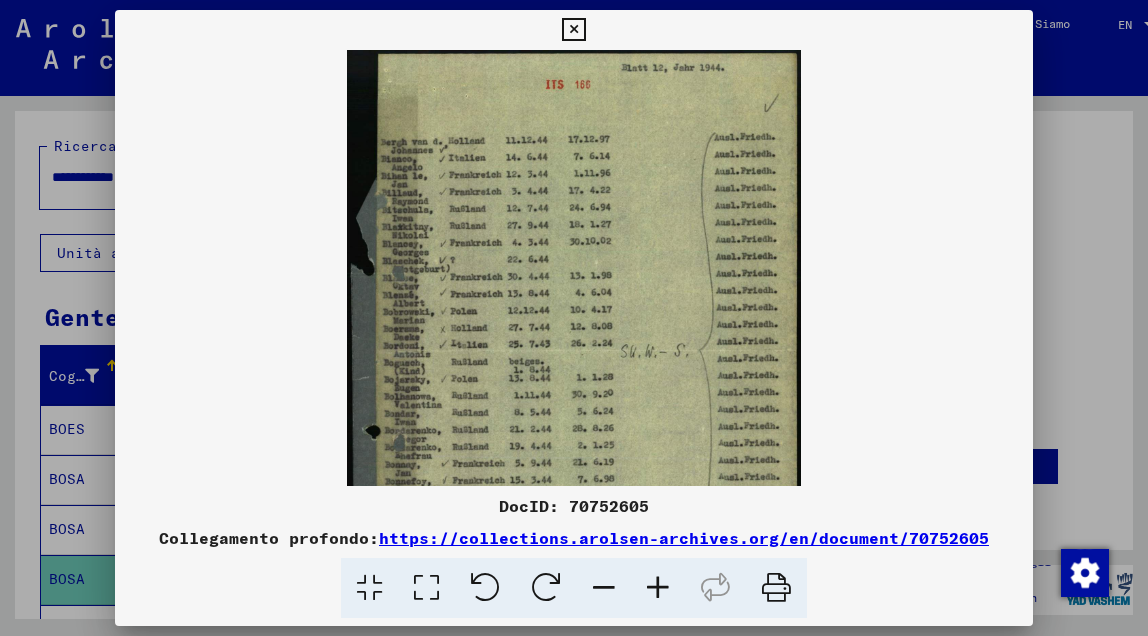 click at bounding box center [658, 588] 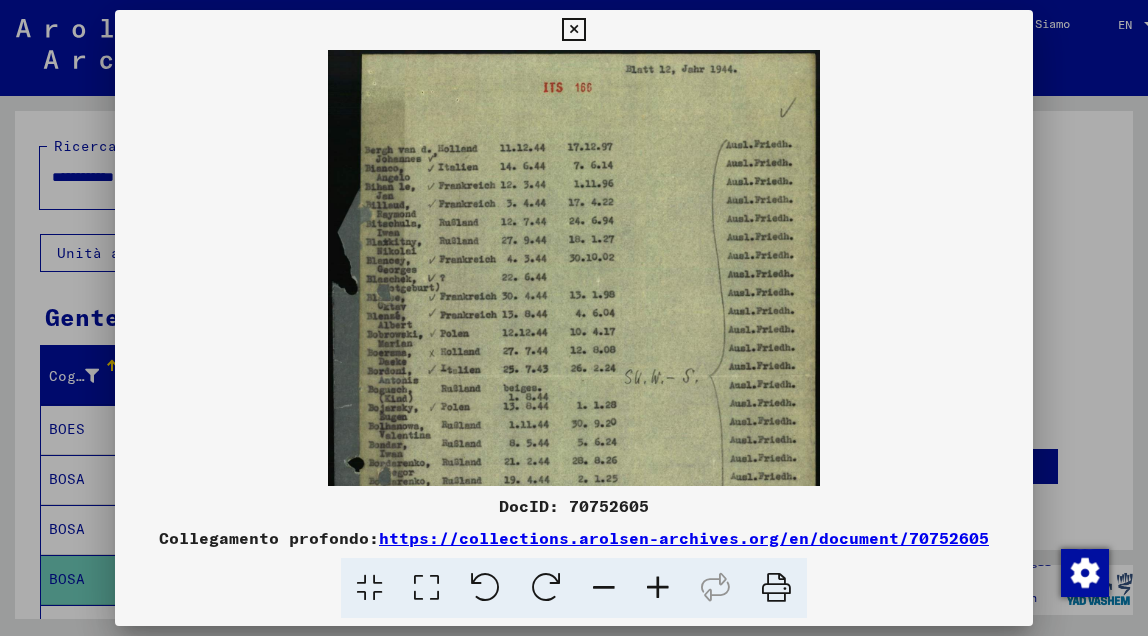 click at bounding box center (658, 588) 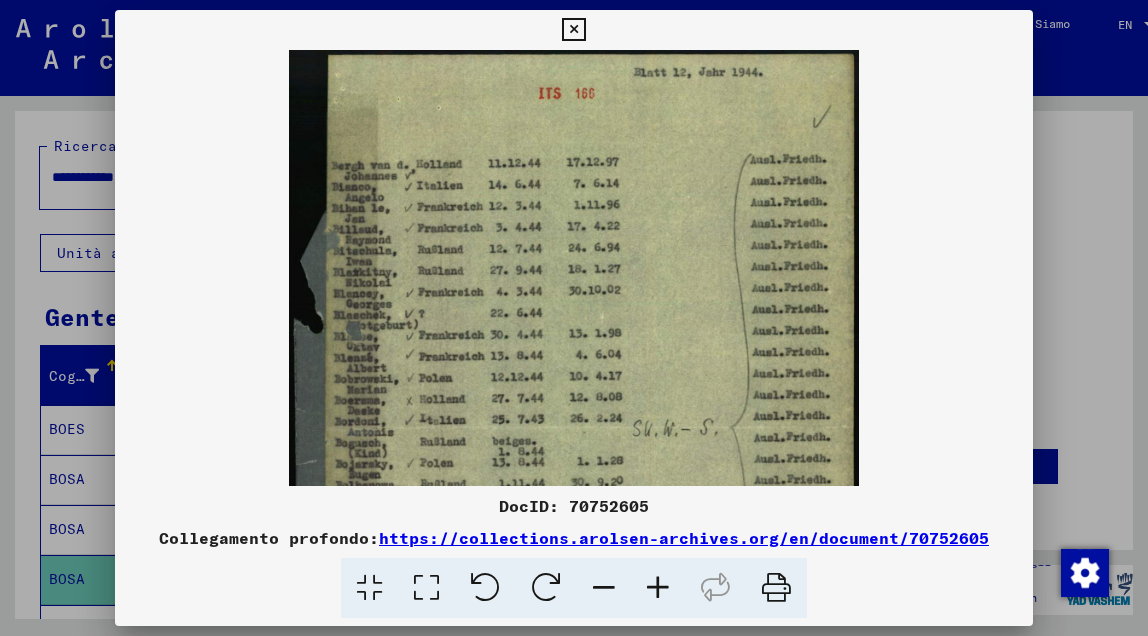 click at bounding box center [658, 588] 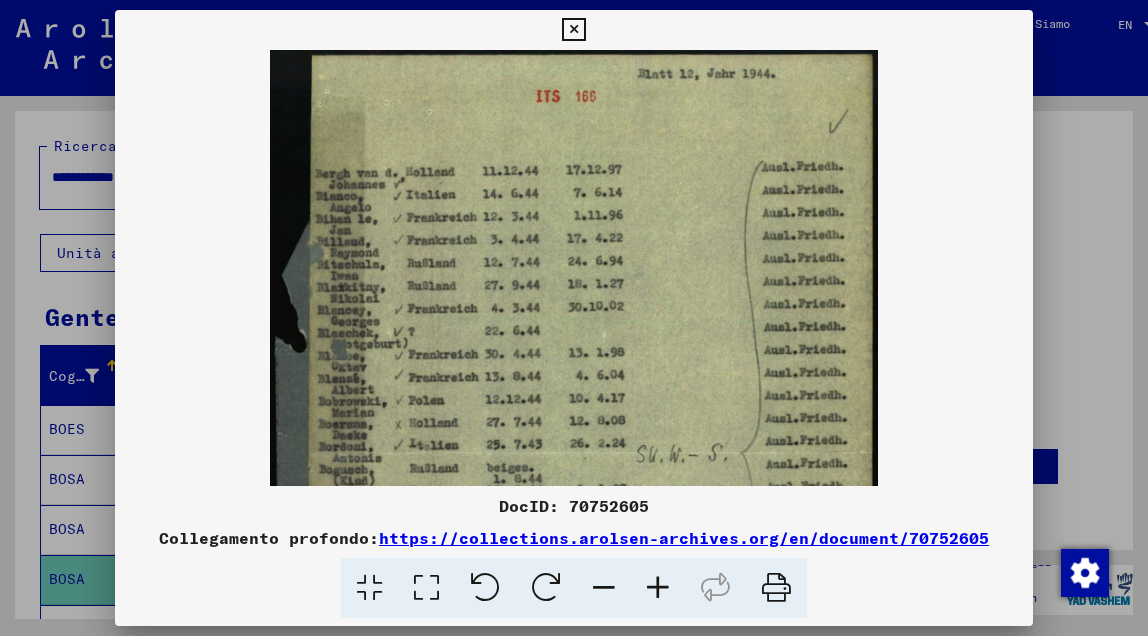 click at bounding box center (658, 588) 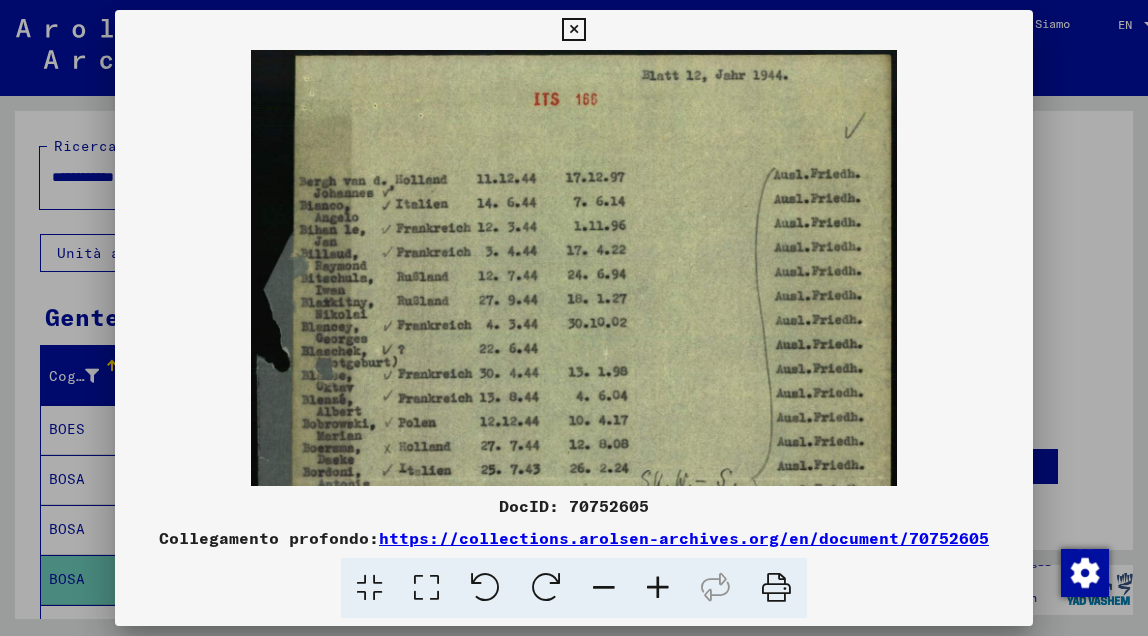 click at bounding box center [658, 588] 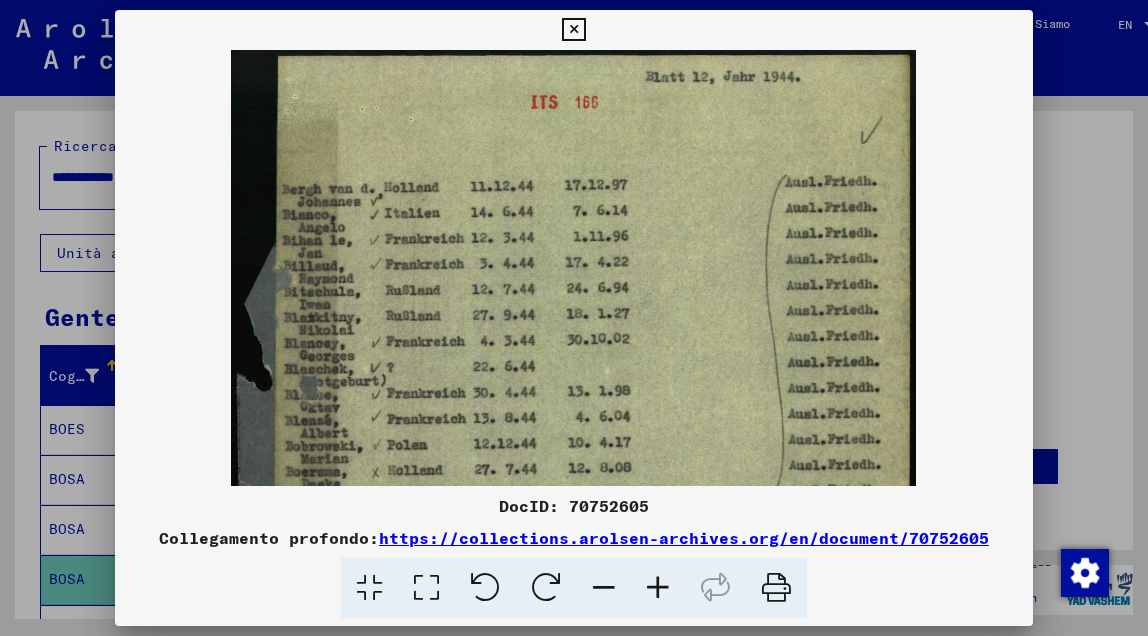 click at bounding box center (658, 588) 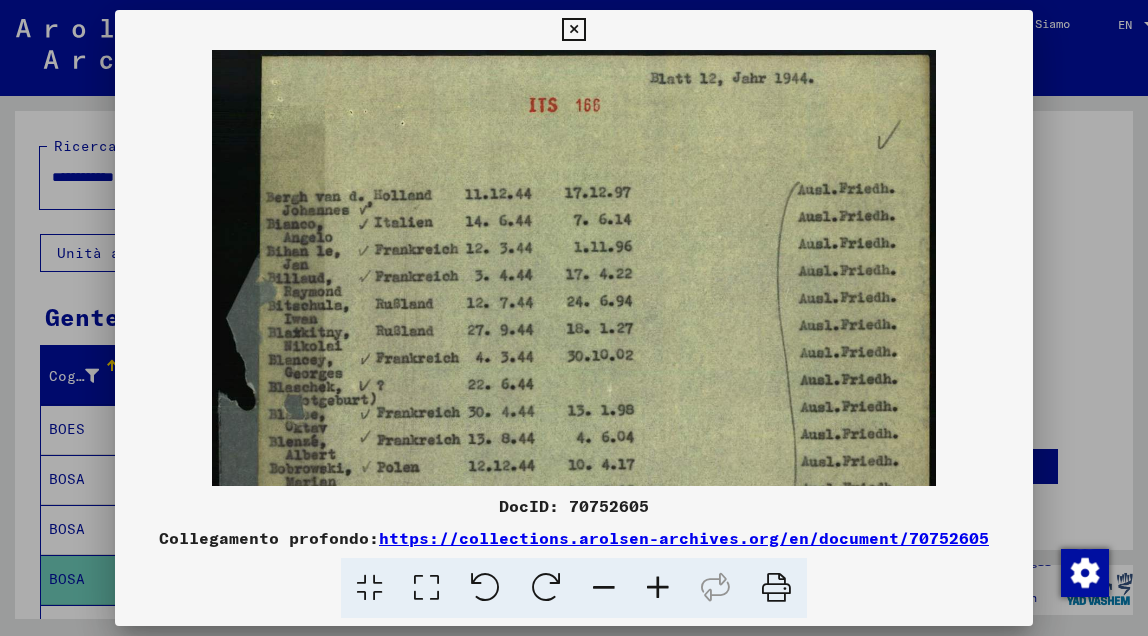 click at bounding box center [658, 588] 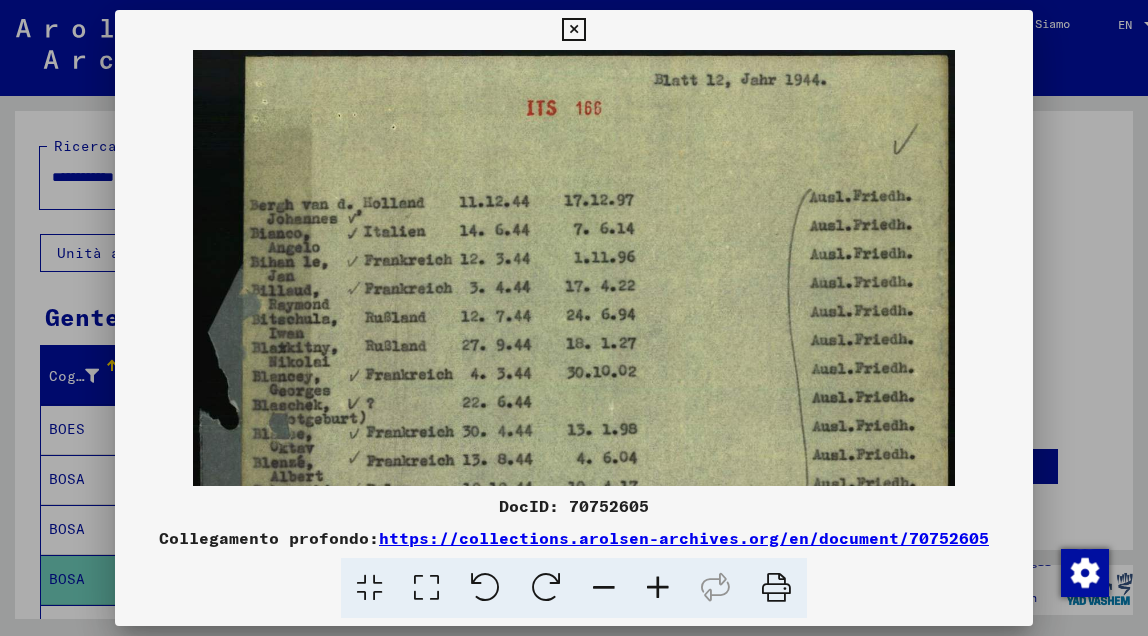 click at bounding box center (658, 588) 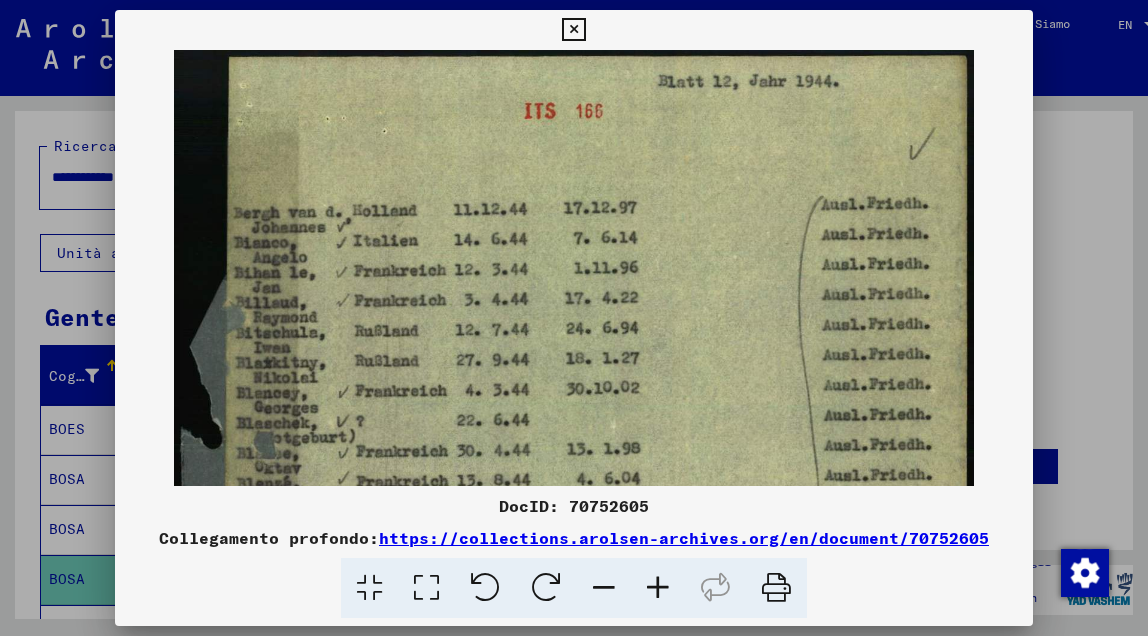 click at bounding box center (658, 588) 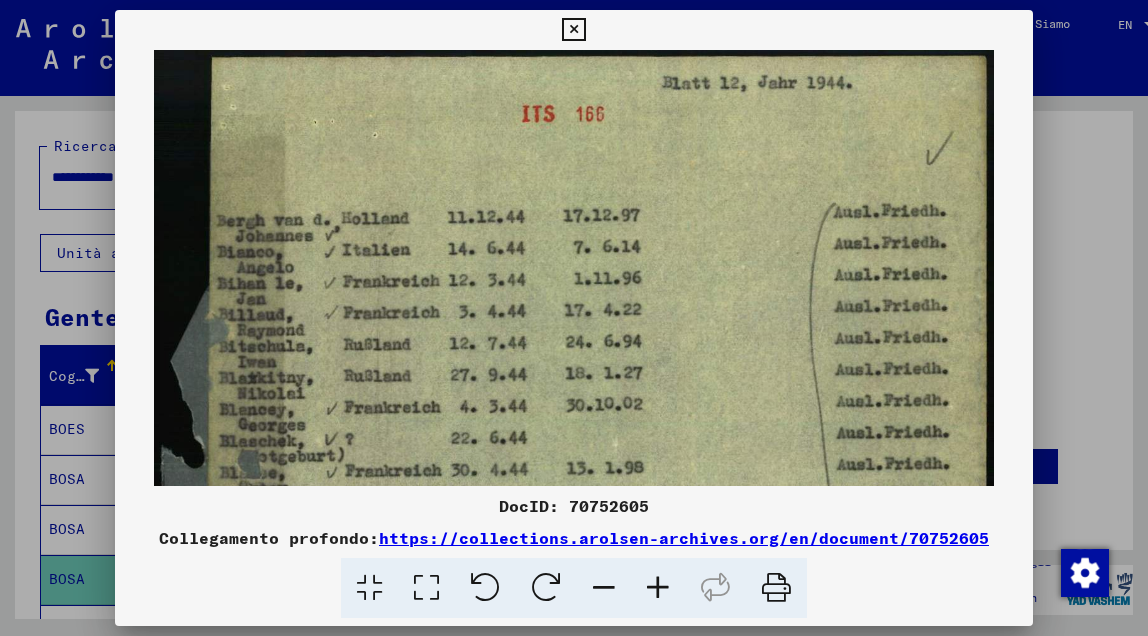 click at bounding box center (658, 588) 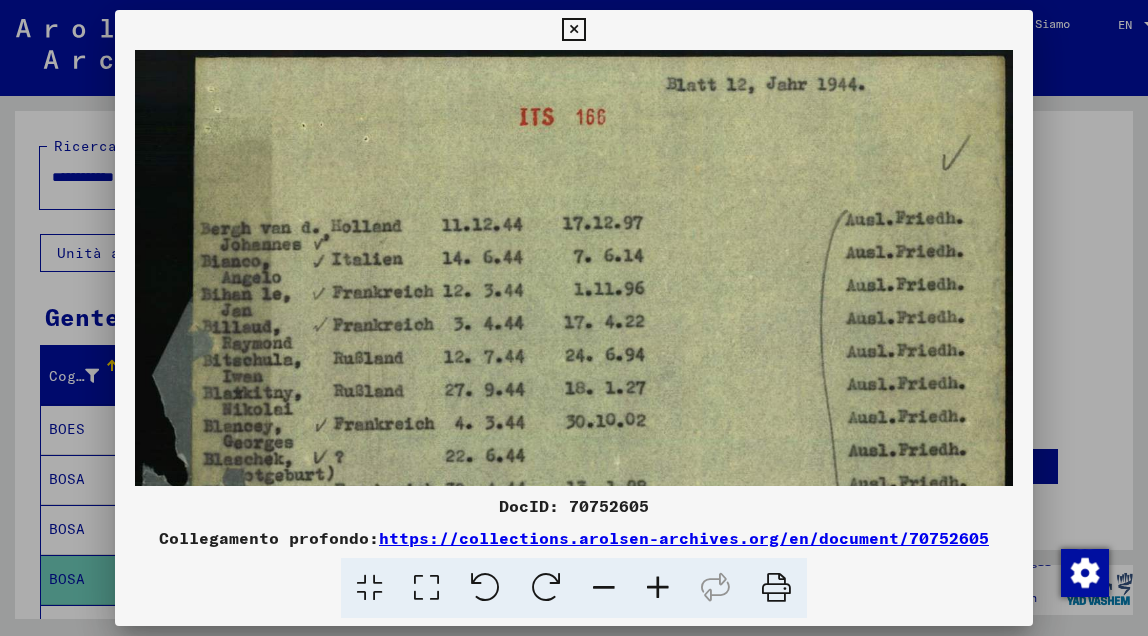 click at bounding box center (658, 588) 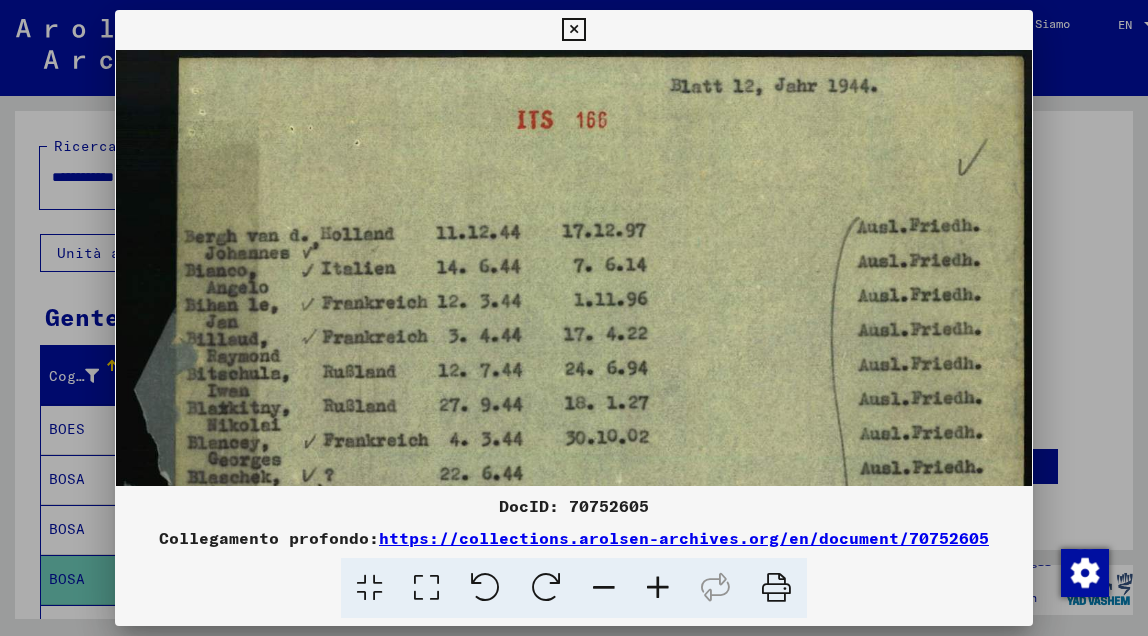 drag, startPoint x: 758, startPoint y: 247, endPoint x: 759, endPoint y: 278, distance: 31.016125 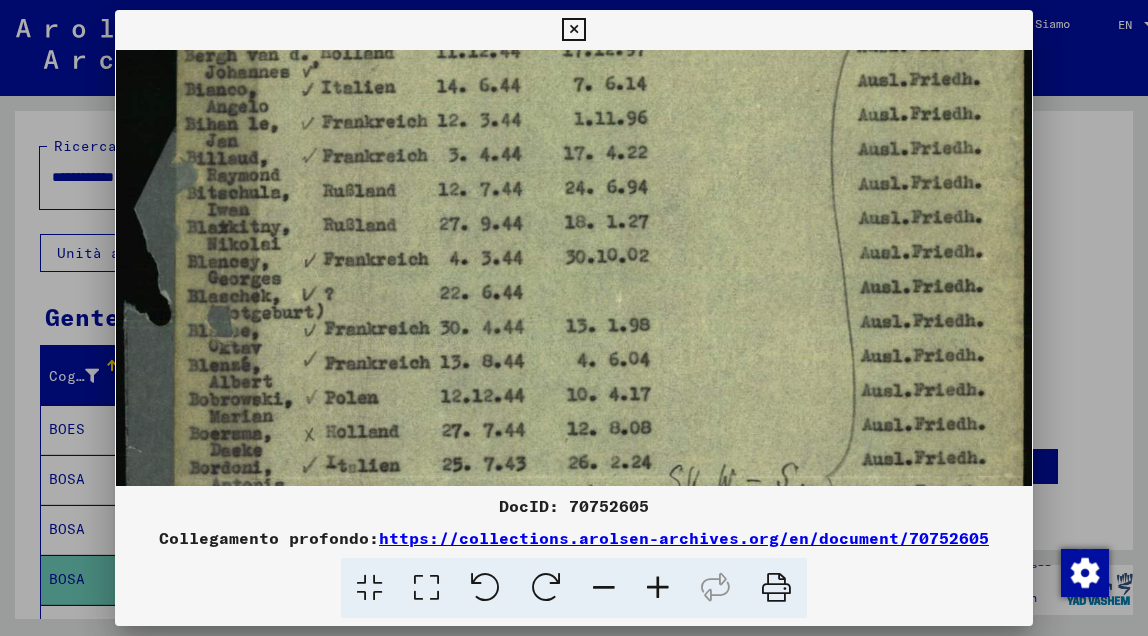 scroll, scrollTop: 176, scrollLeft: 0, axis: vertical 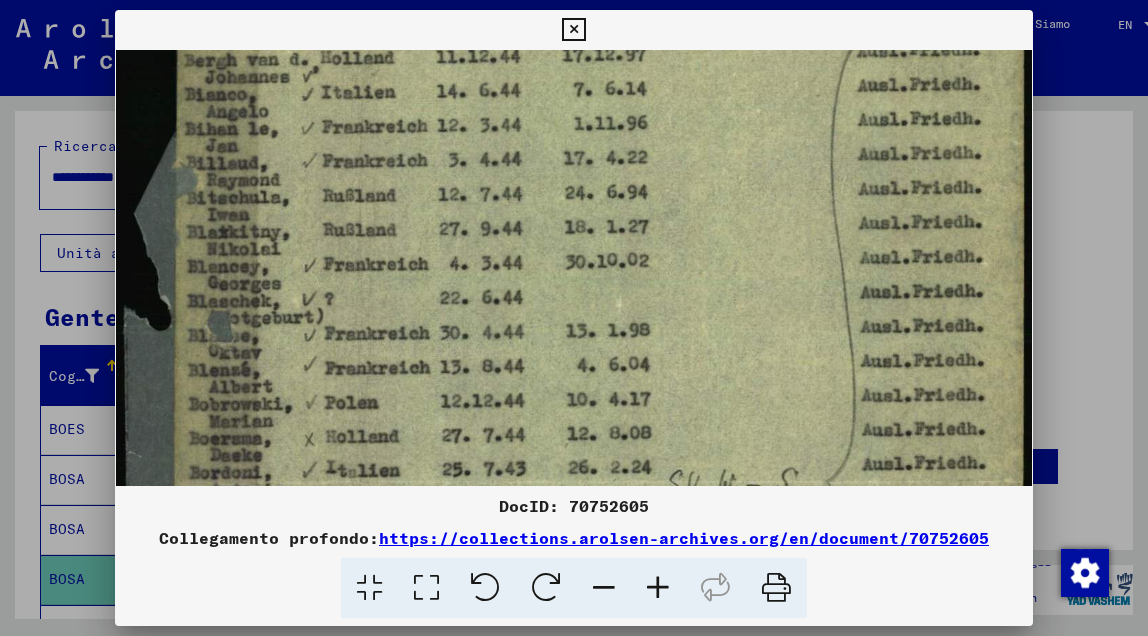 drag, startPoint x: 748, startPoint y: 382, endPoint x: 718, endPoint y: 213, distance: 171.64207 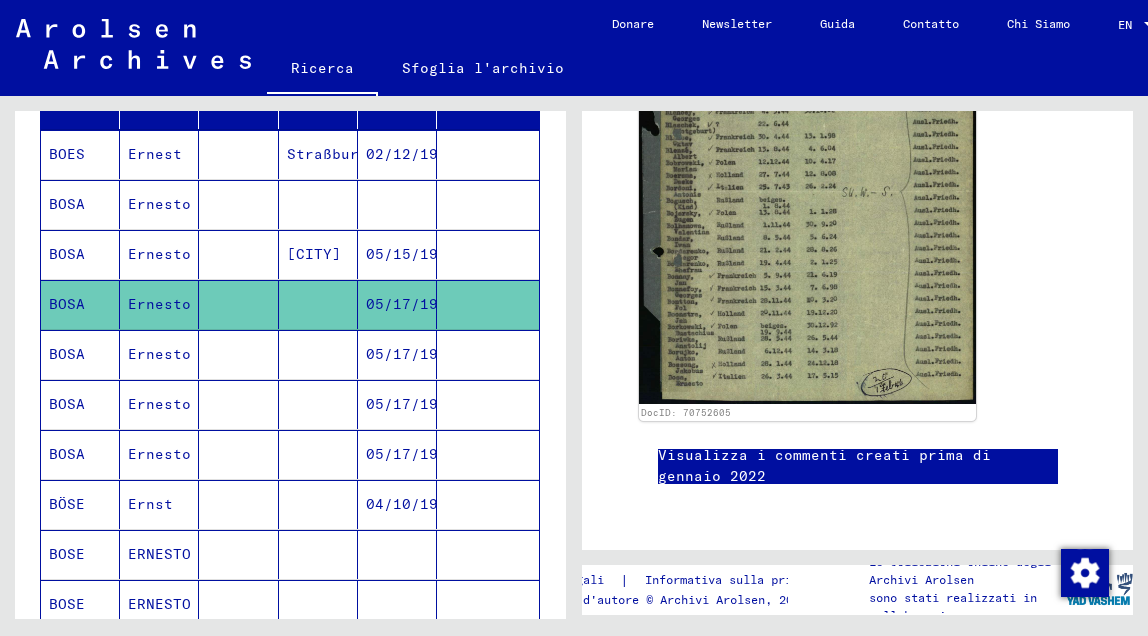 scroll, scrollTop: 278, scrollLeft: 0, axis: vertical 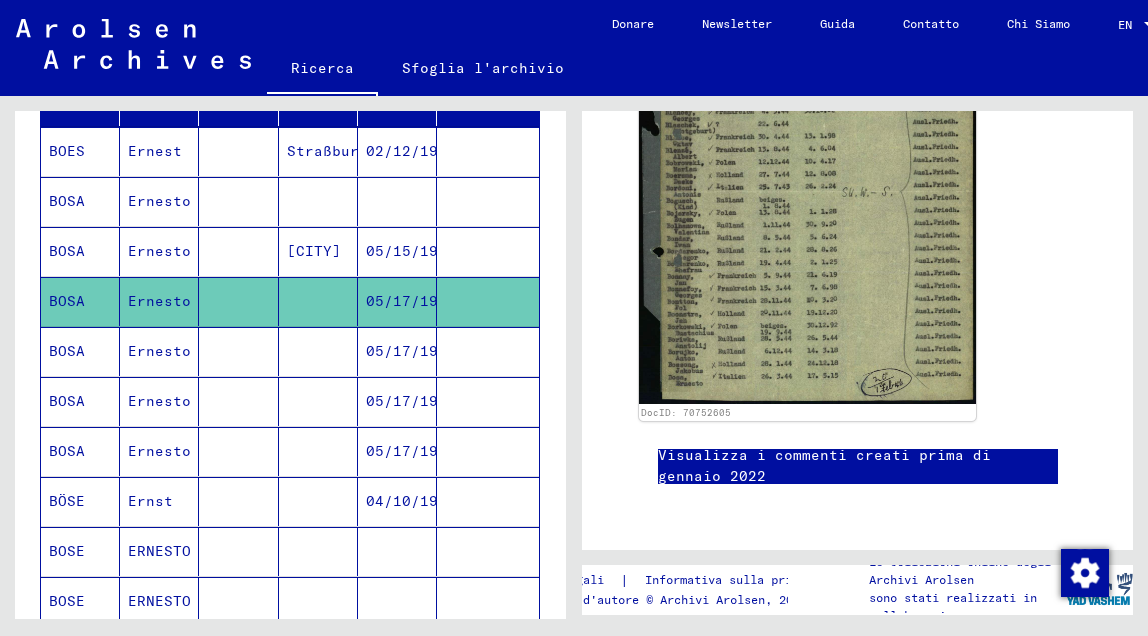 click at bounding box center (238, 401) 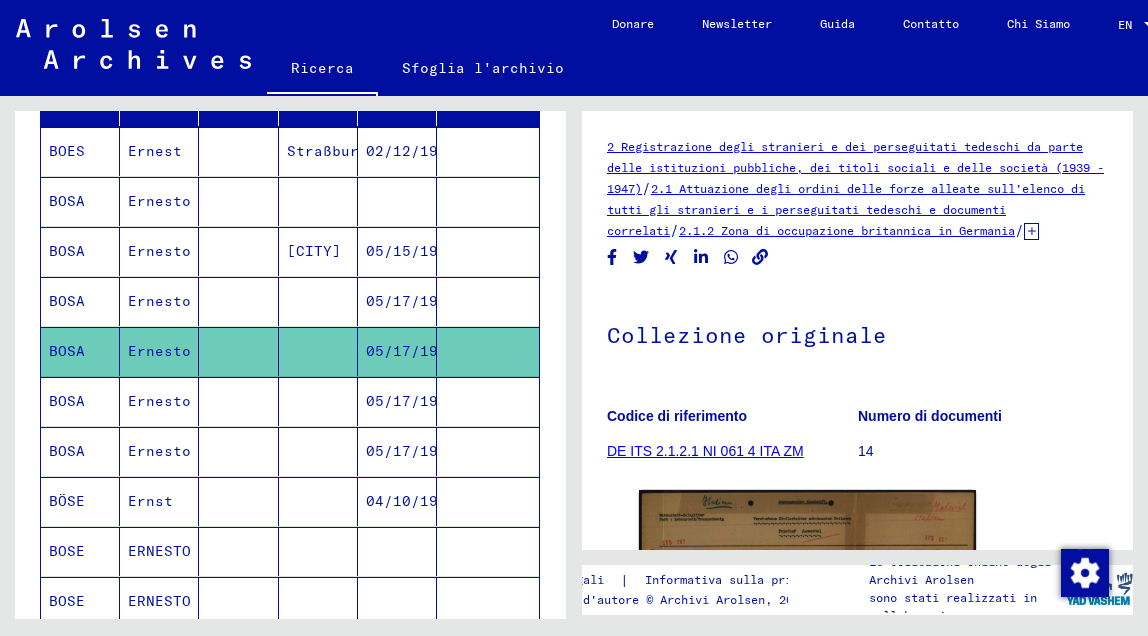 scroll, scrollTop: 100, scrollLeft: 0, axis: vertical 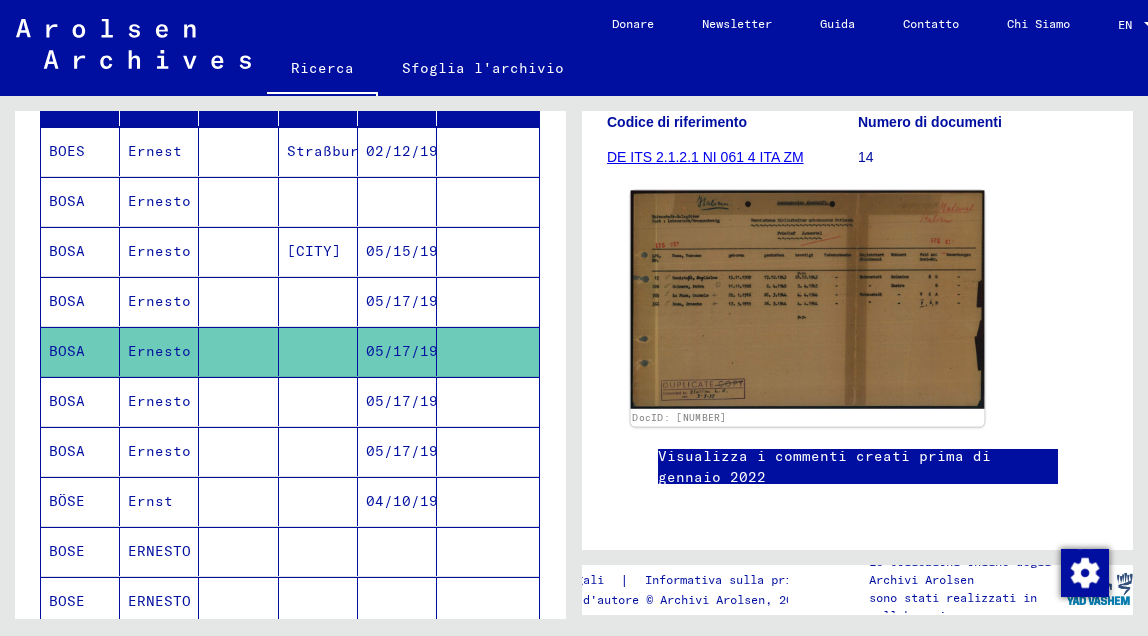 click 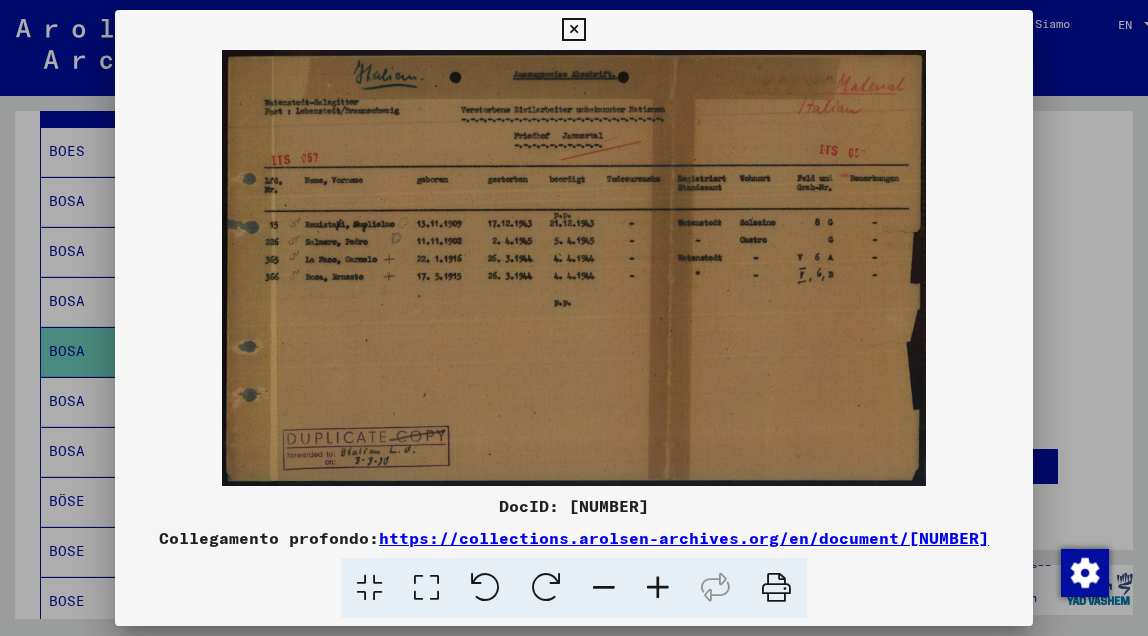 click at bounding box center [658, 588] 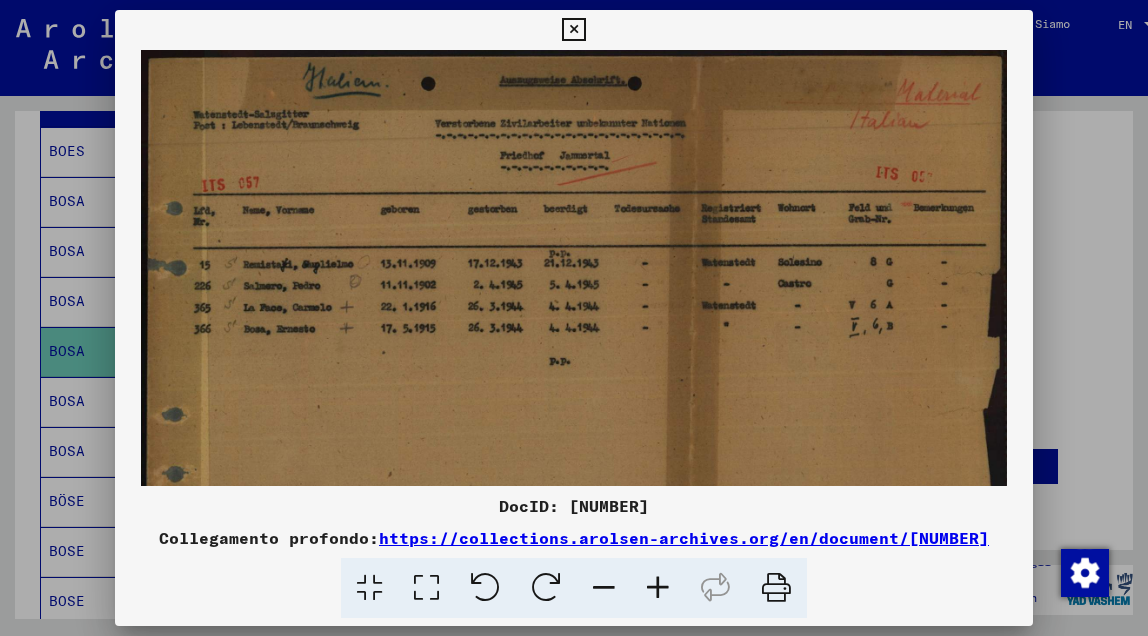 click at bounding box center [658, 588] 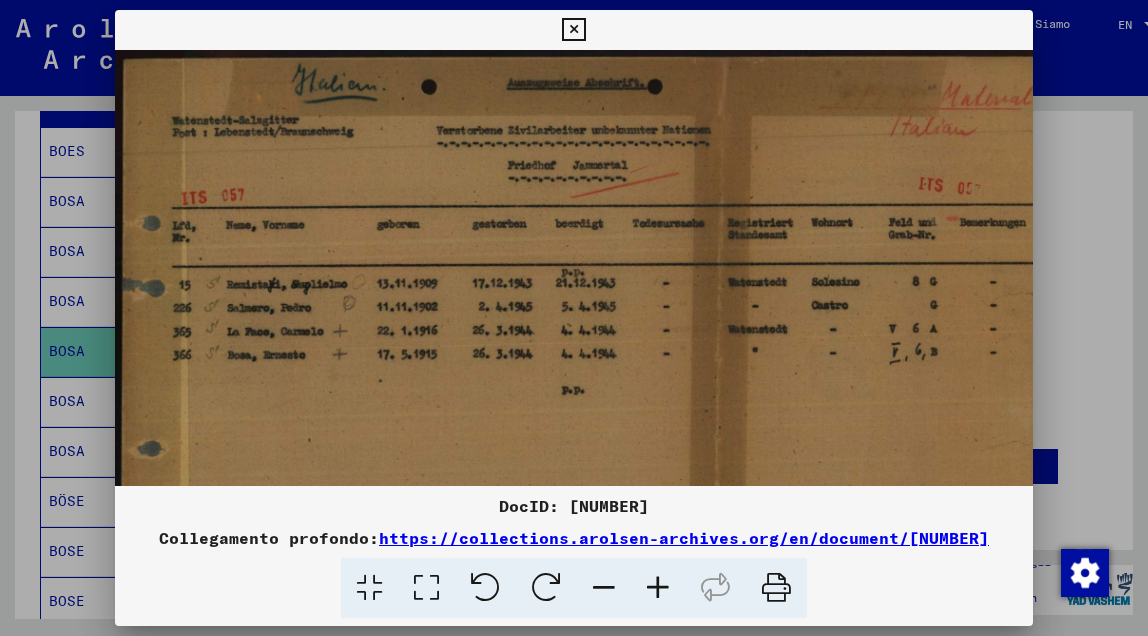 click at bounding box center (658, 588) 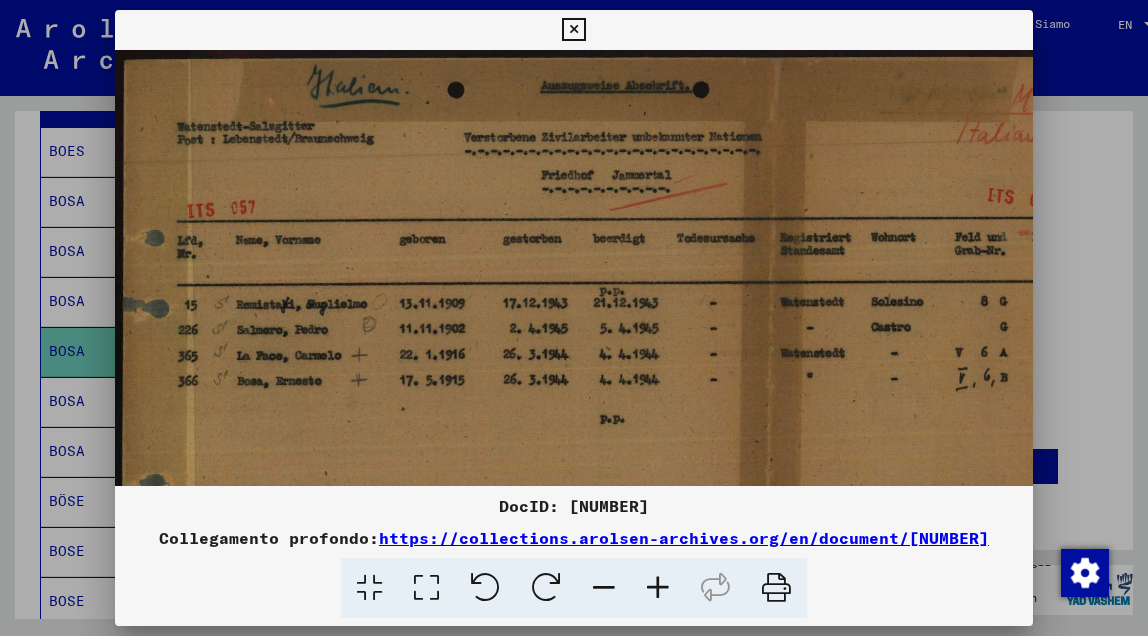 click at bounding box center (658, 588) 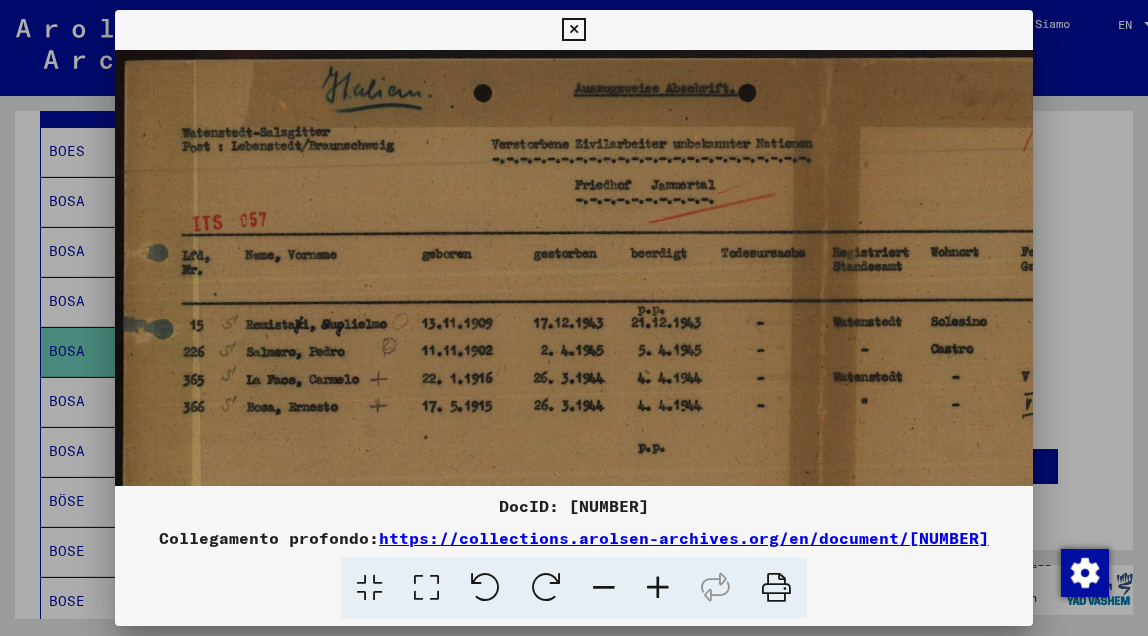 click at bounding box center (658, 588) 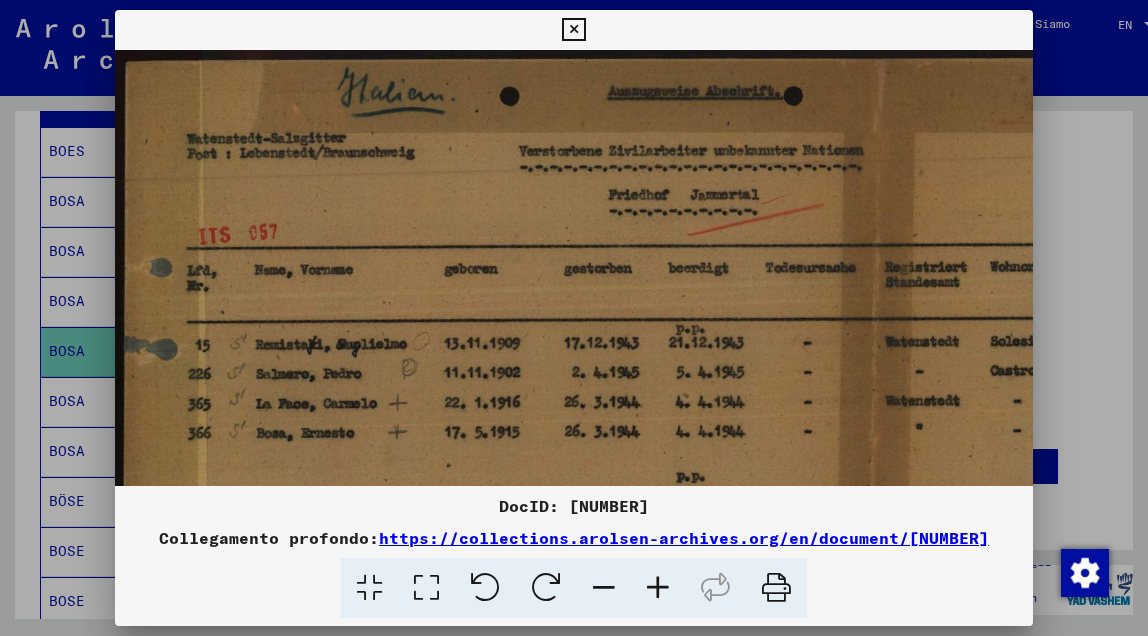 click at bounding box center [658, 588] 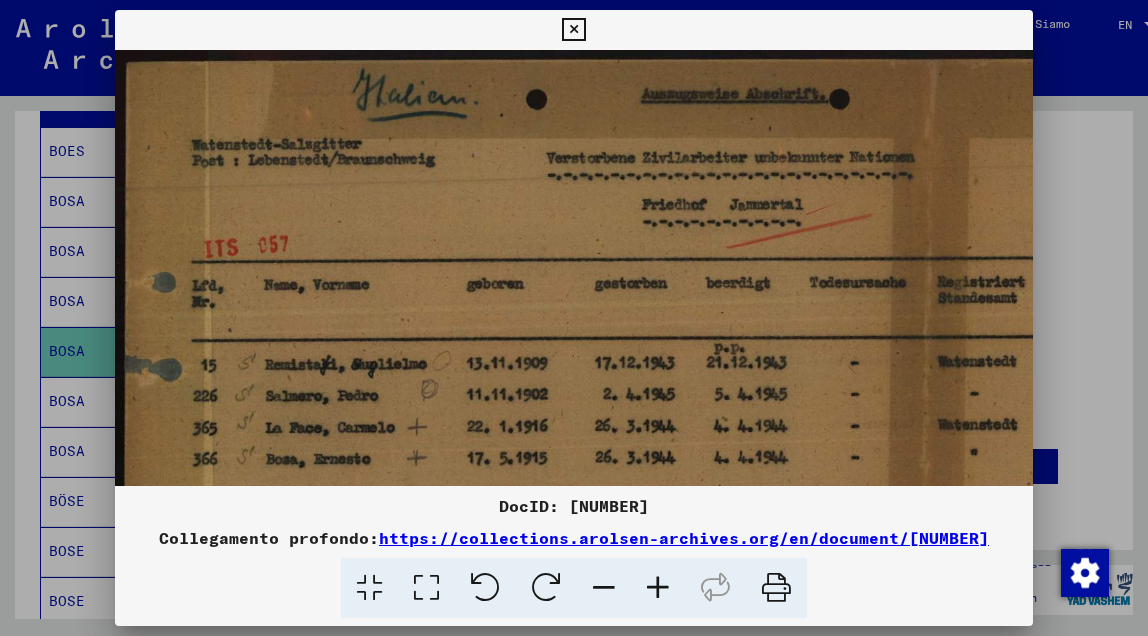 click at bounding box center (750, 443) 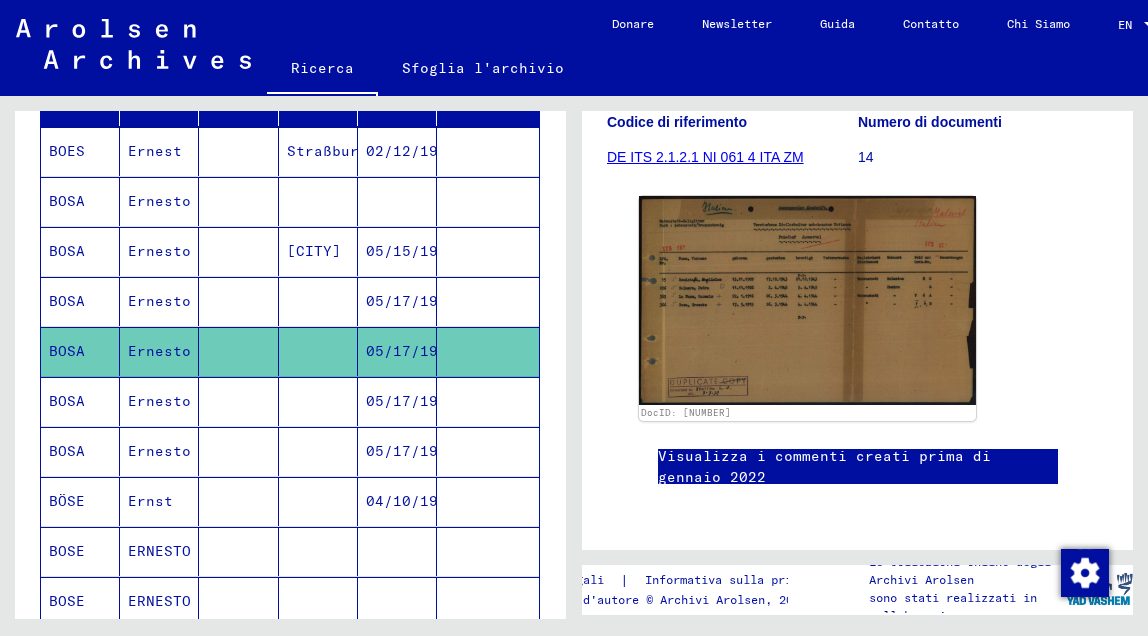 click at bounding box center (238, 451) 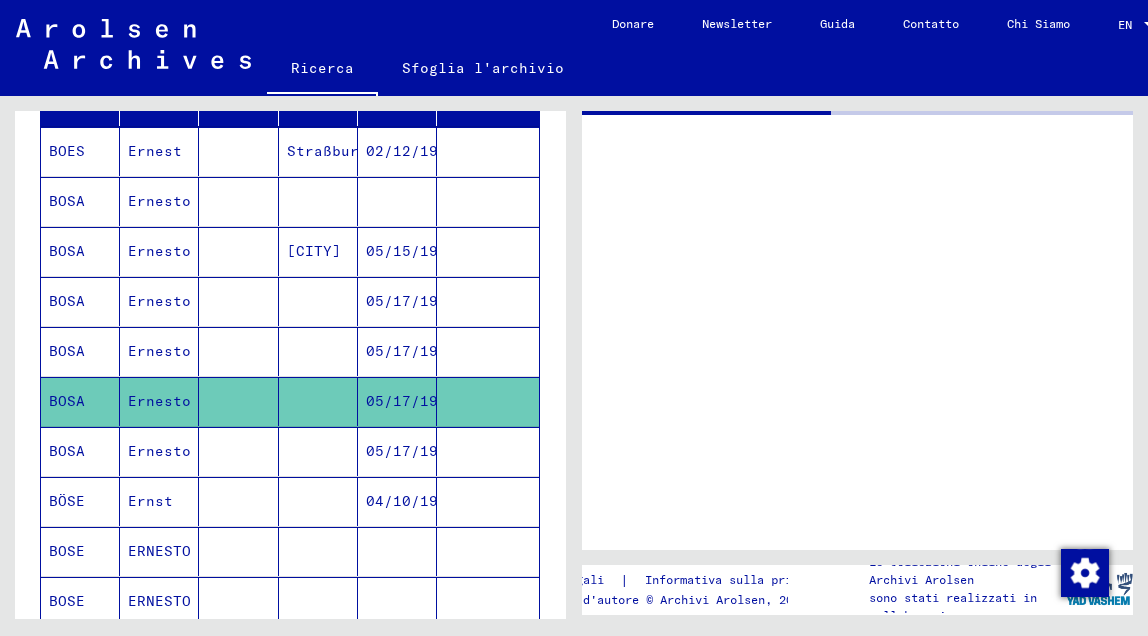 scroll, scrollTop: 0, scrollLeft: 0, axis: both 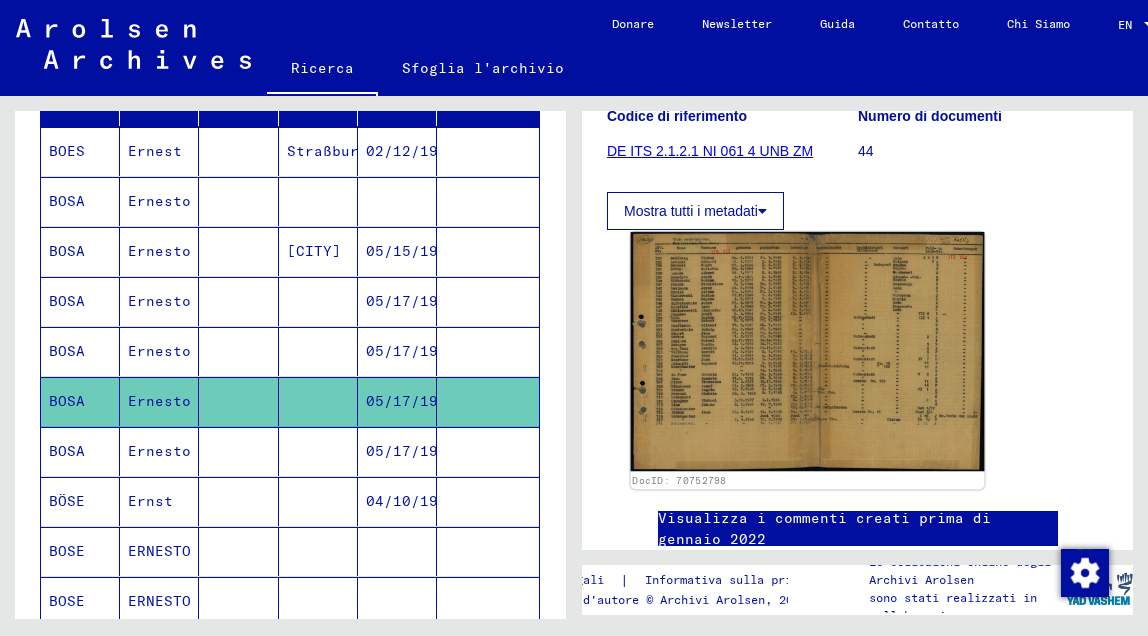 click 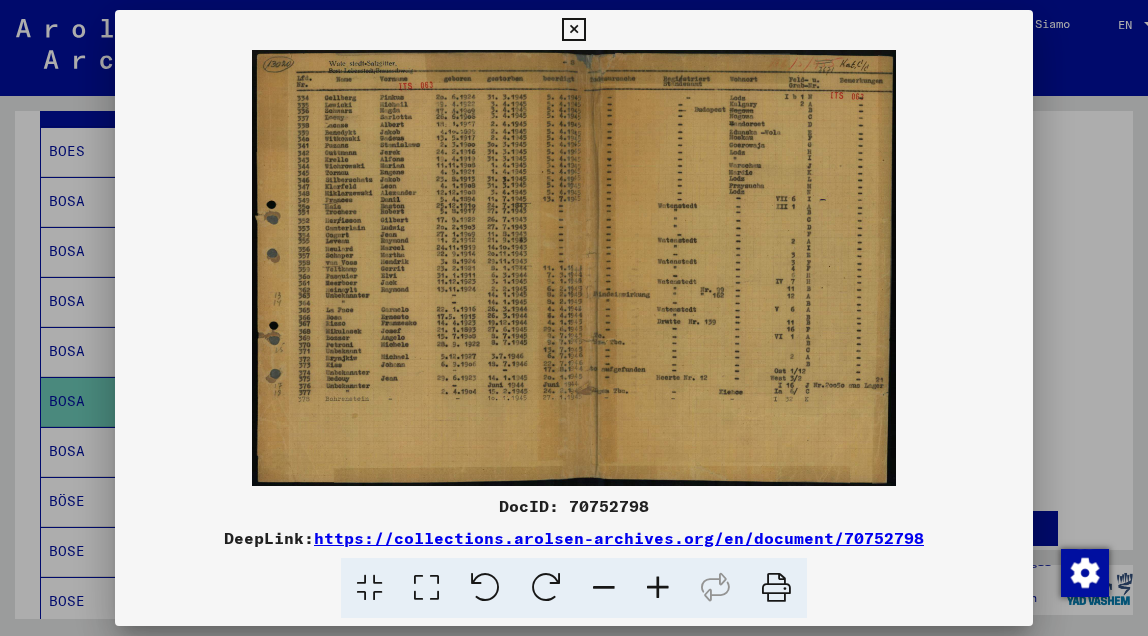 click at bounding box center [658, 588] 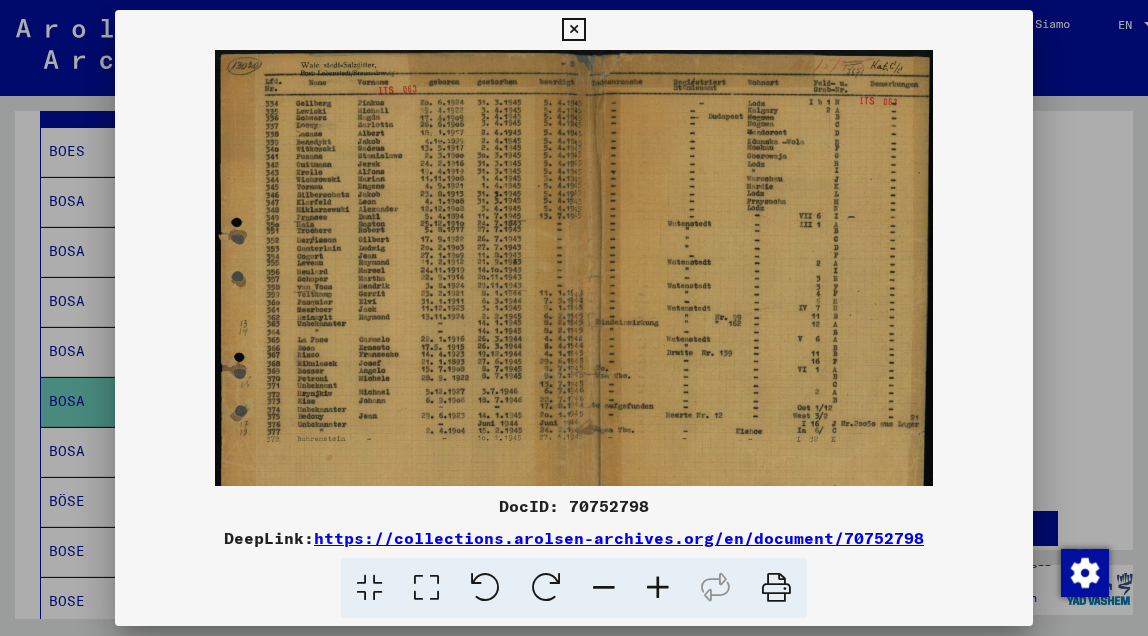 click at bounding box center (658, 588) 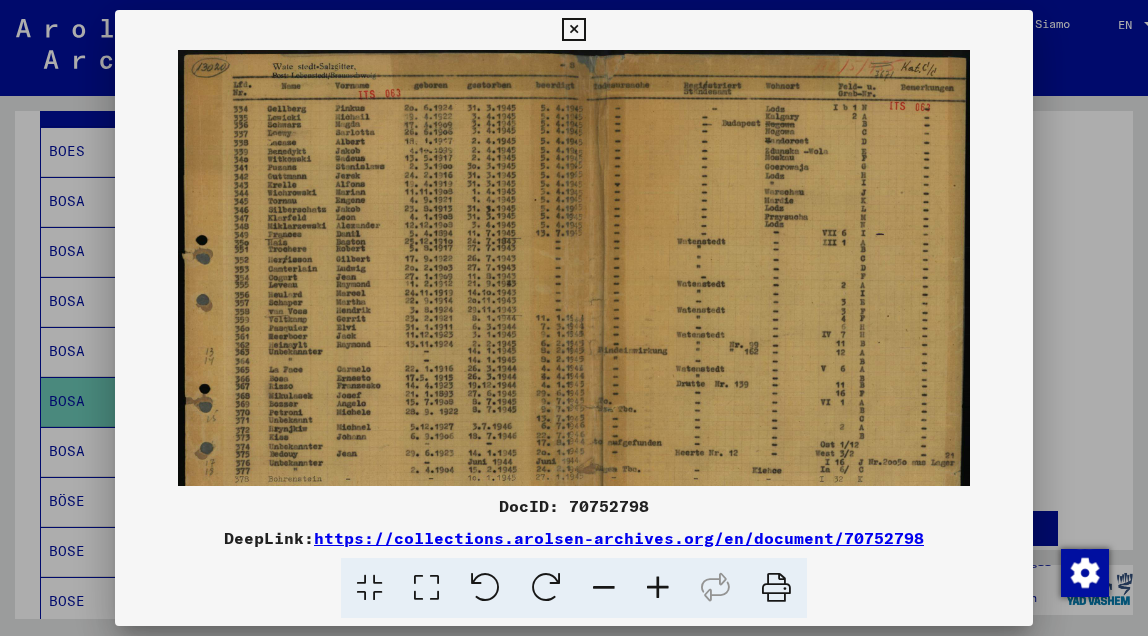 click at bounding box center [658, 588] 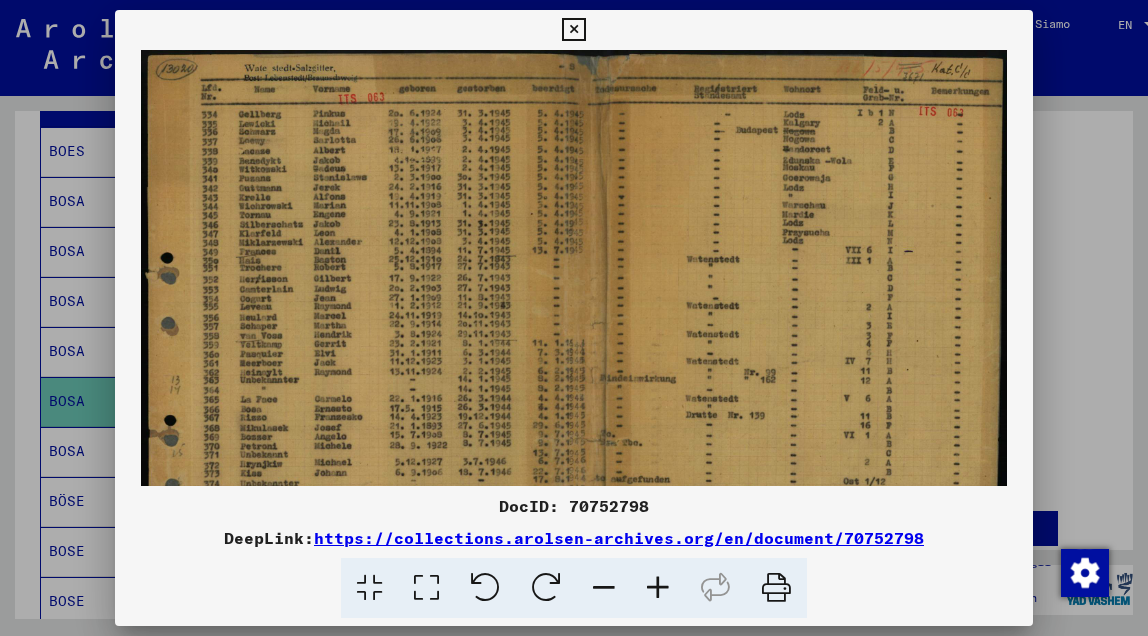 click at bounding box center (658, 588) 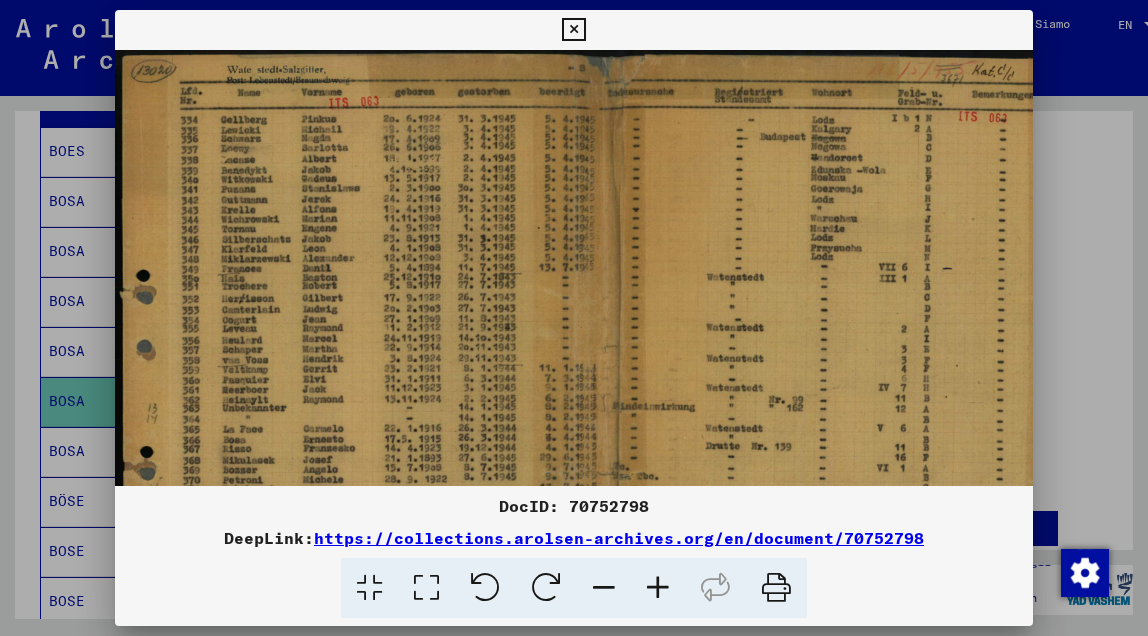 click at bounding box center [658, 588] 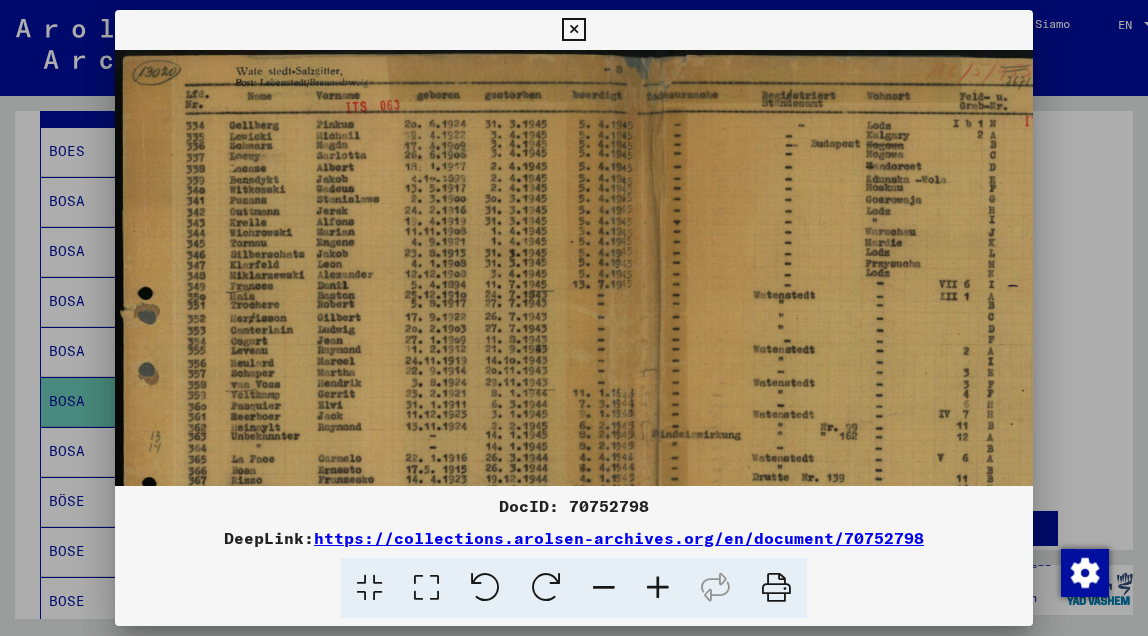 click at bounding box center [658, 588] 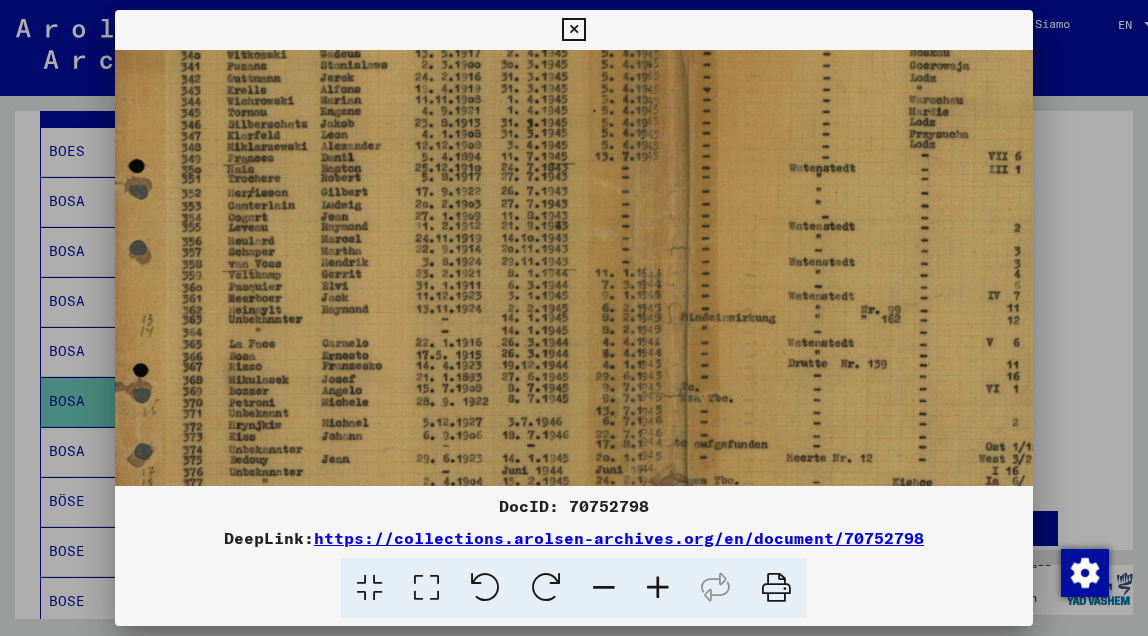 scroll, scrollTop: 144, scrollLeft: 11, axis: both 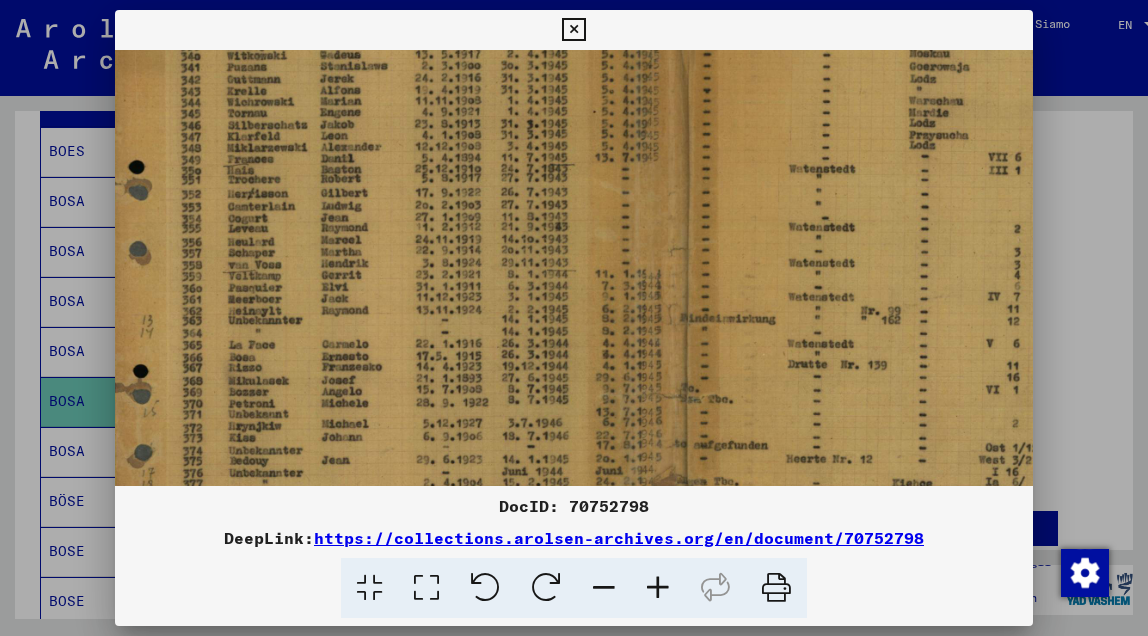 drag, startPoint x: 302, startPoint y: 311, endPoint x: 291, endPoint y: 181, distance: 130.46455 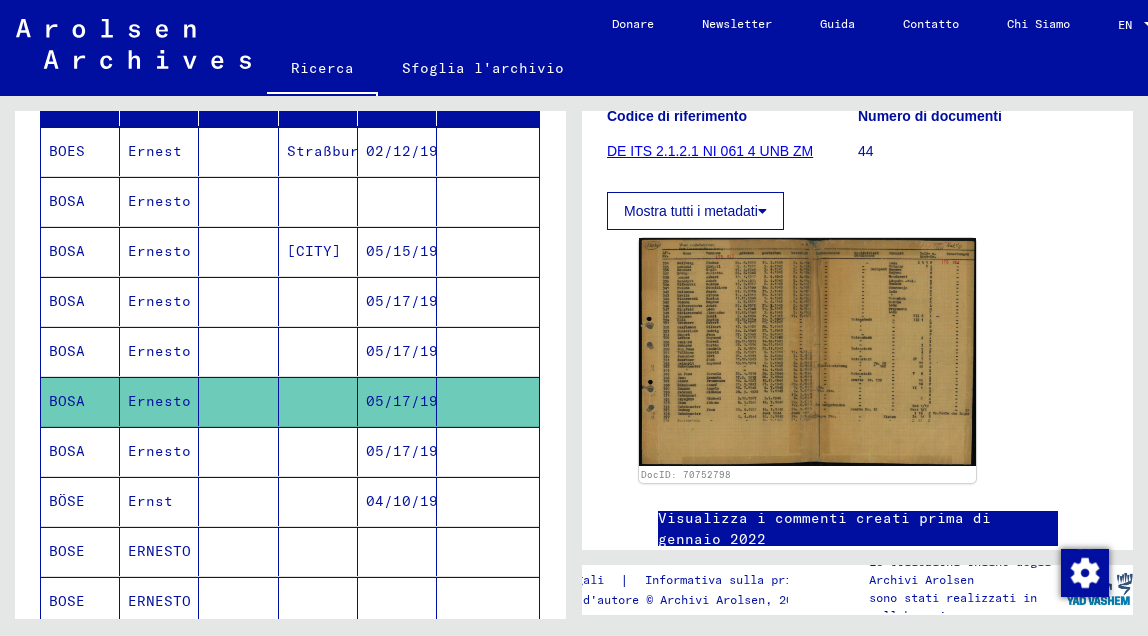 click at bounding box center (238, 501) 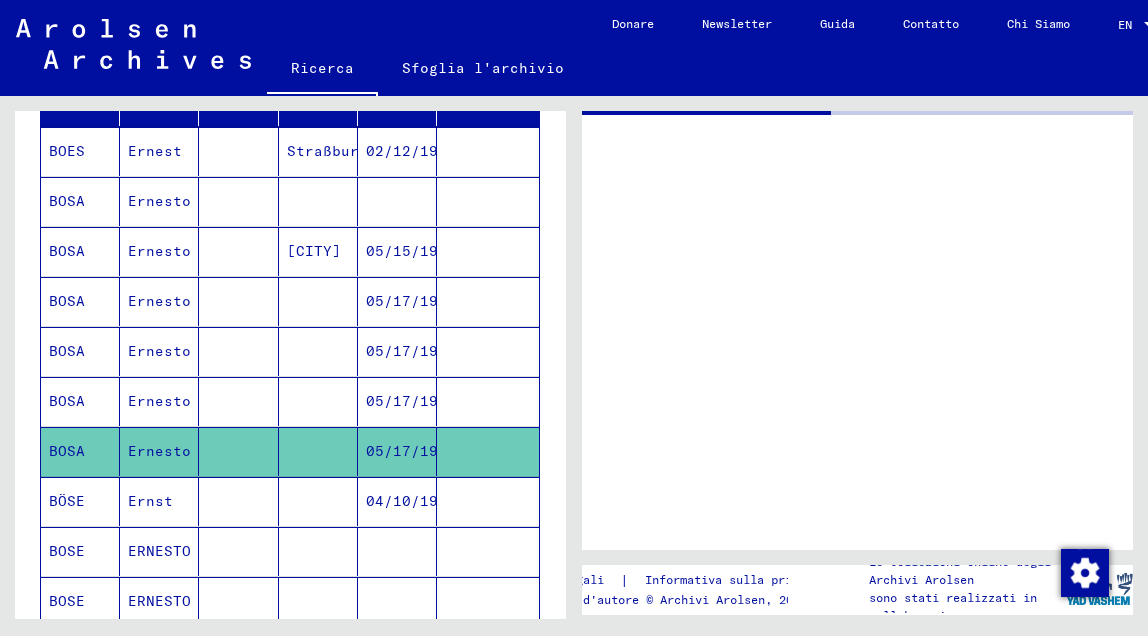 scroll, scrollTop: 0, scrollLeft: 0, axis: both 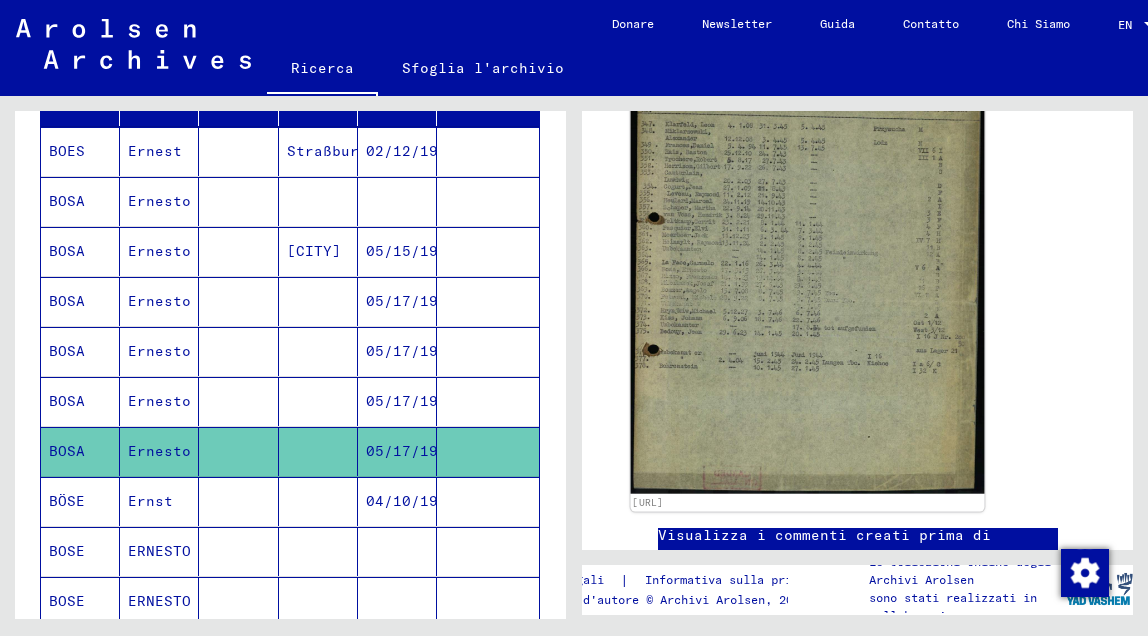 click 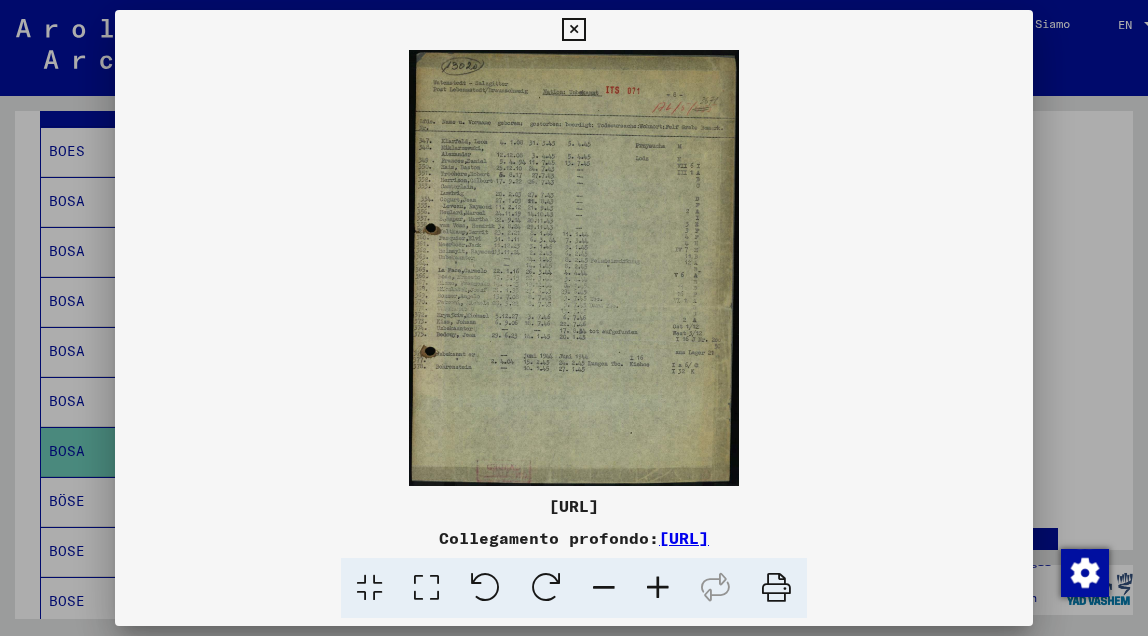 click at bounding box center (658, 588) 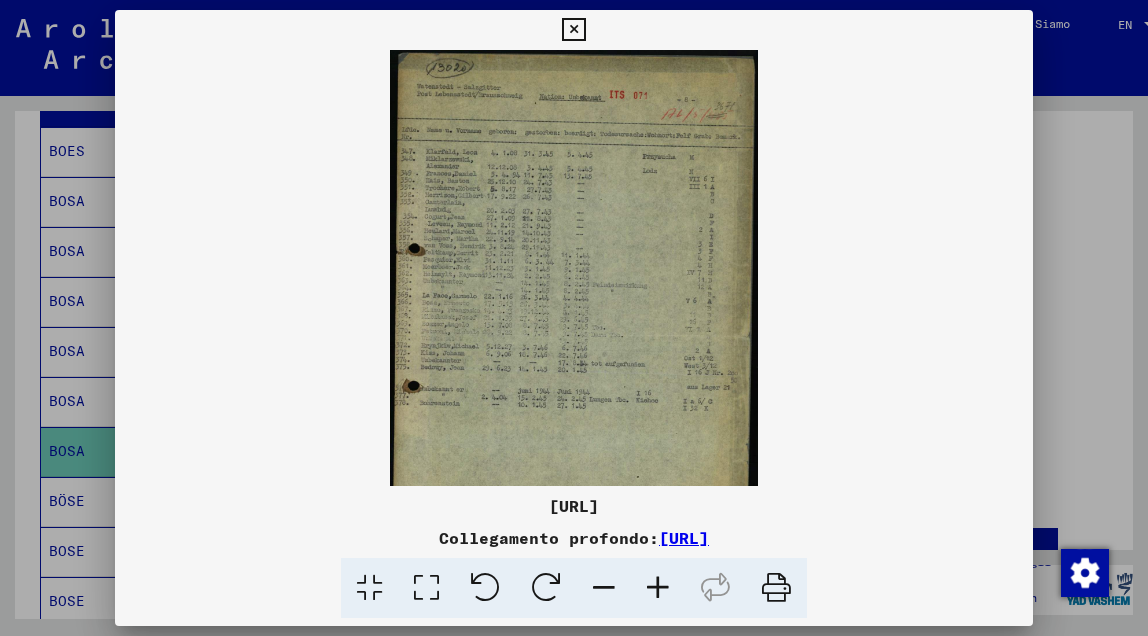 click at bounding box center [658, 588] 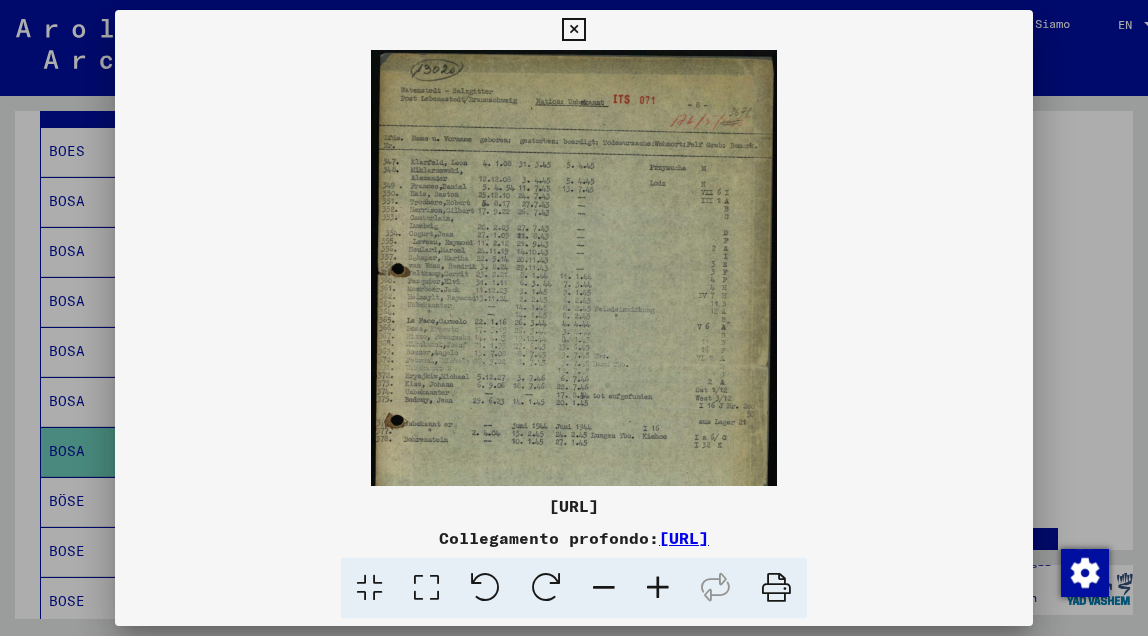 click at bounding box center (658, 588) 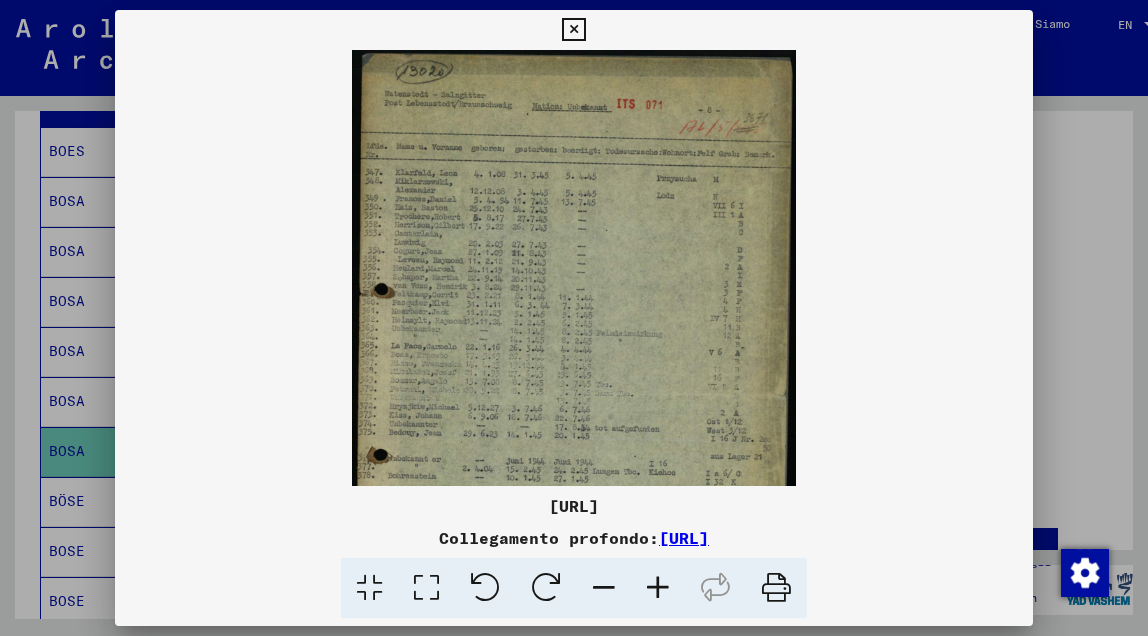 click at bounding box center (658, 588) 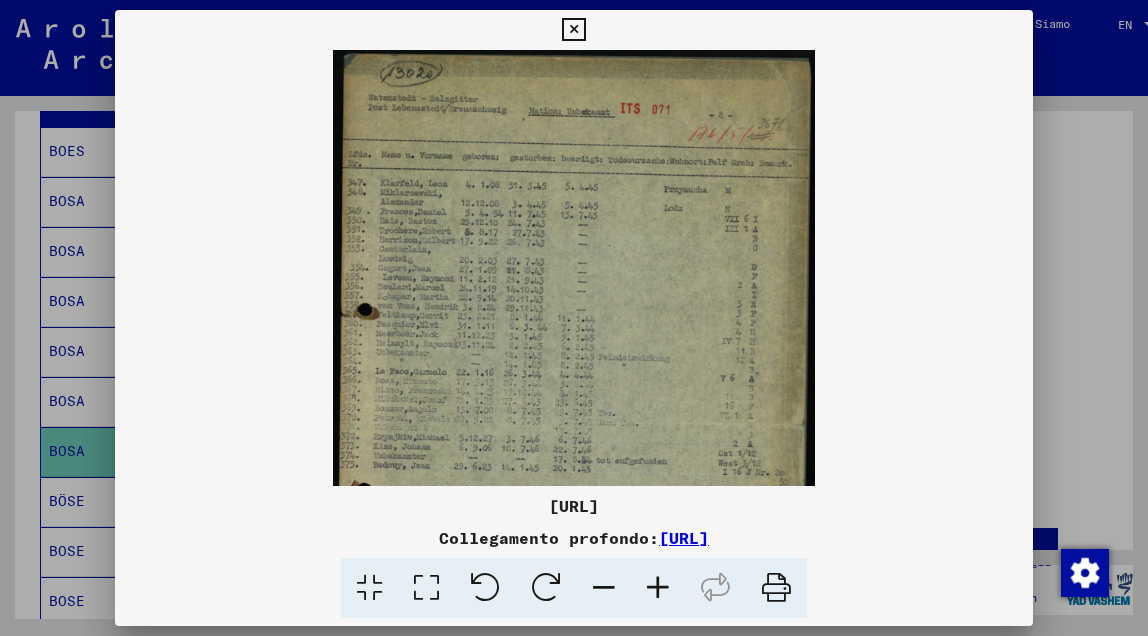 click at bounding box center [658, 588] 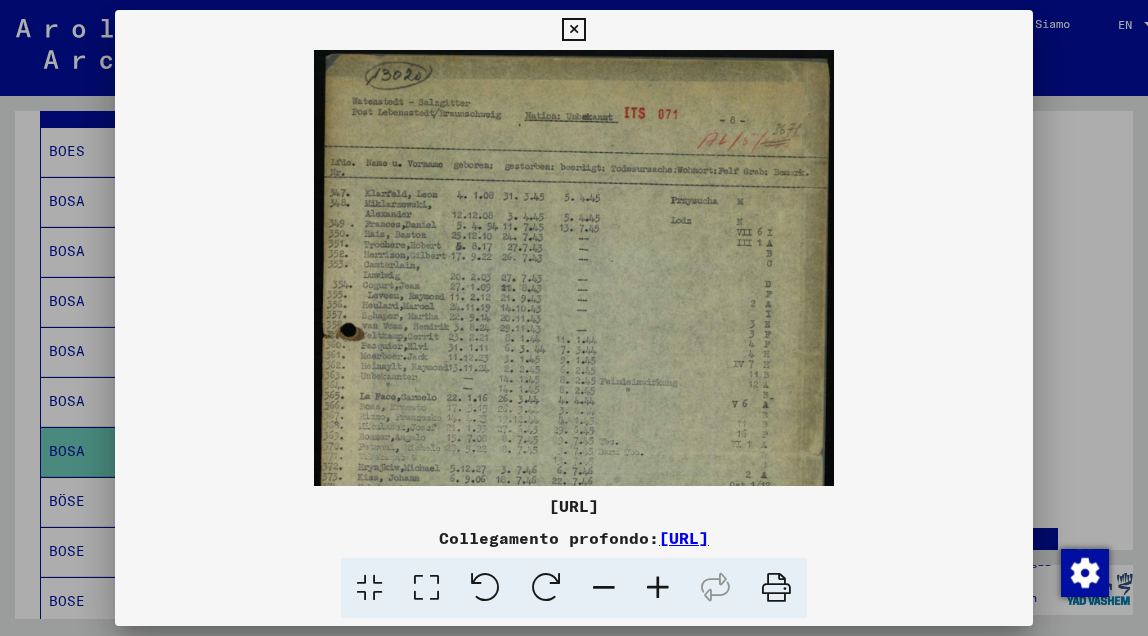 click at bounding box center [658, 588] 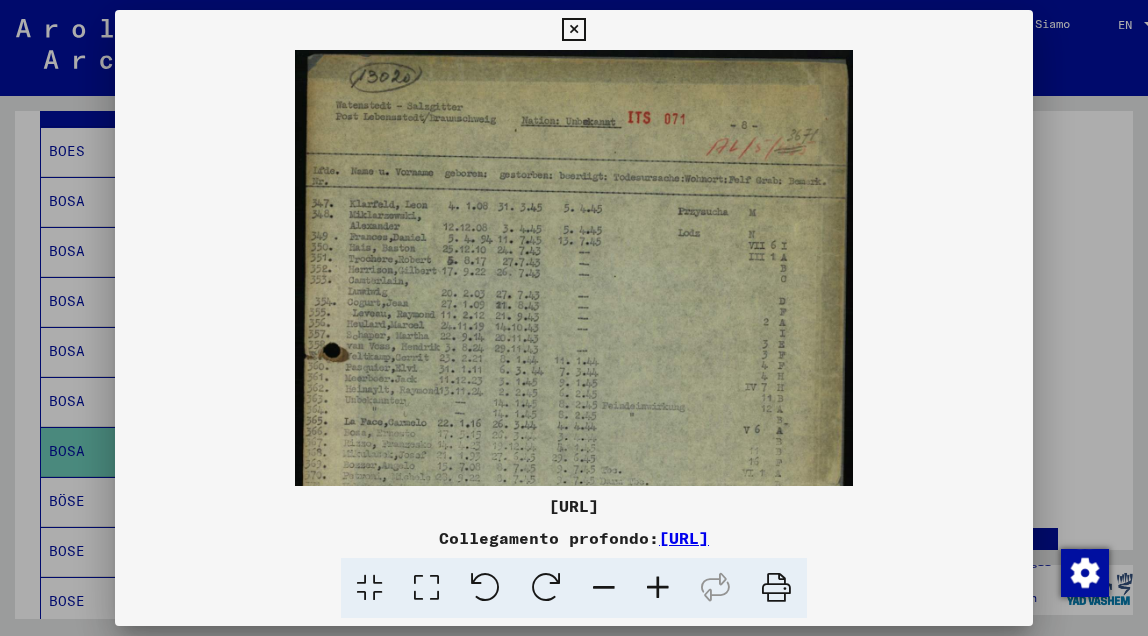 click at bounding box center (658, 588) 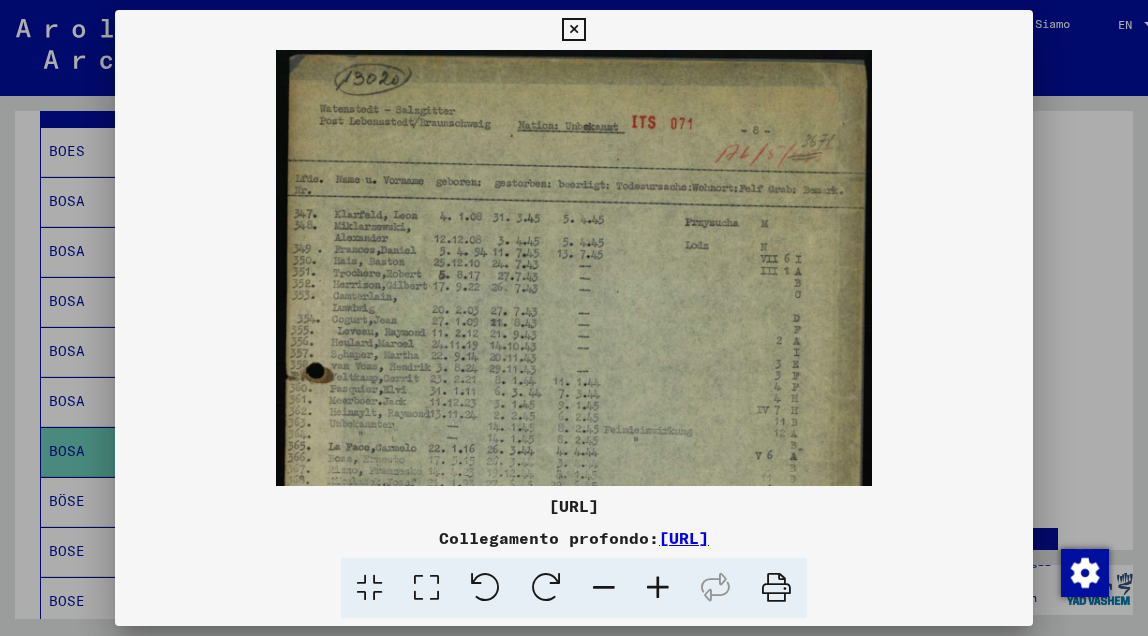 click at bounding box center [658, 588] 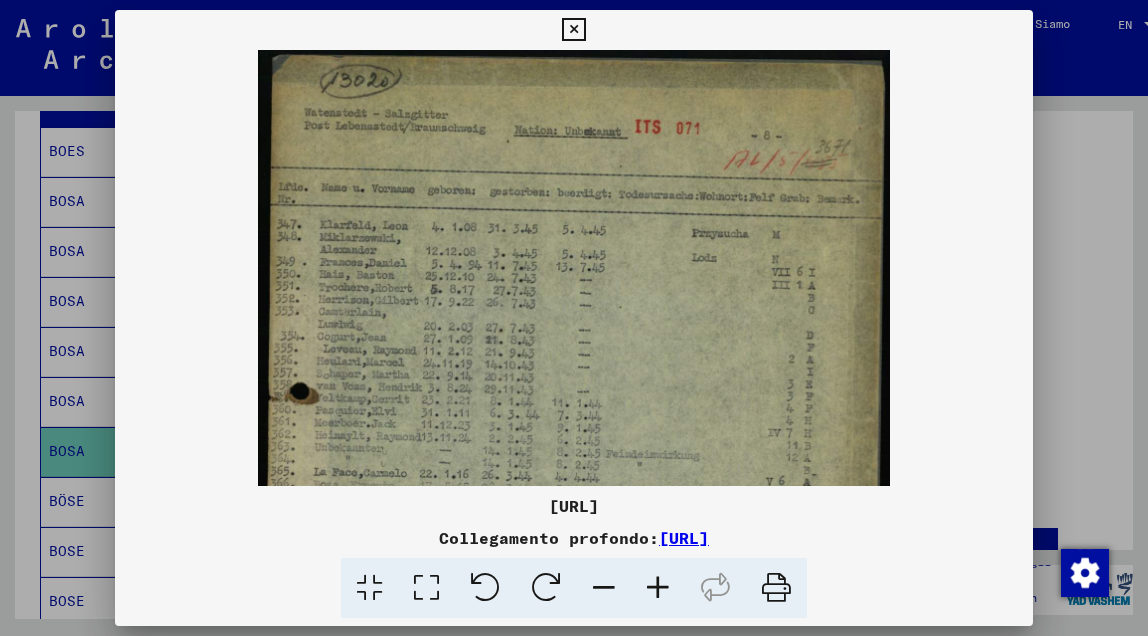 click at bounding box center (658, 588) 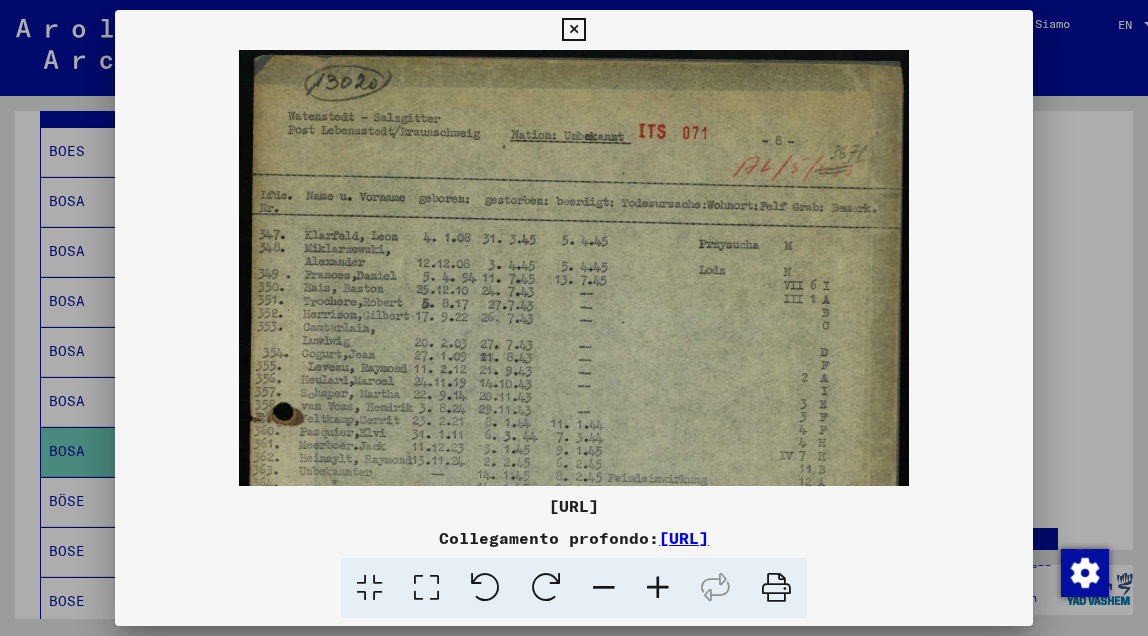 click at bounding box center [658, 588] 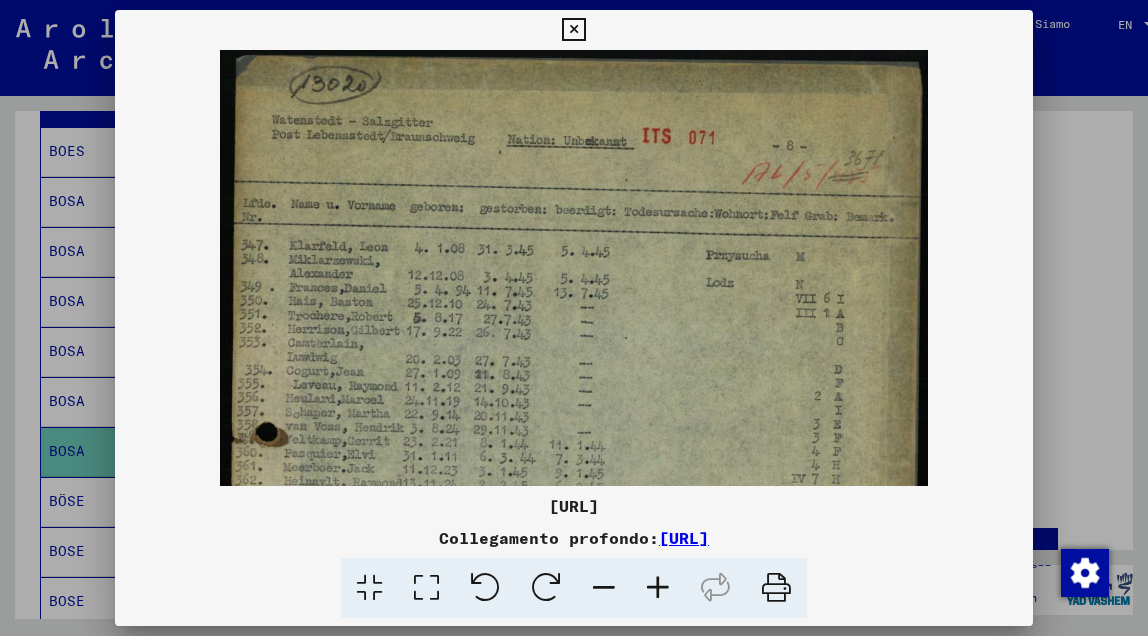 click at bounding box center (658, 588) 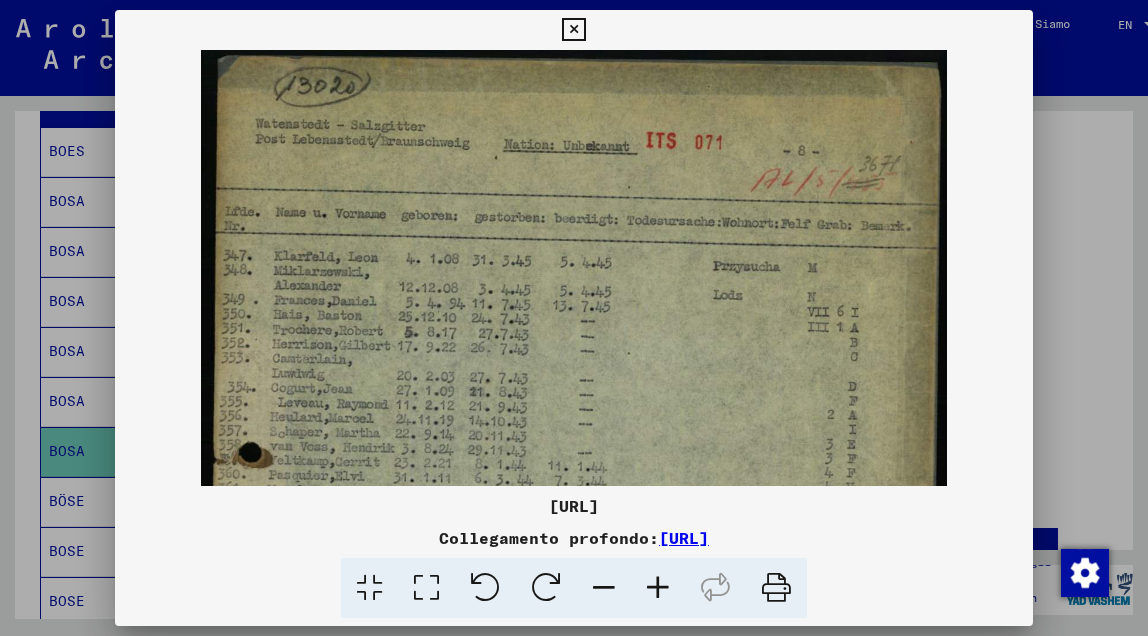 click at bounding box center [658, 588] 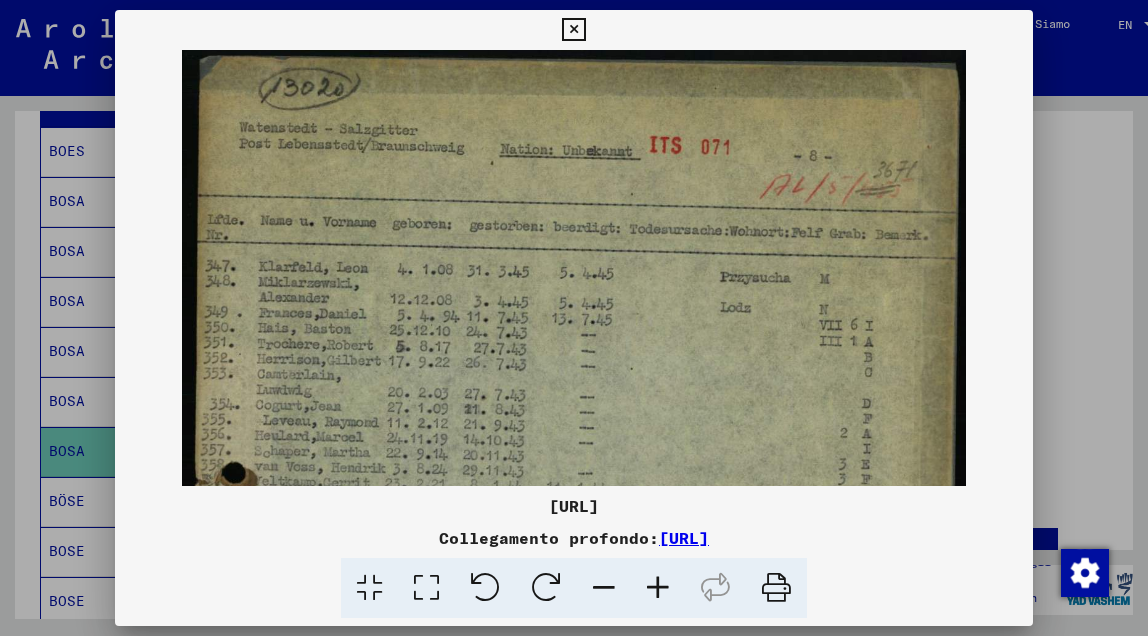 click at bounding box center [658, 588] 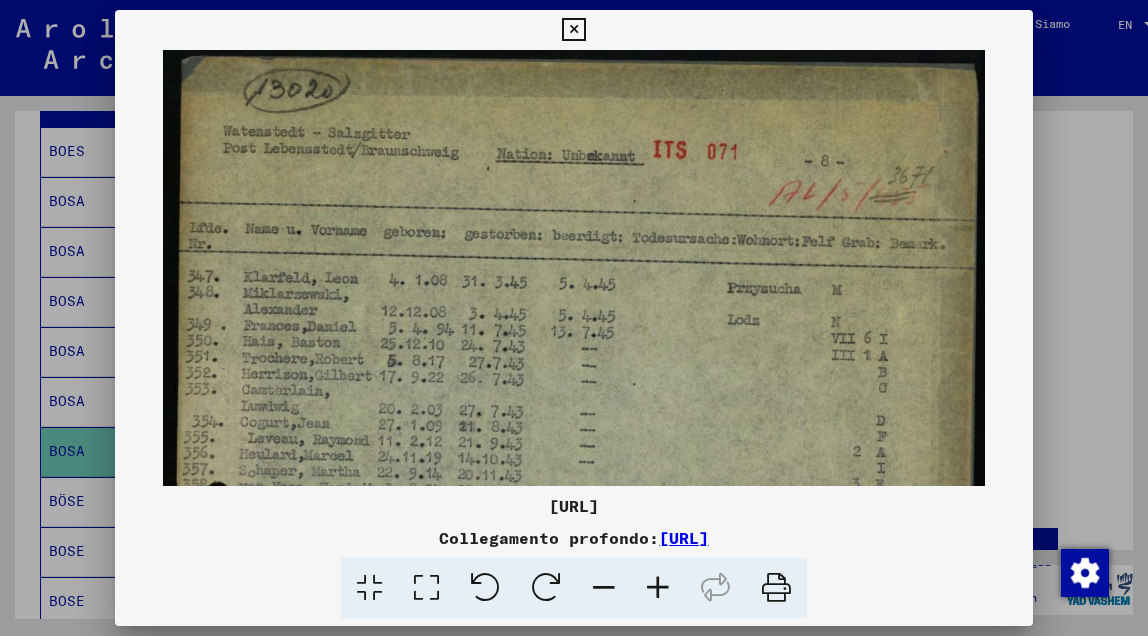 click at bounding box center [658, 588] 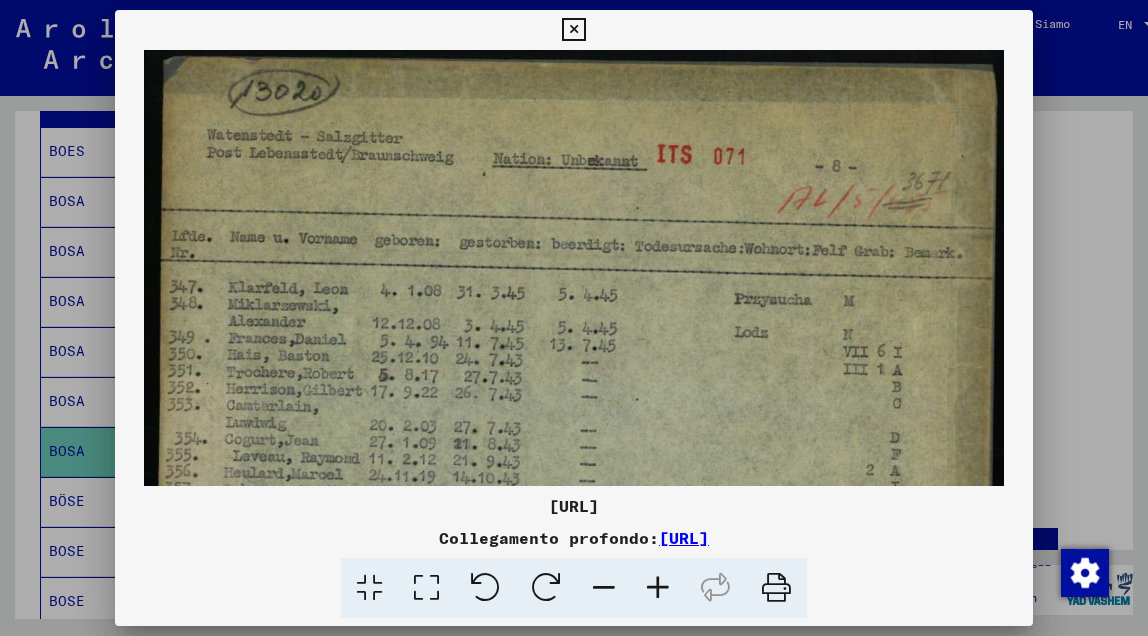click at bounding box center (658, 588) 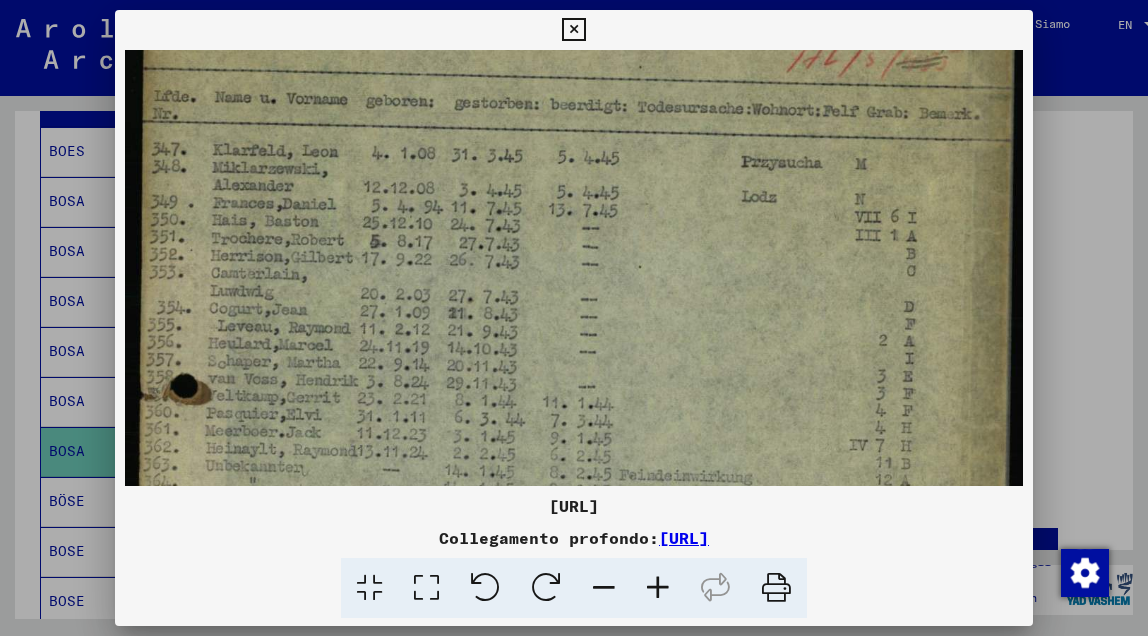 drag, startPoint x: 722, startPoint y: 410, endPoint x: 713, endPoint y: 264, distance: 146.27713 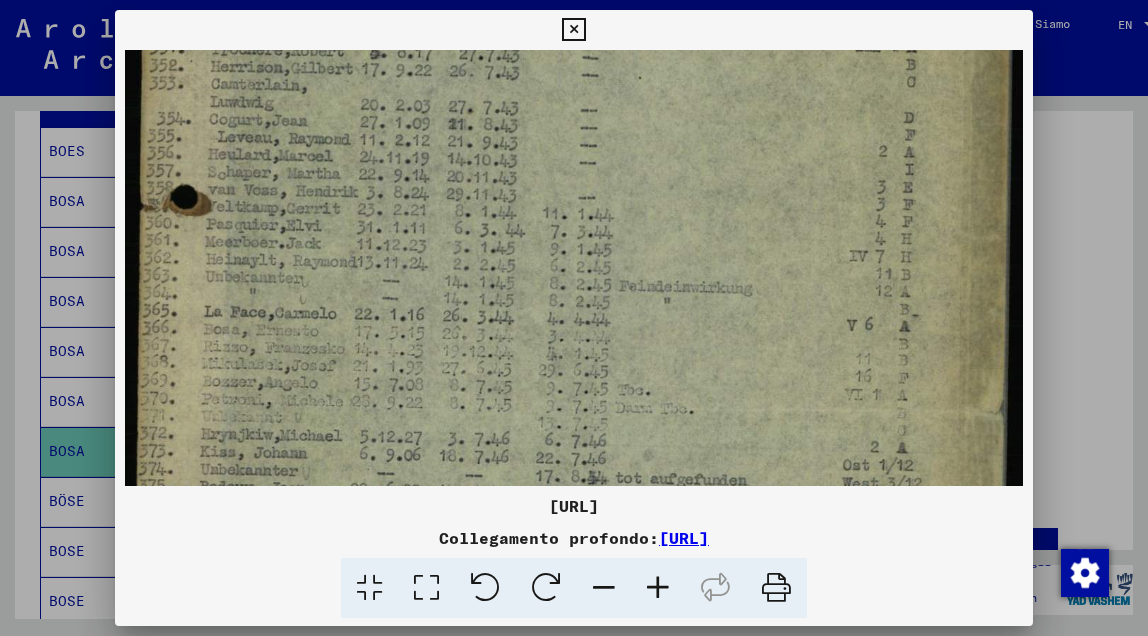 scroll, scrollTop: 334, scrollLeft: 0, axis: vertical 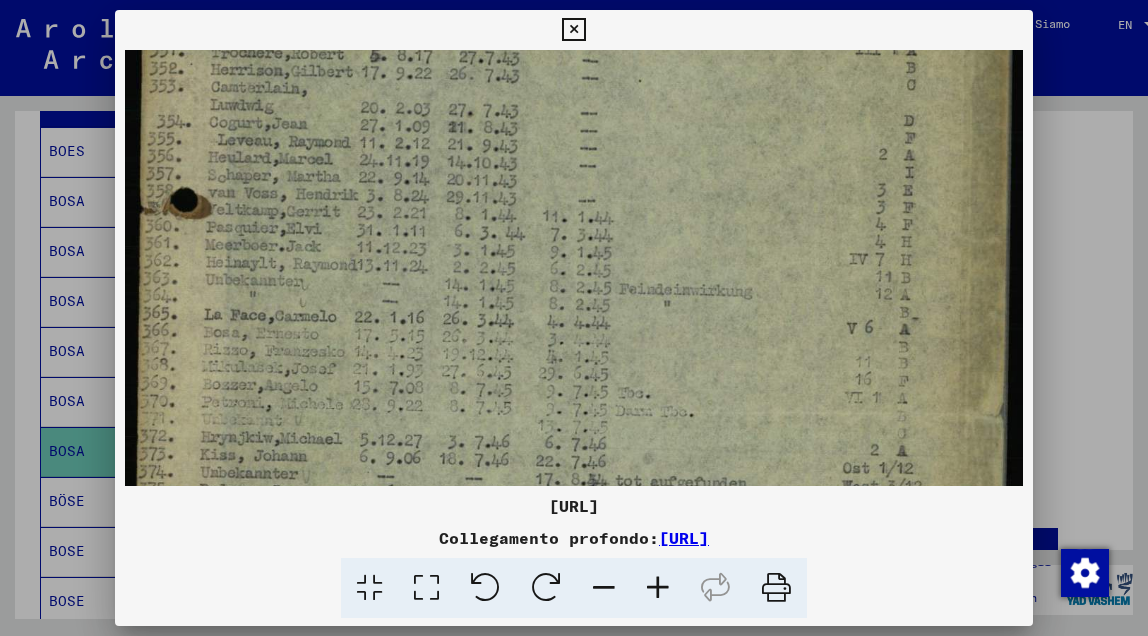 drag, startPoint x: 475, startPoint y: 443, endPoint x: 468, endPoint y: 295, distance: 148.16545 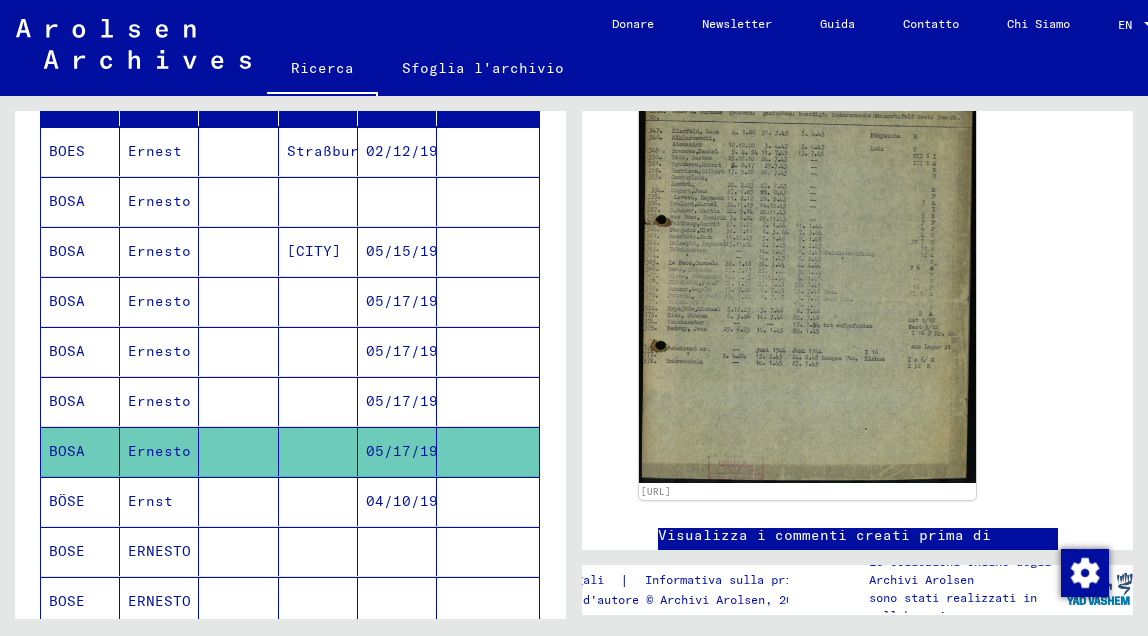 click at bounding box center (238, 601) 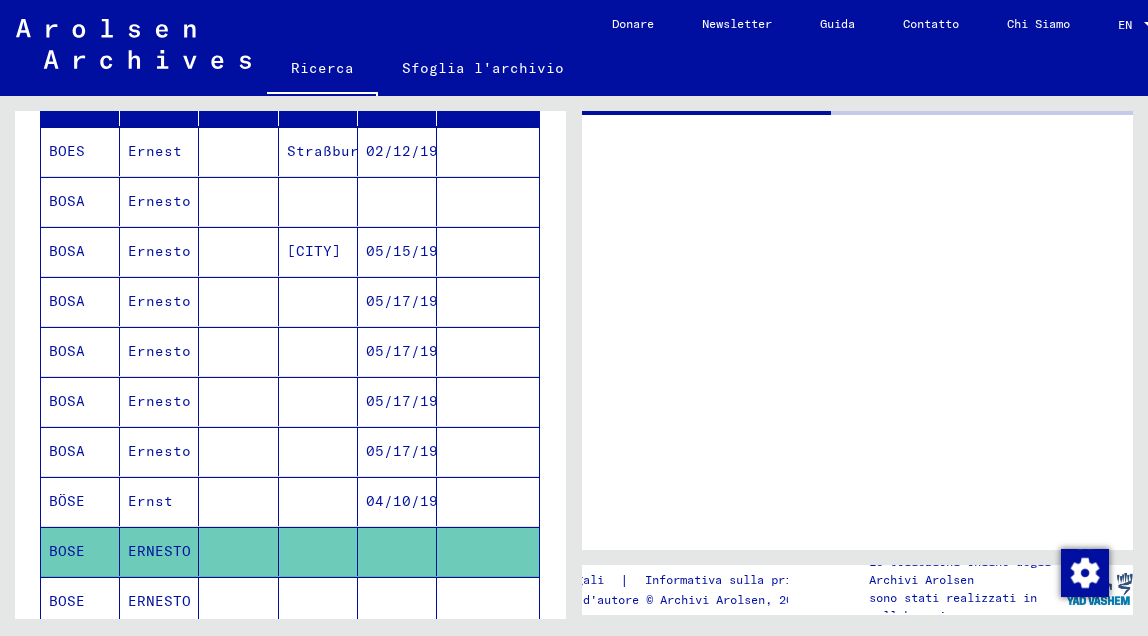 scroll, scrollTop: 0, scrollLeft: 0, axis: both 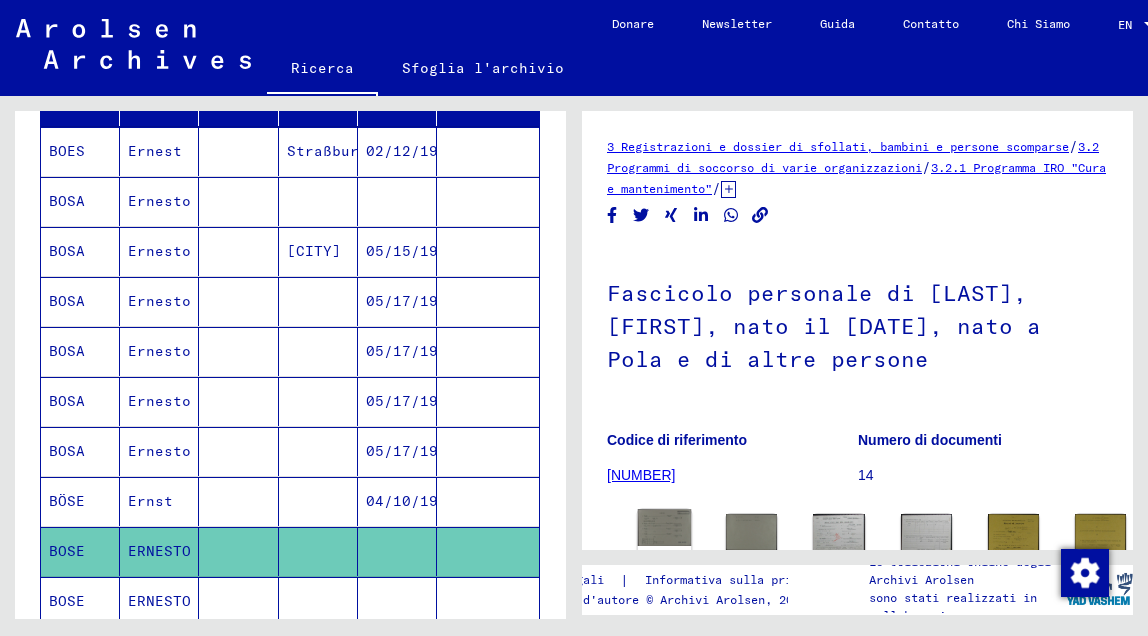 click 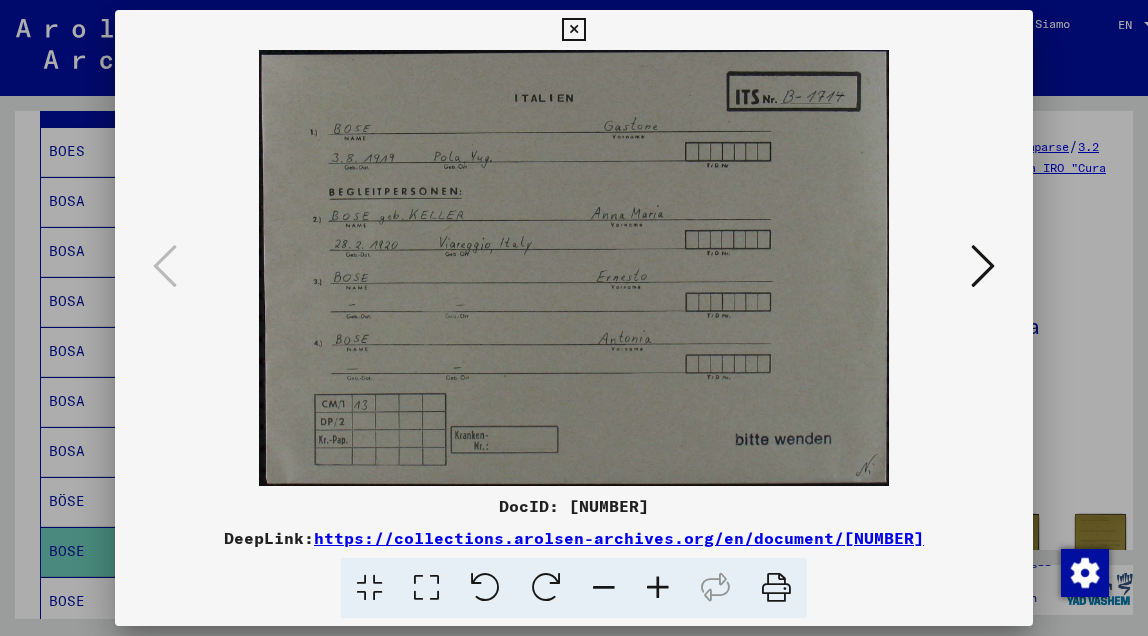 click at bounding box center (573, 30) 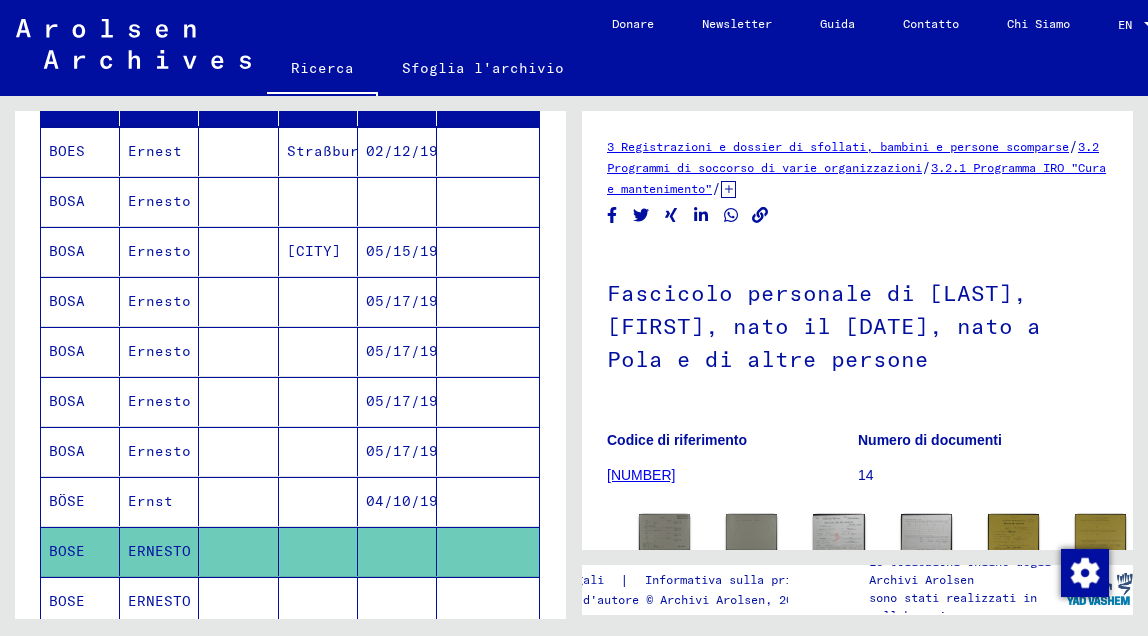 click at bounding box center (318, 251) 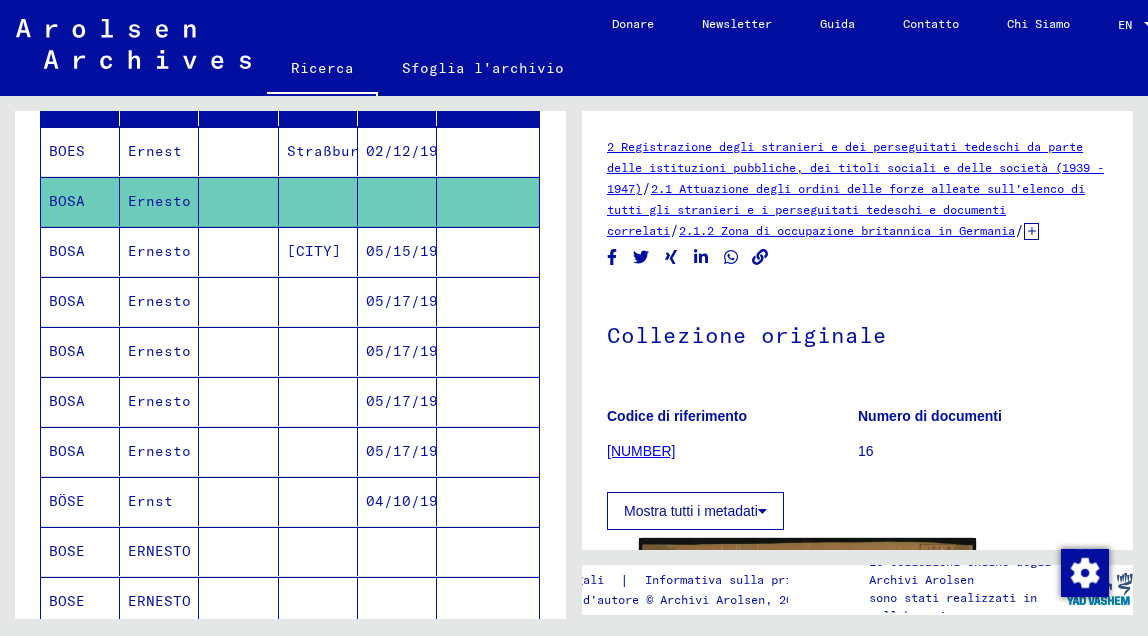 scroll, scrollTop: 0, scrollLeft: 0, axis: both 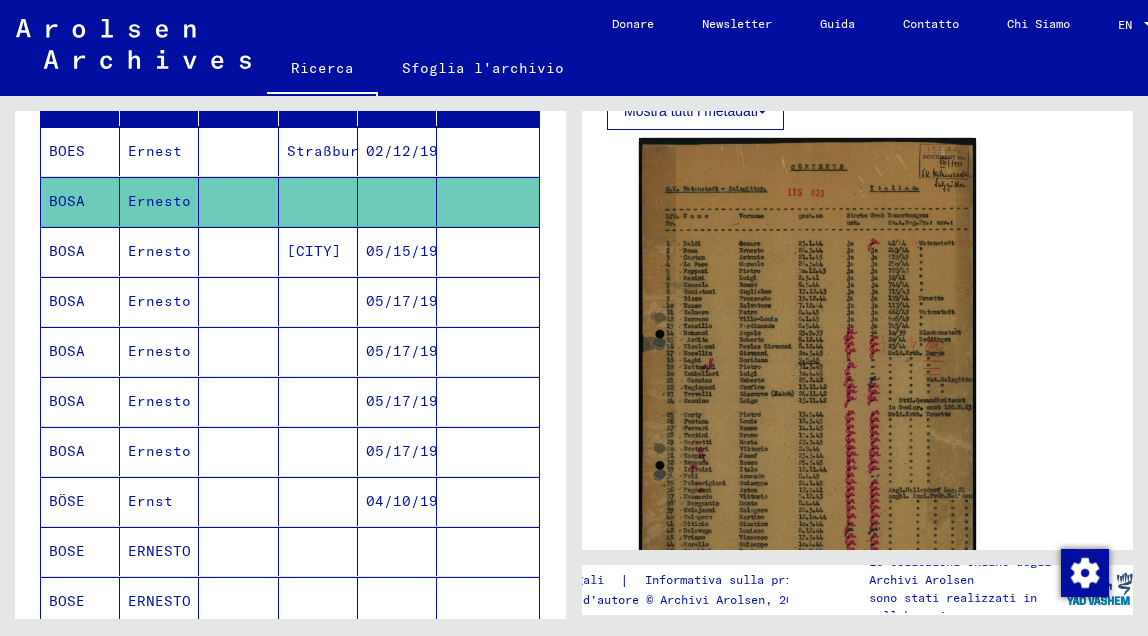 click at bounding box center [238, 351] 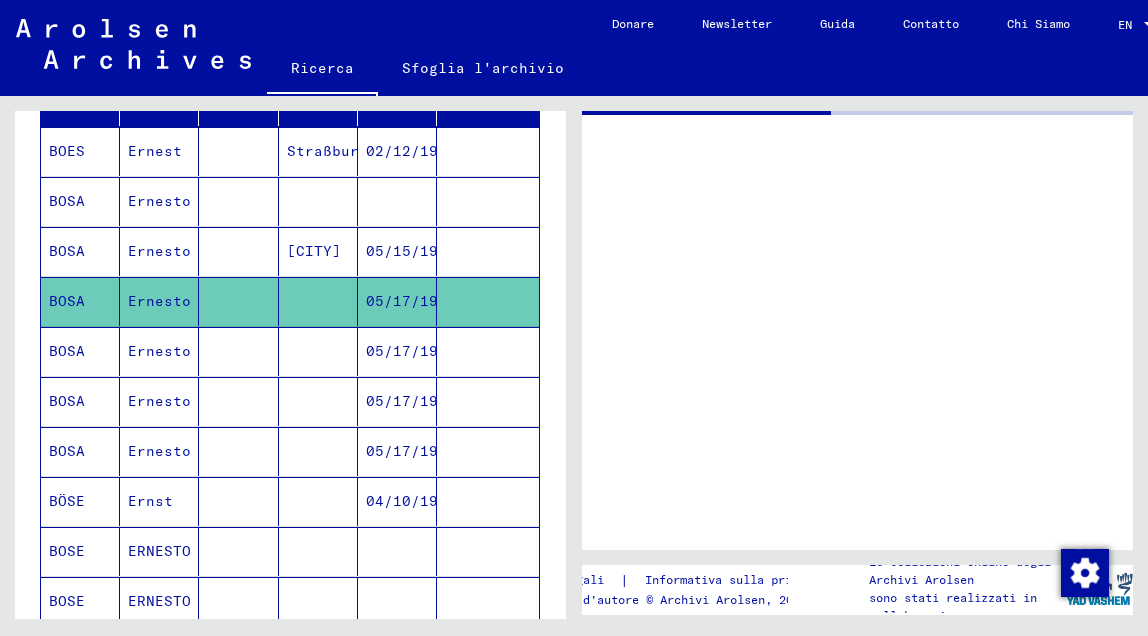 scroll, scrollTop: 0, scrollLeft: 0, axis: both 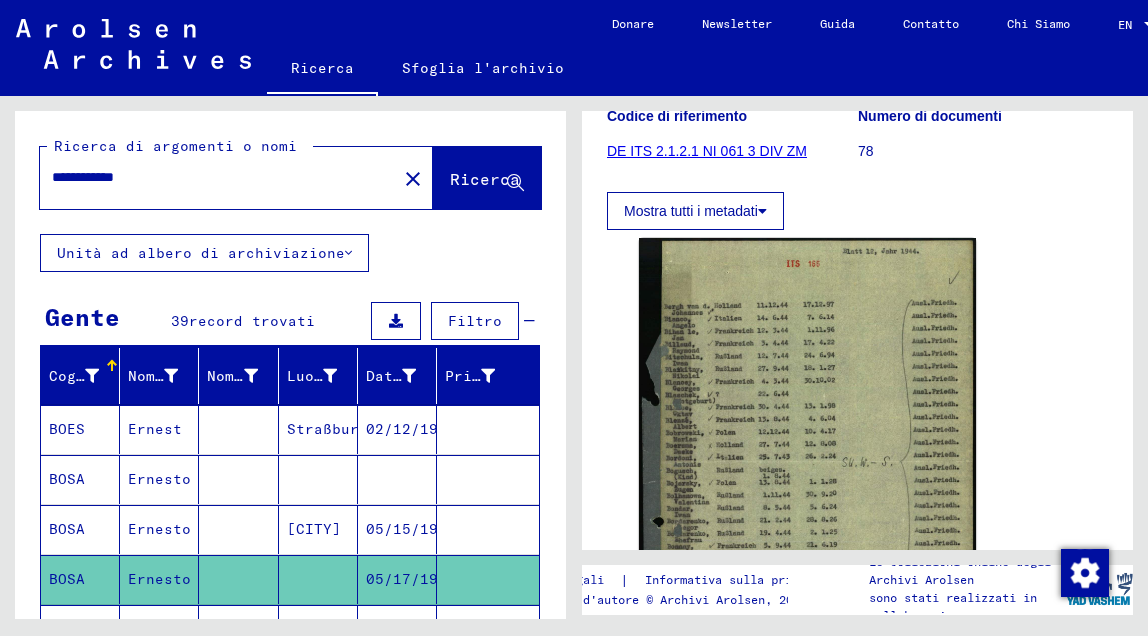 click on "**********" at bounding box center (218, 177) 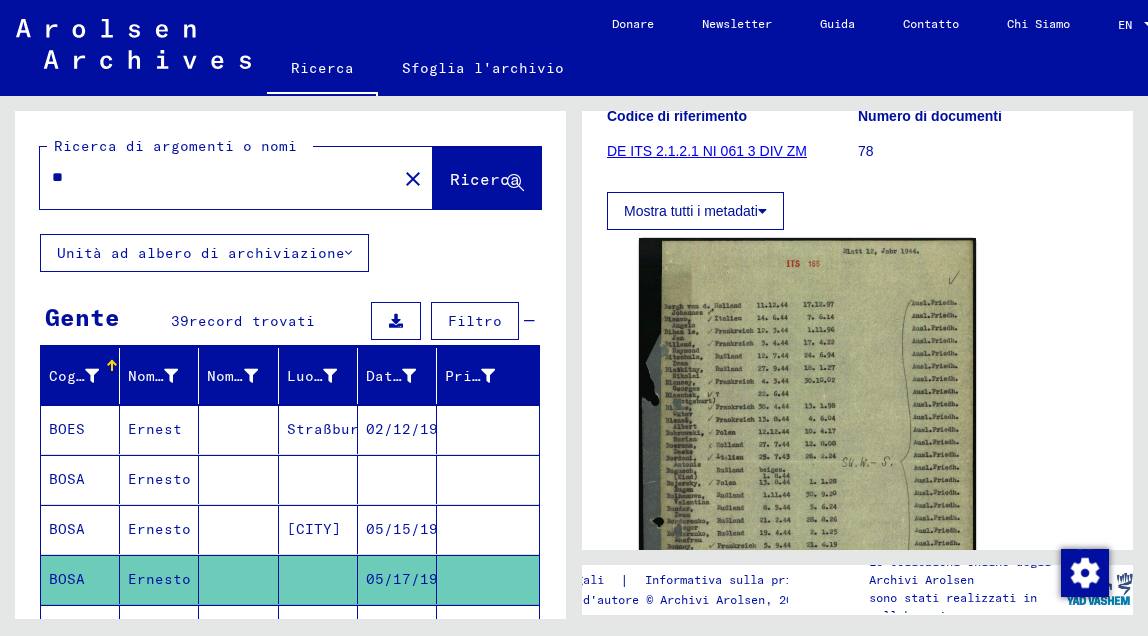 type on "*" 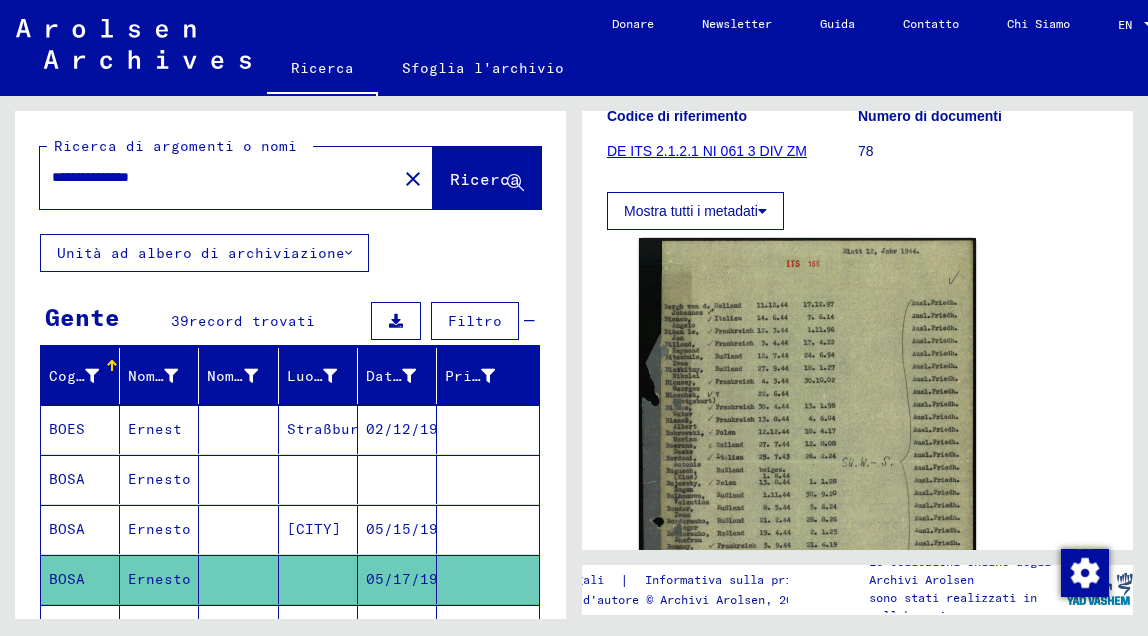 type on "**********" 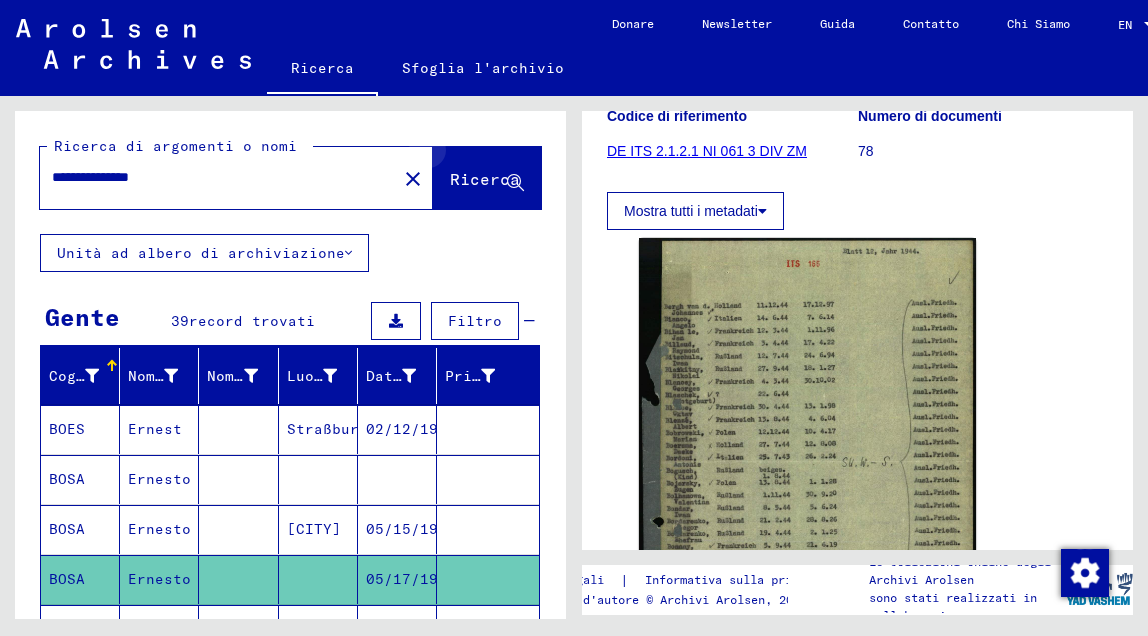 click 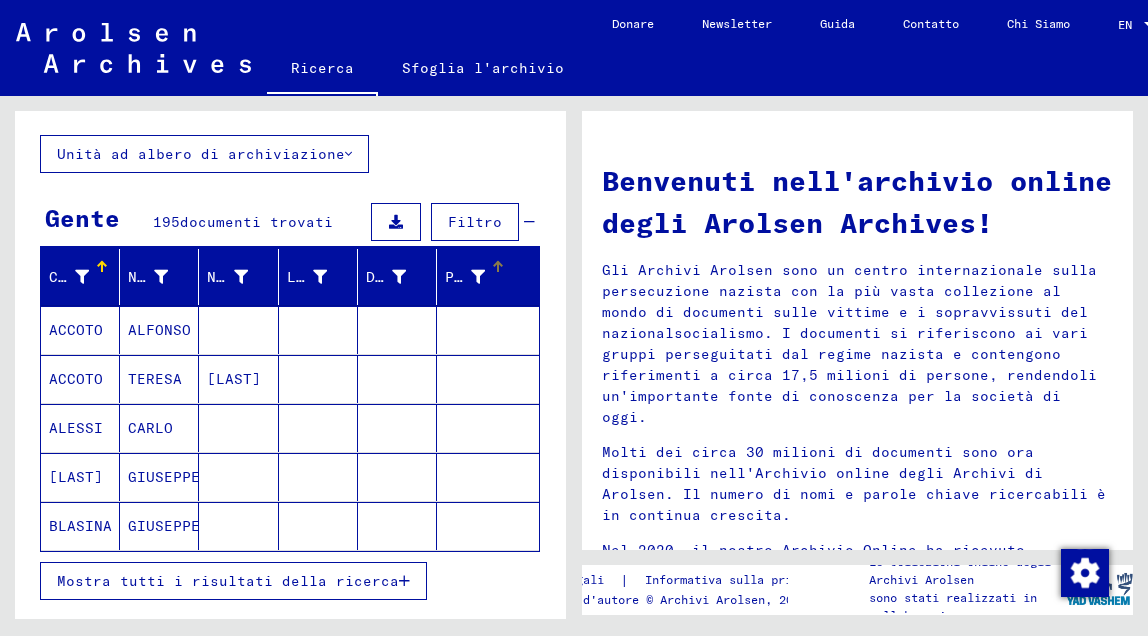 scroll, scrollTop: 100, scrollLeft: 0, axis: vertical 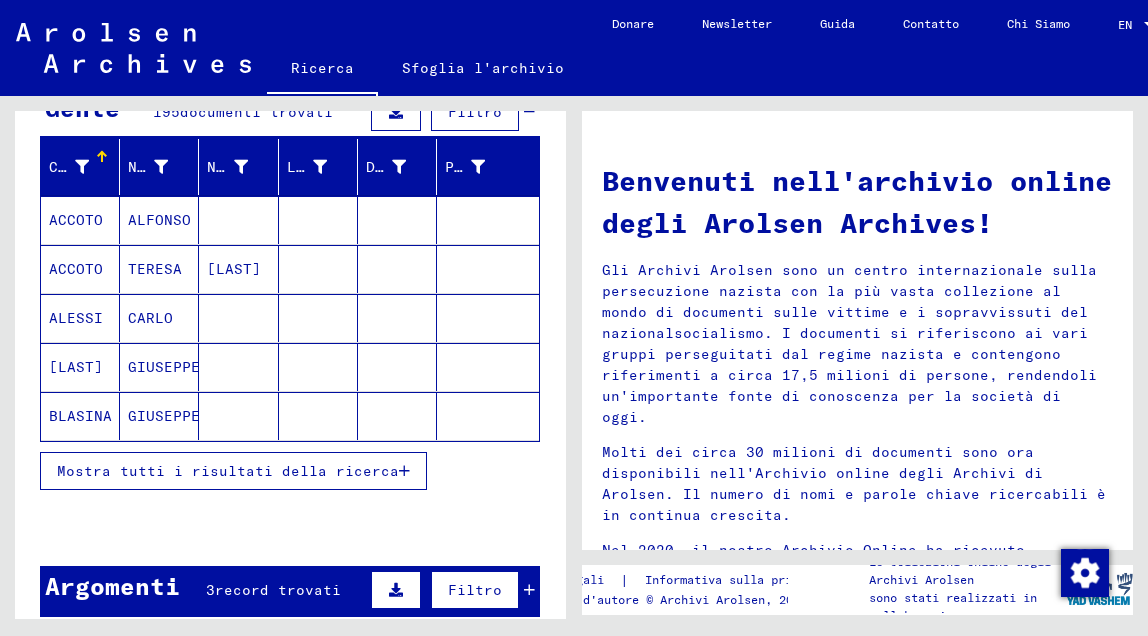 click at bounding box center (404, 471) 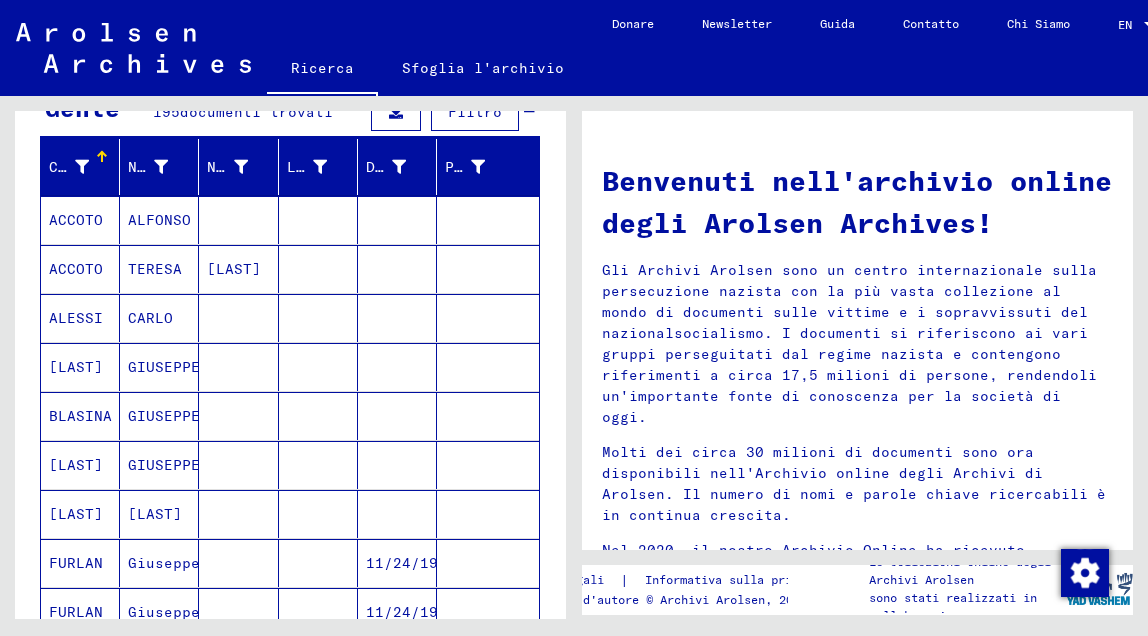 click on "Giuseppe" at bounding box center [159, 612] 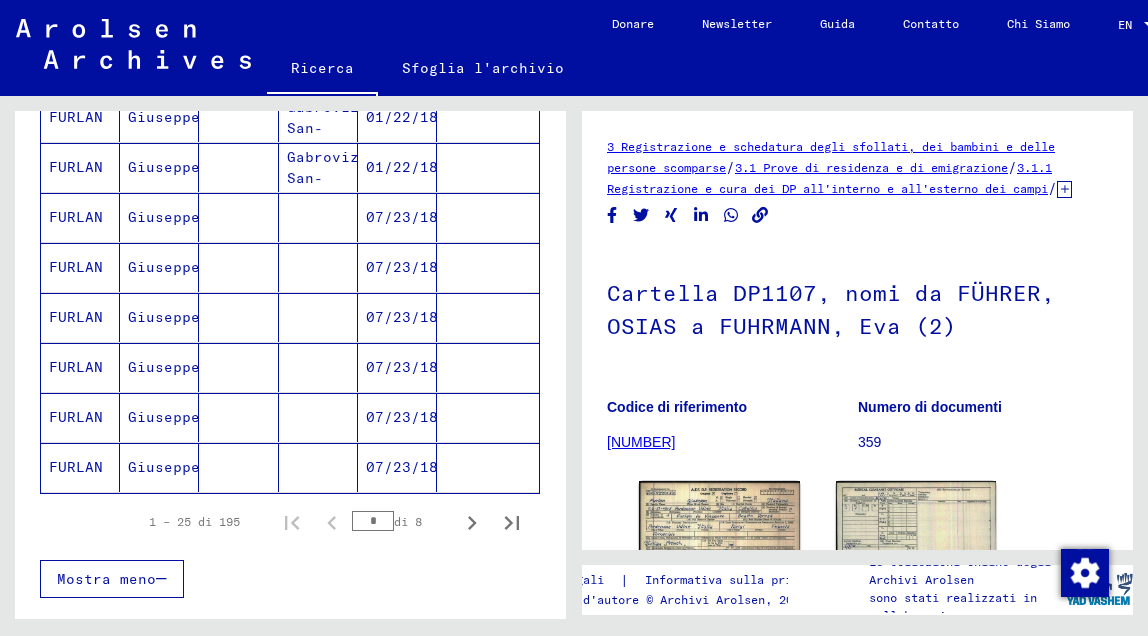 scroll, scrollTop: 1209, scrollLeft: 0, axis: vertical 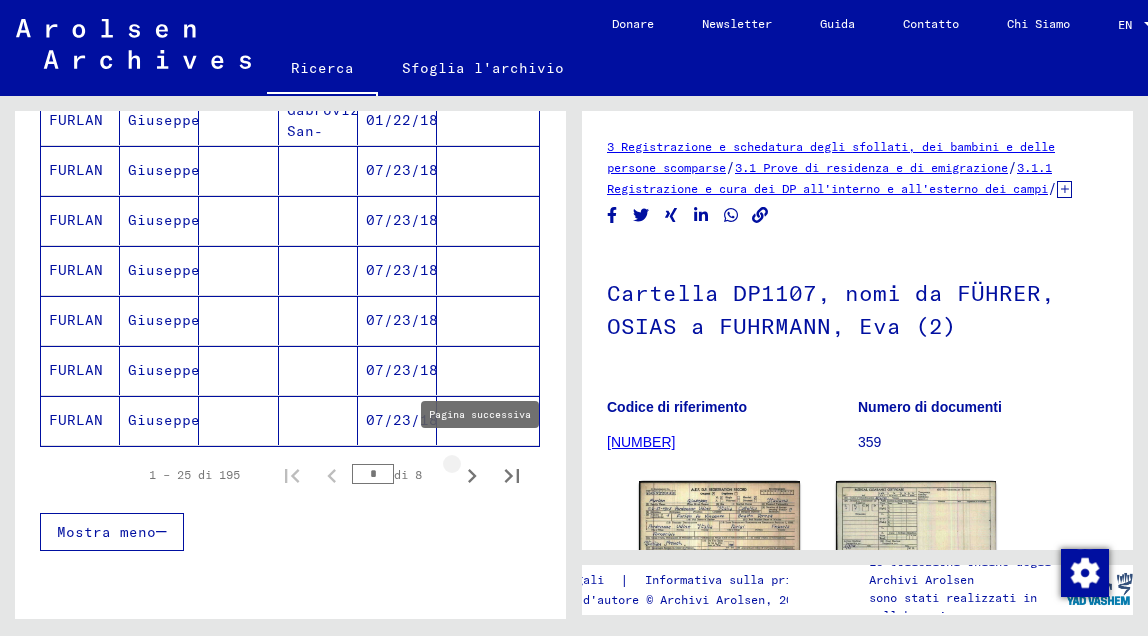 click 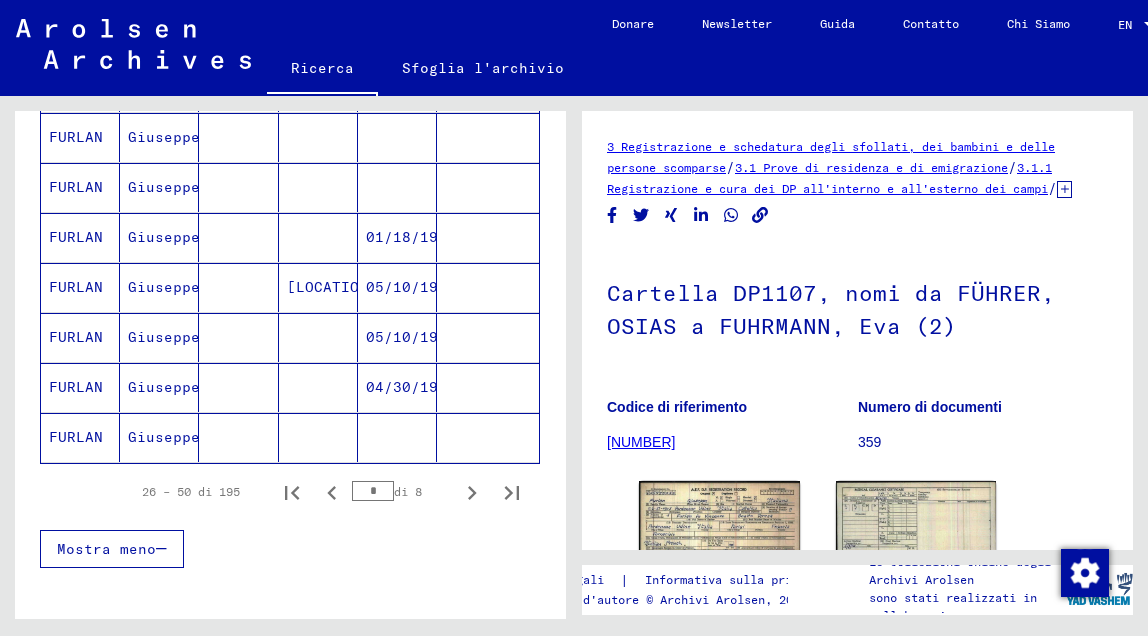 scroll, scrollTop: 1209, scrollLeft: 0, axis: vertical 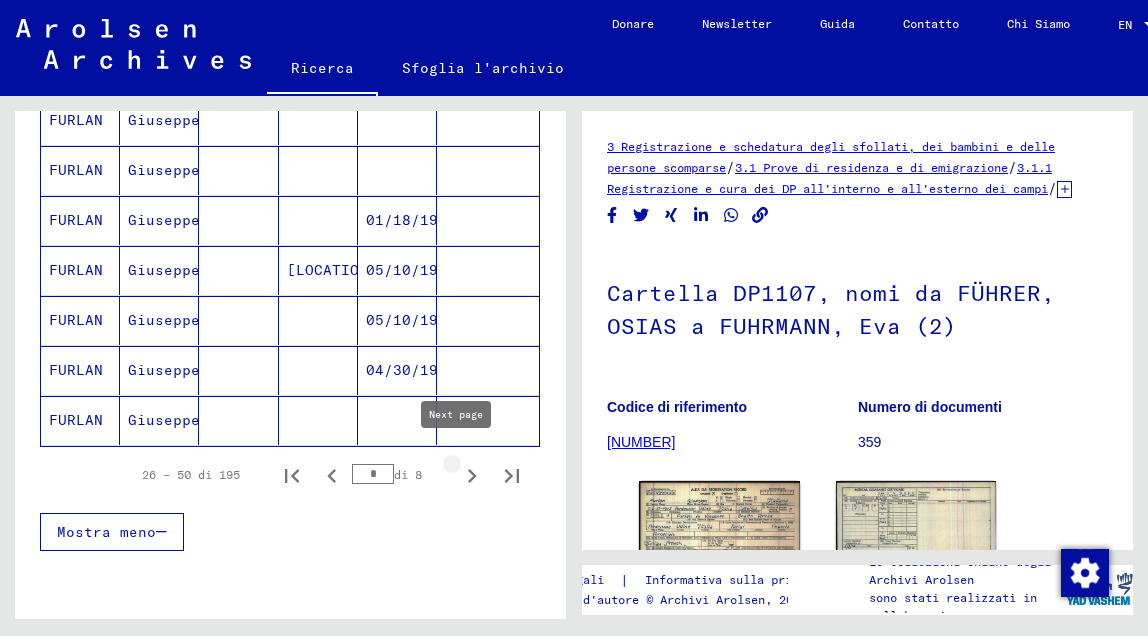 click 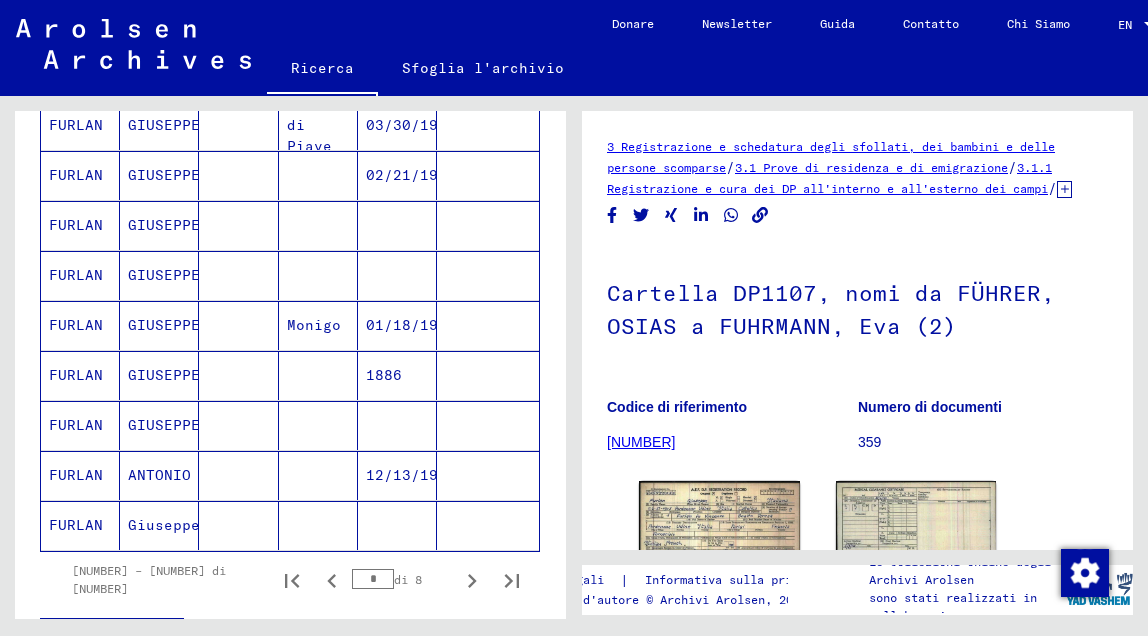 scroll, scrollTop: 1209, scrollLeft: 0, axis: vertical 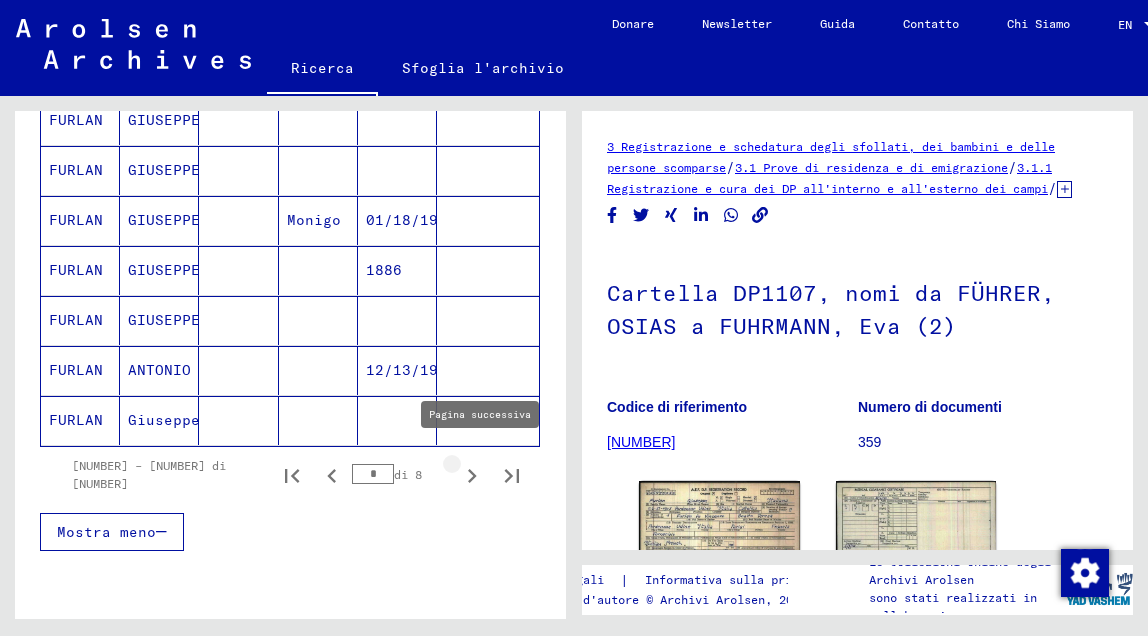 click 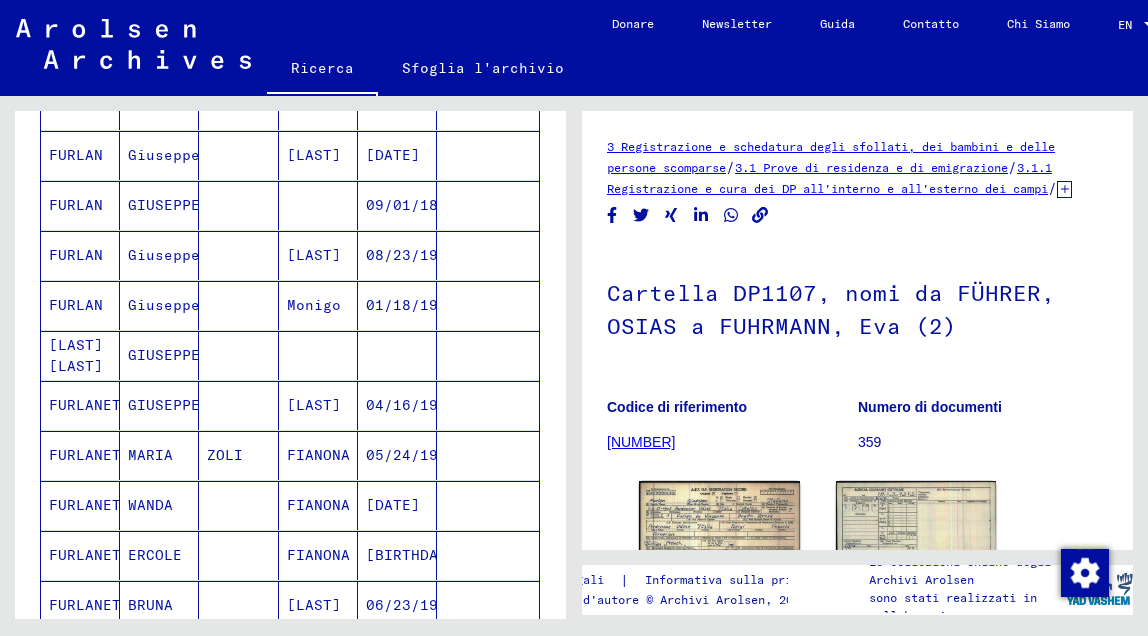 scroll, scrollTop: 509, scrollLeft: 0, axis: vertical 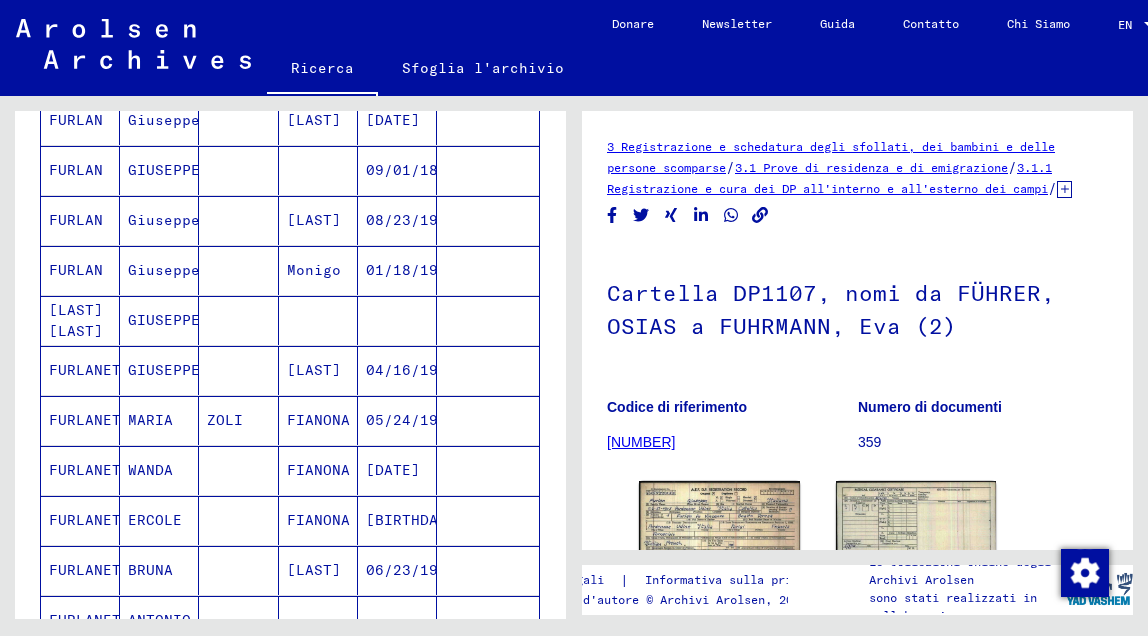 click at bounding box center [318, 370] 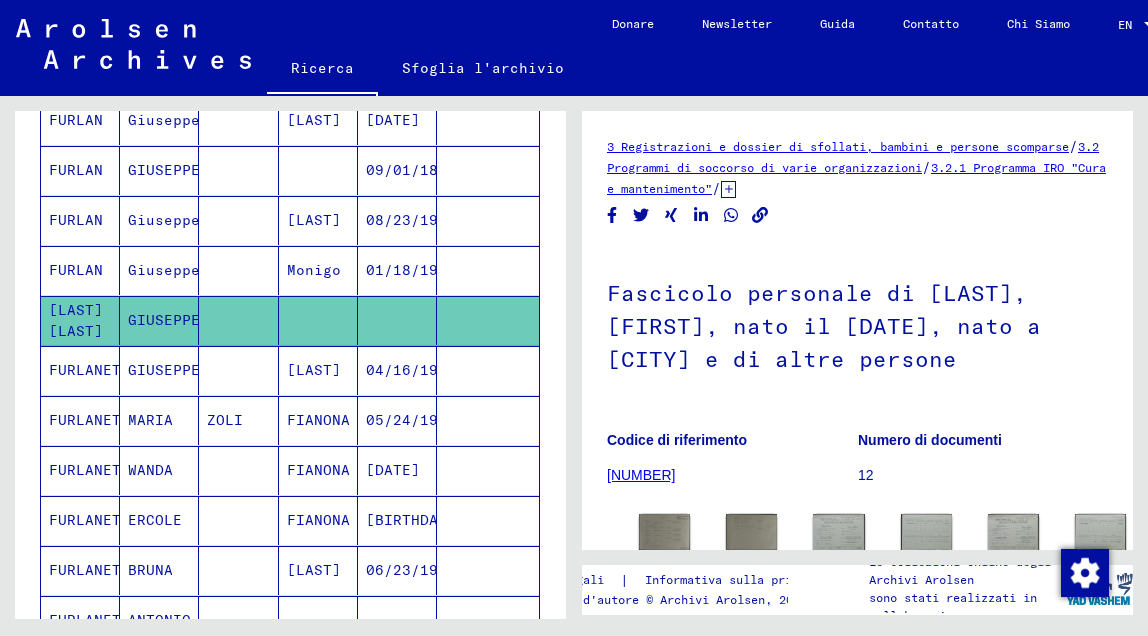 scroll, scrollTop: 0, scrollLeft: 0, axis: both 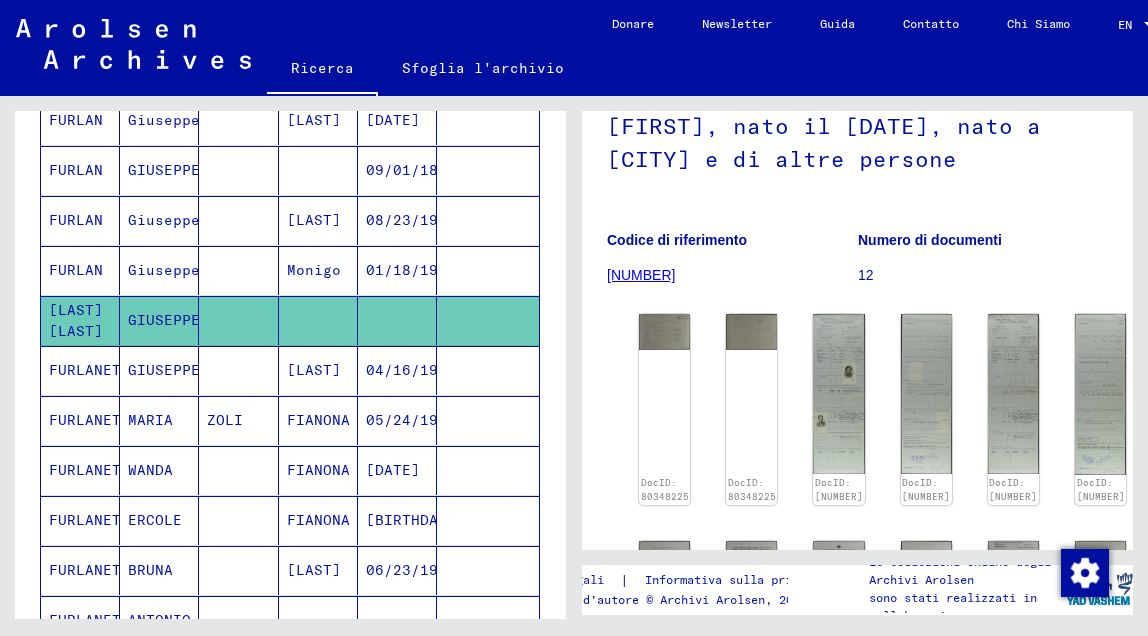 click on "Monigo" at bounding box center (318, 320) 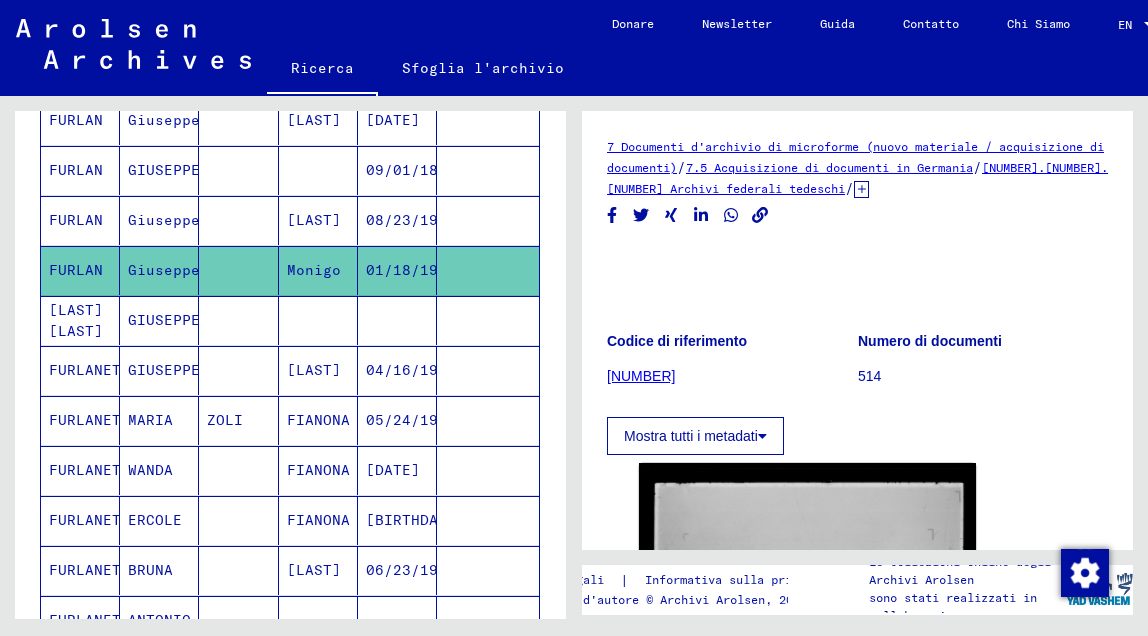 scroll, scrollTop: 0, scrollLeft: 0, axis: both 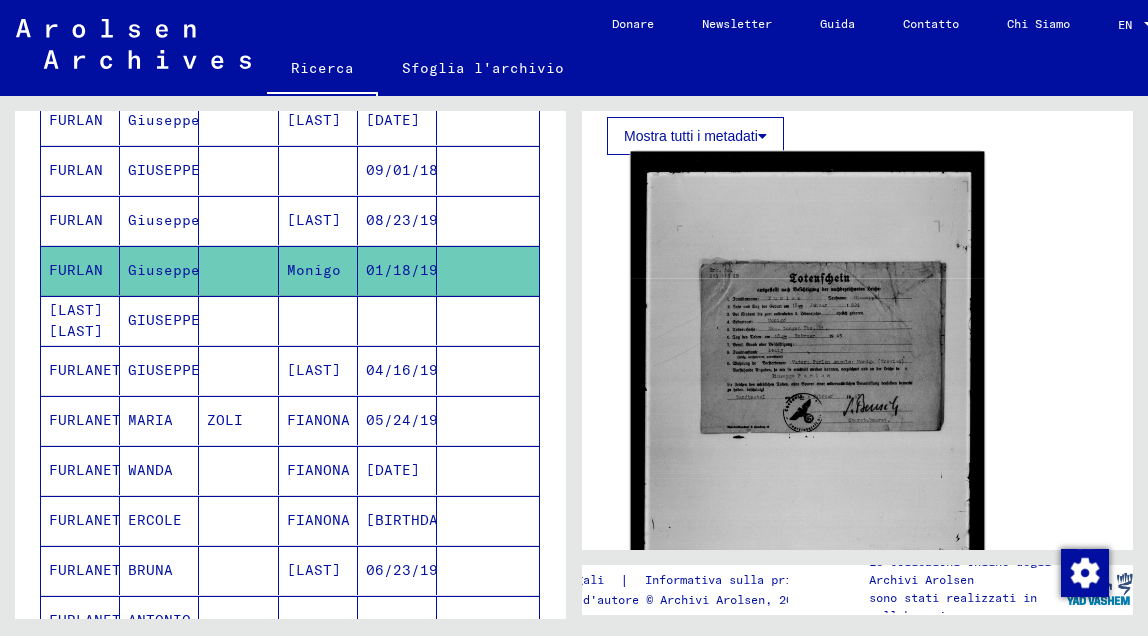 drag, startPoint x: 740, startPoint y: 370, endPoint x: 735, endPoint y: 402, distance: 32.38827 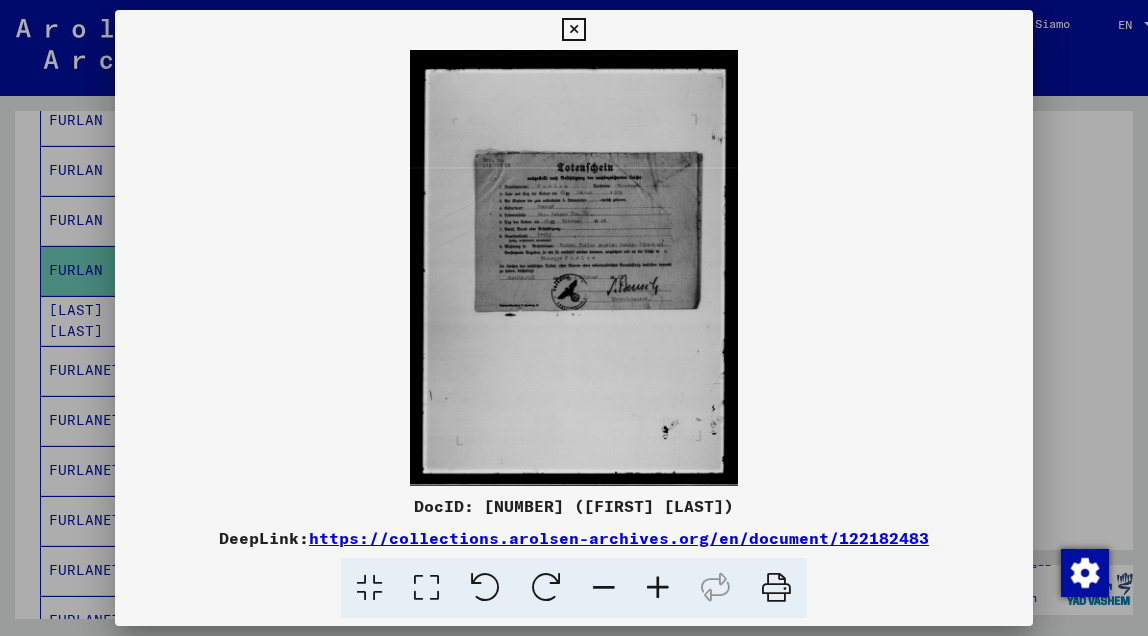 click at bounding box center [658, 588] 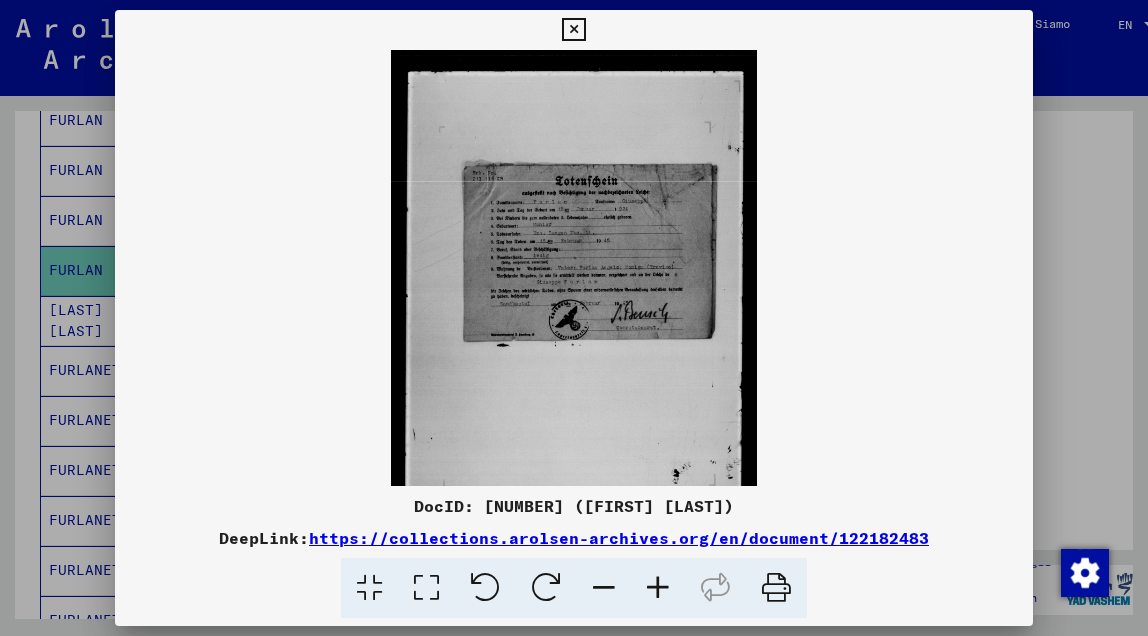 click at bounding box center (658, 588) 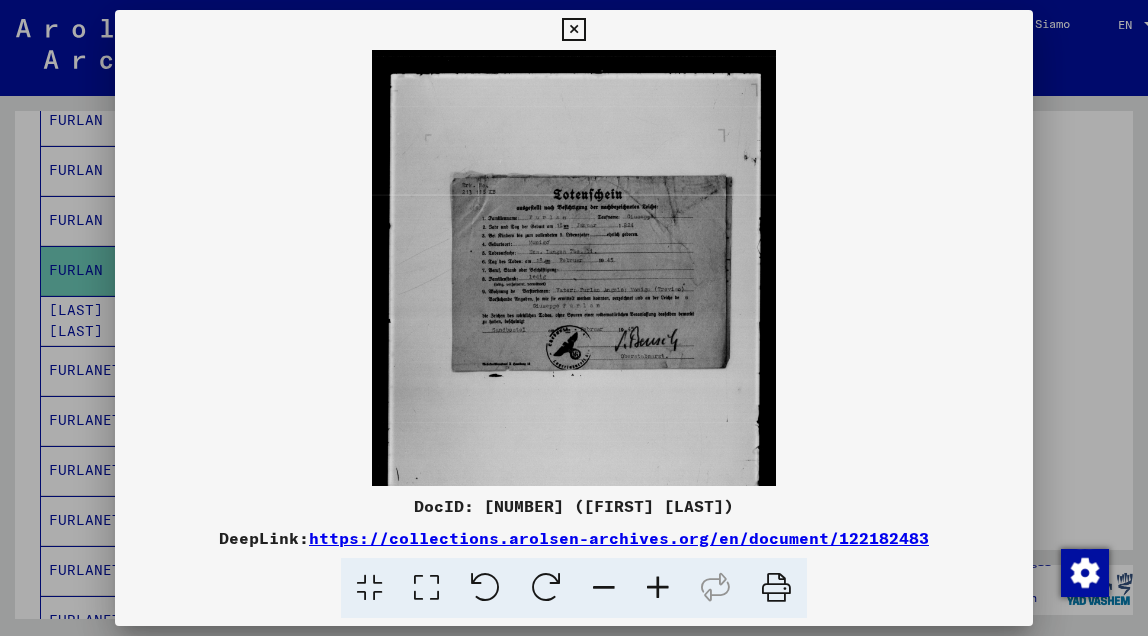 click at bounding box center (658, 588) 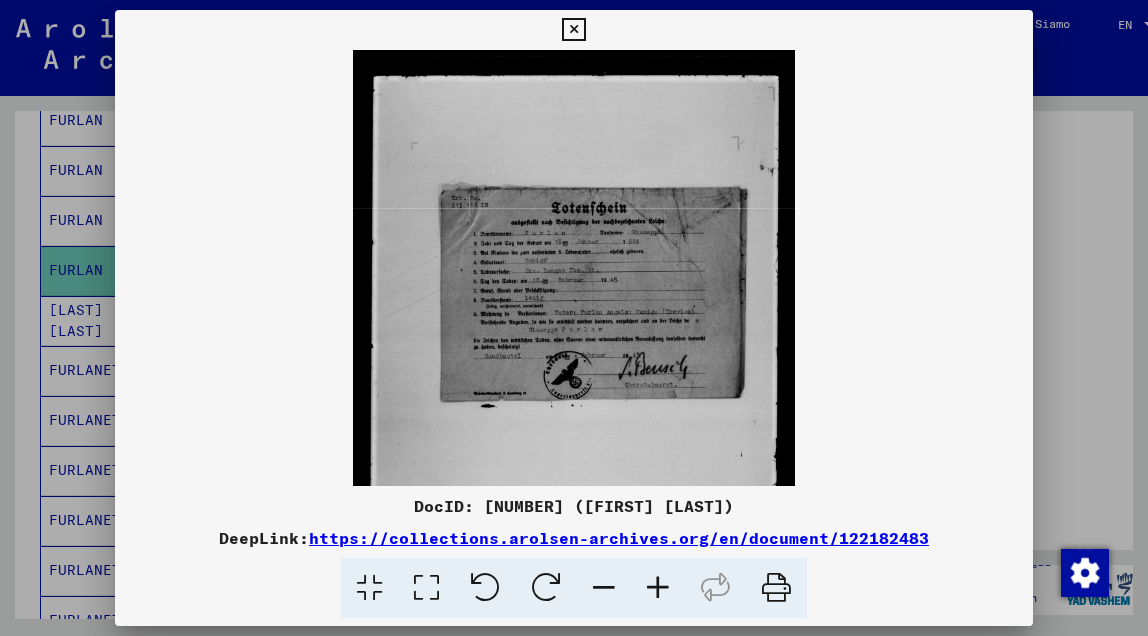 click at bounding box center [658, 588] 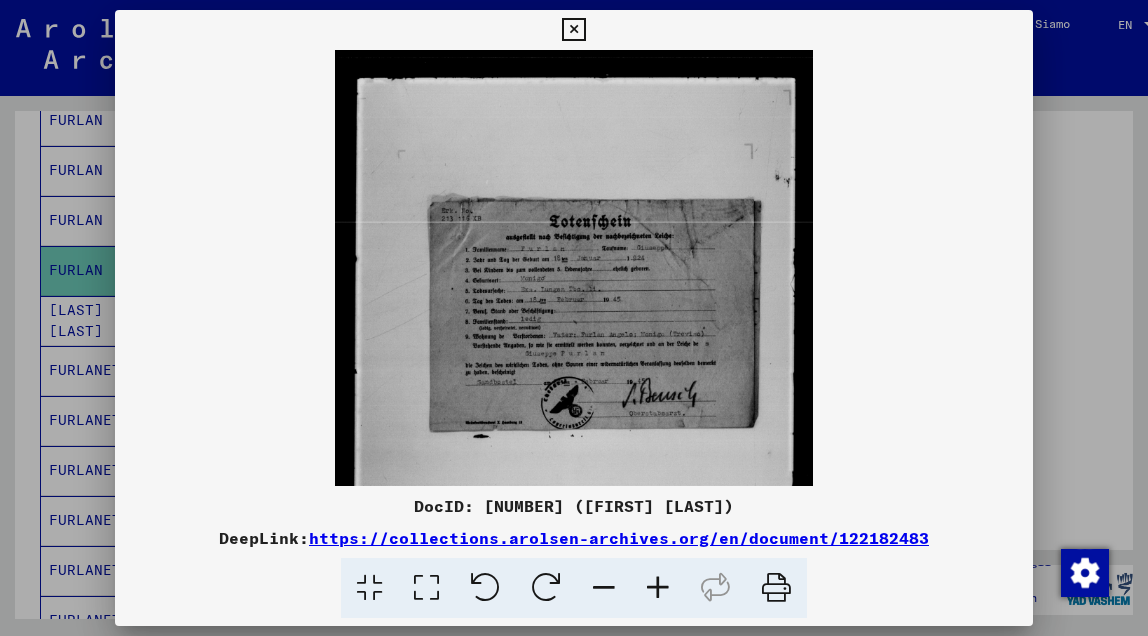 click at bounding box center [658, 588] 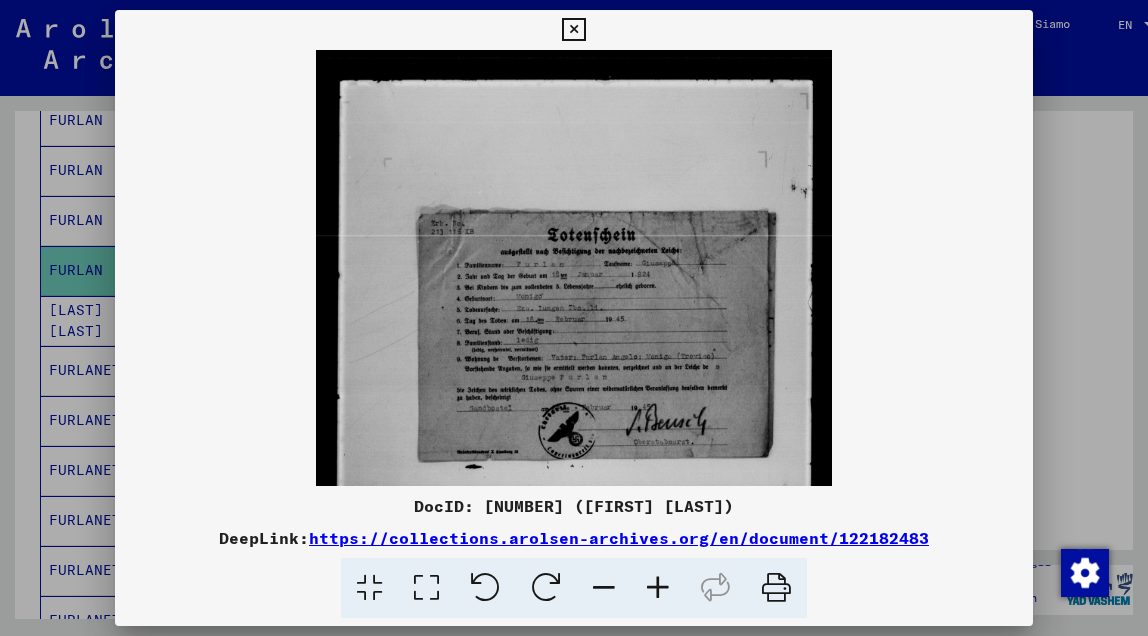 click at bounding box center [658, 588] 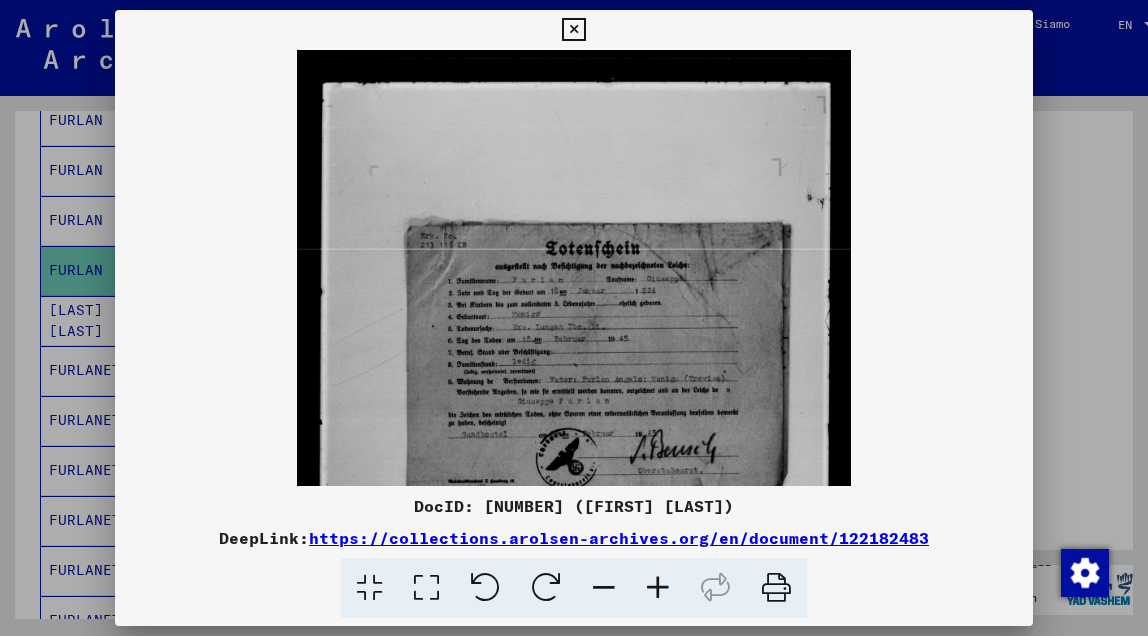click at bounding box center [658, 588] 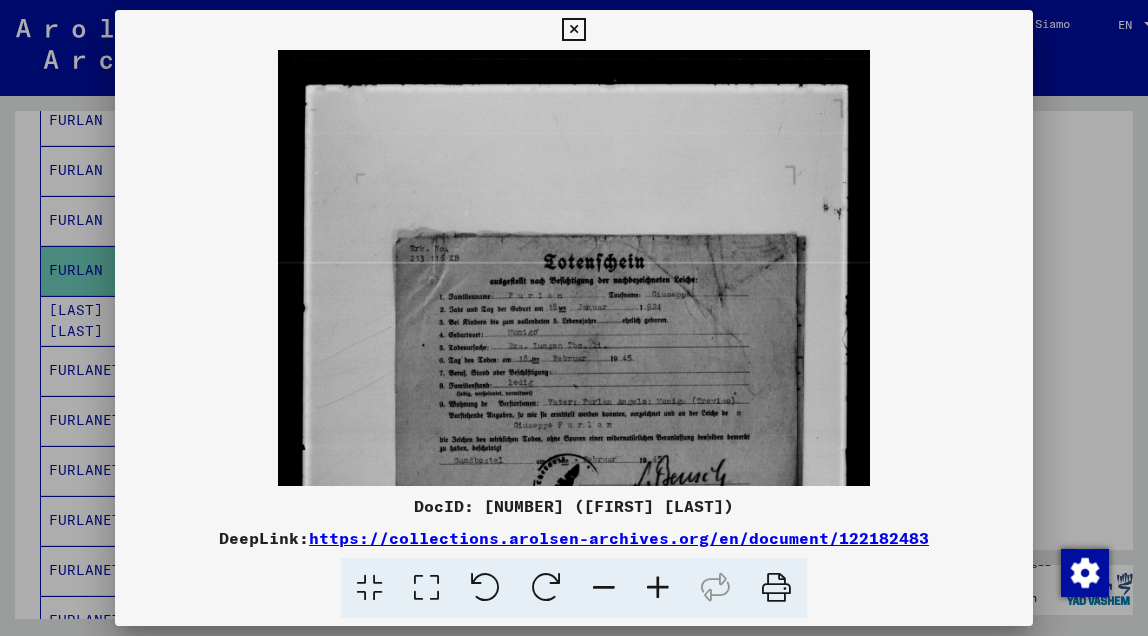 click at bounding box center [658, 588] 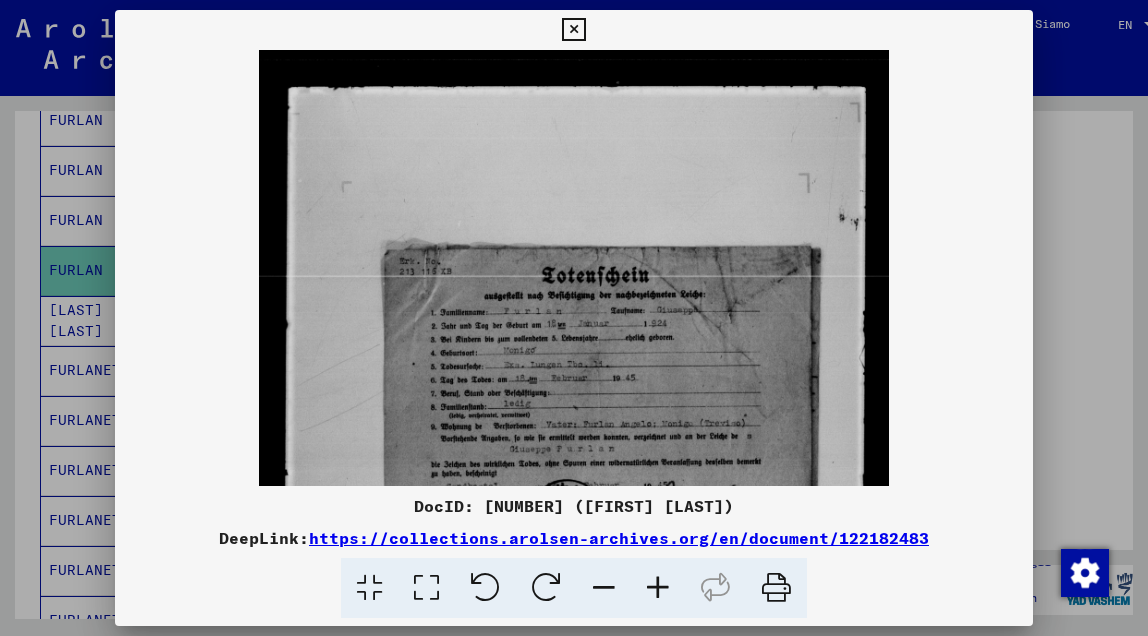 click at bounding box center [658, 588] 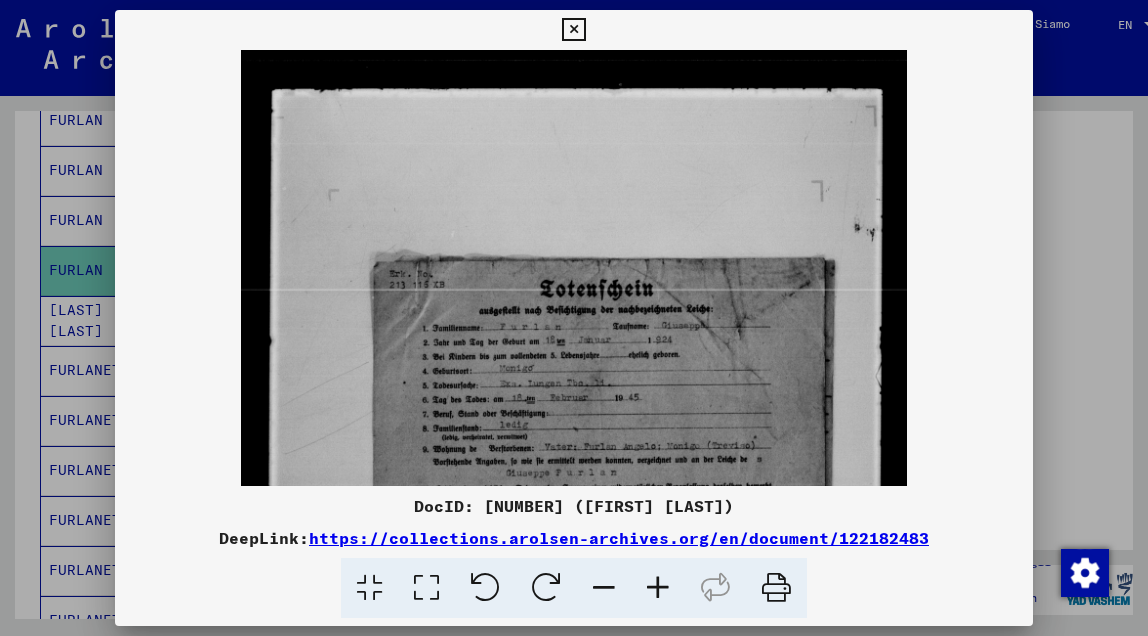 click at bounding box center (658, 588) 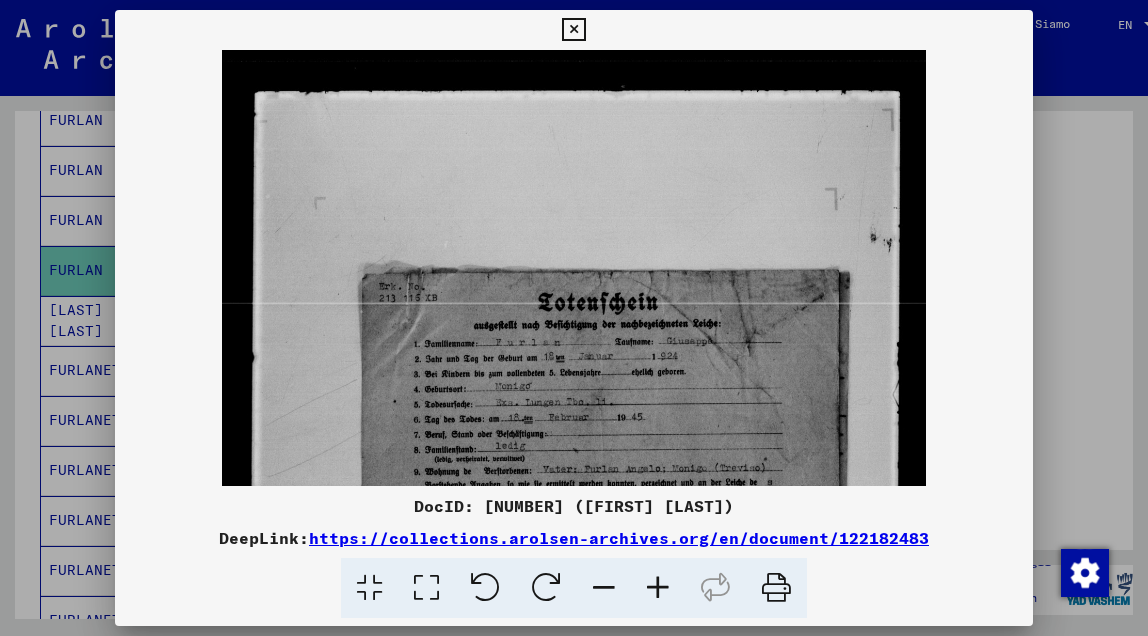 click at bounding box center (658, 588) 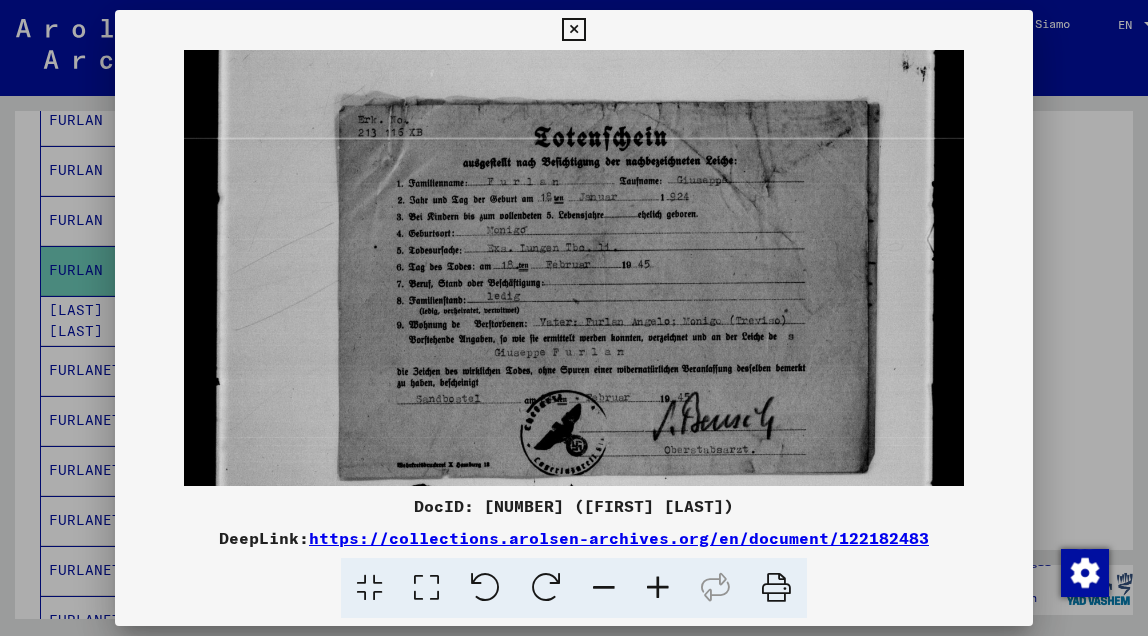 scroll, scrollTop: 191, scrollLeft: 0, axis: vertical 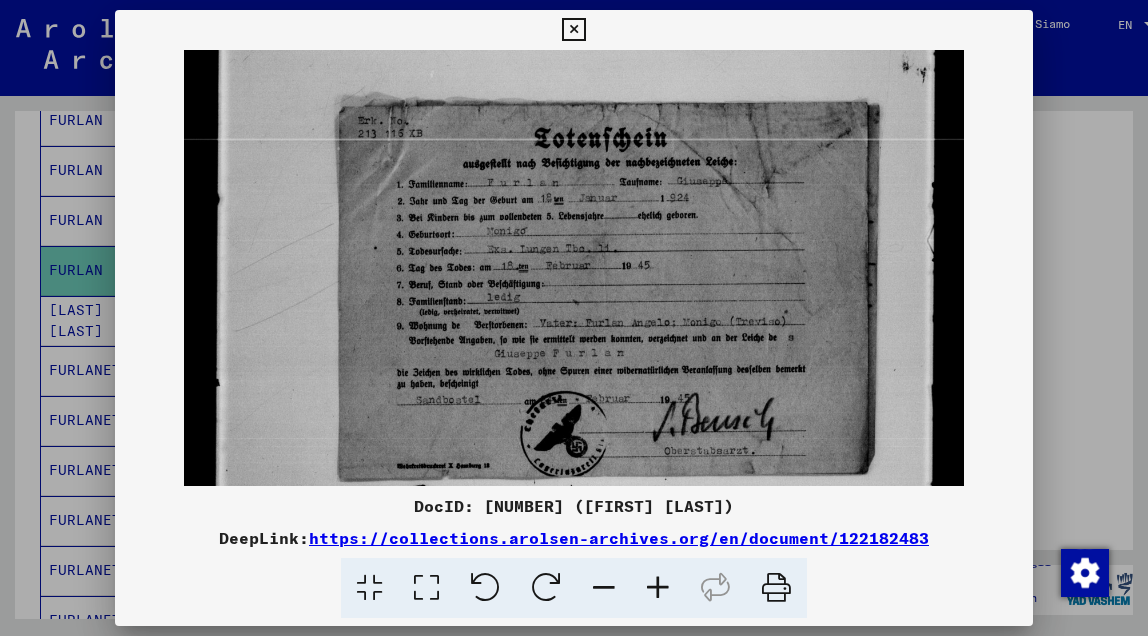 drag, startPoint x: 580, startPoint y: 437, endPoint x: 563, endPoint y: 243, distance: 194.74342 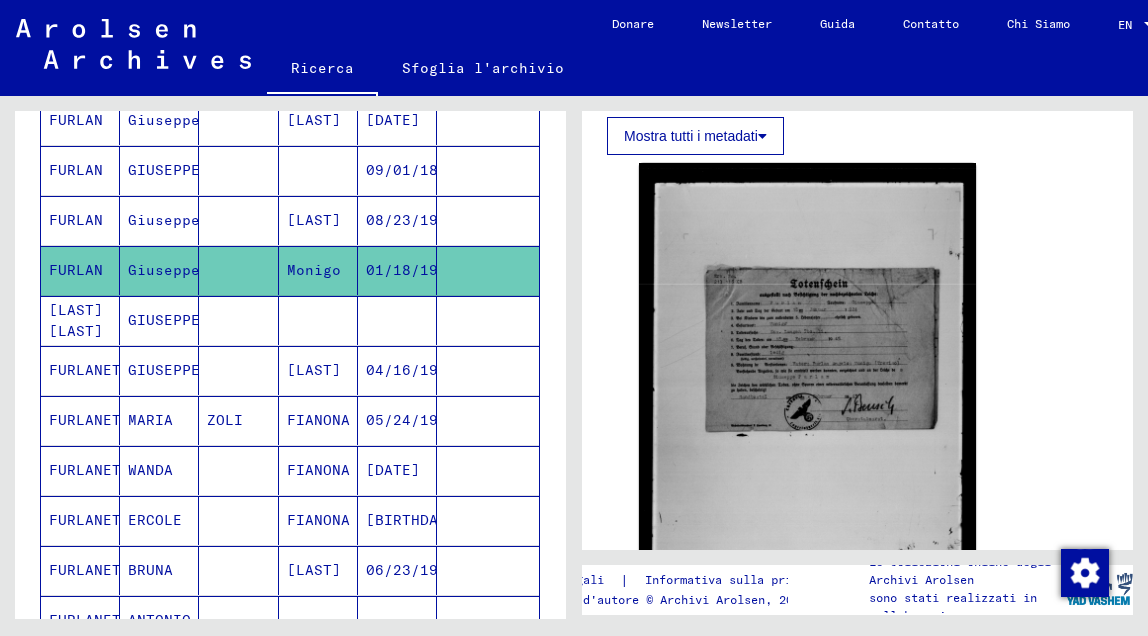 click at bounding box center (318, 370) 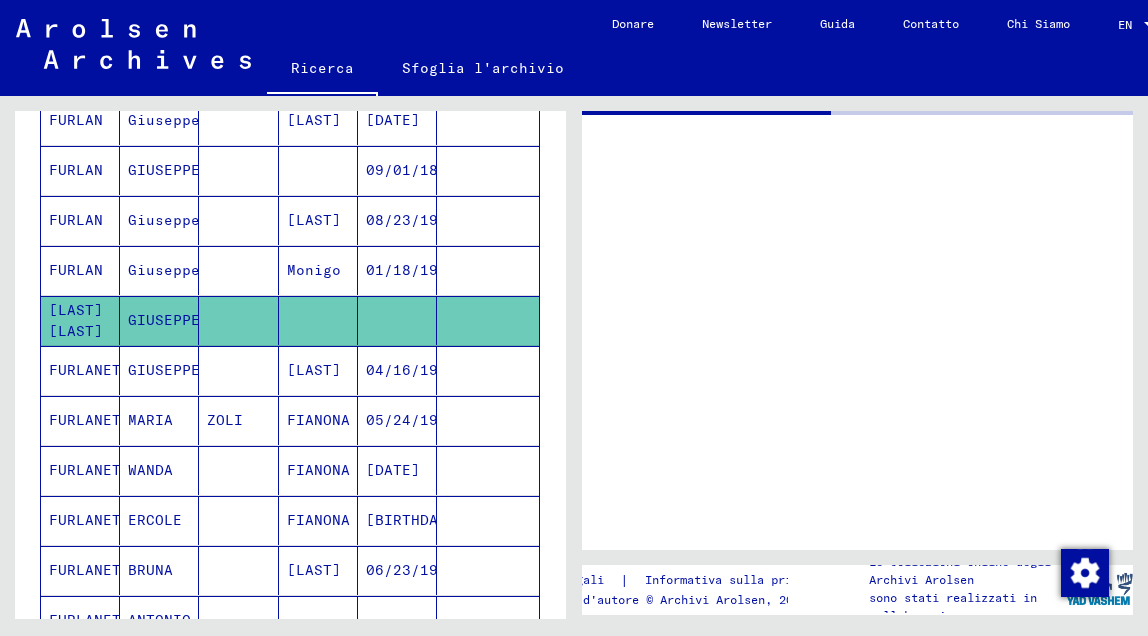 scroll, scrollTop: 0, scrollLeft: 0, axis: both 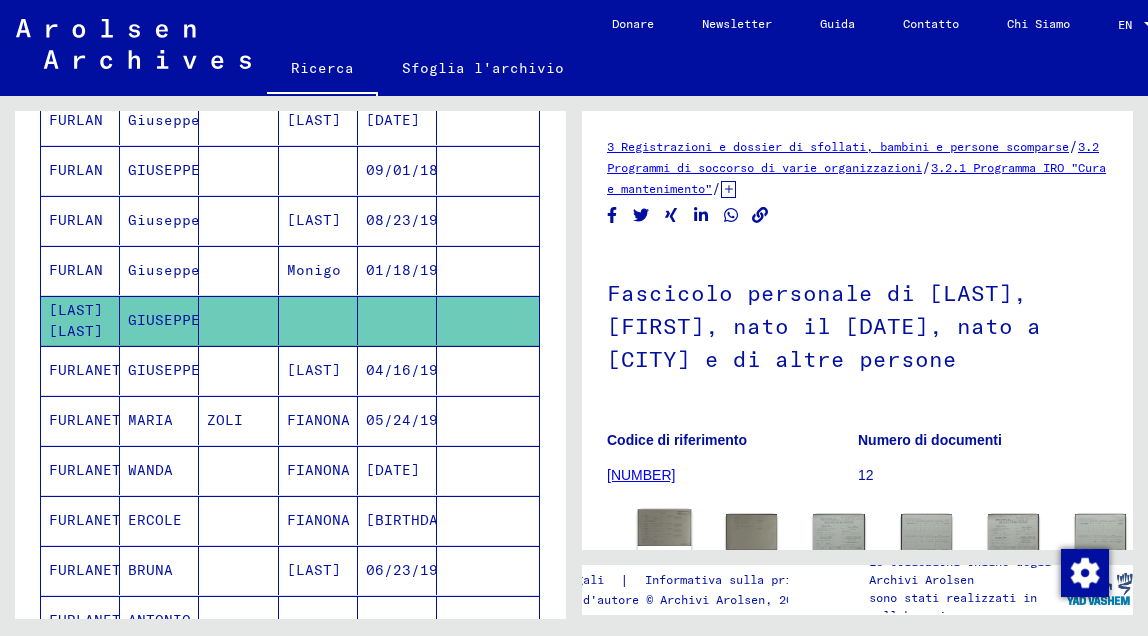 click 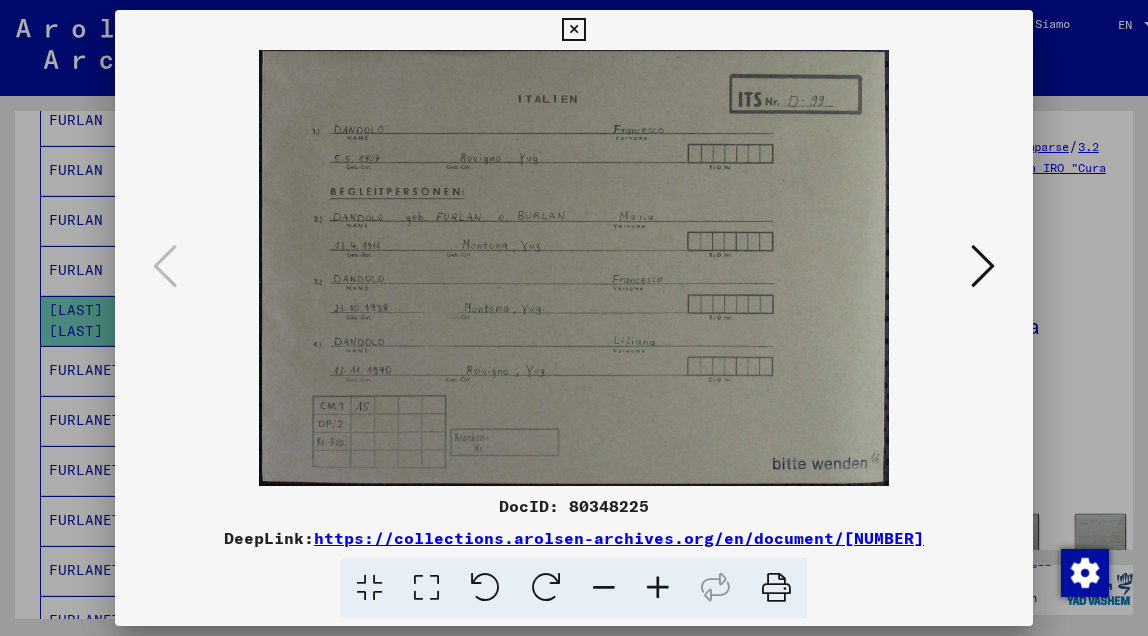 click at bounding box center [573, 30] 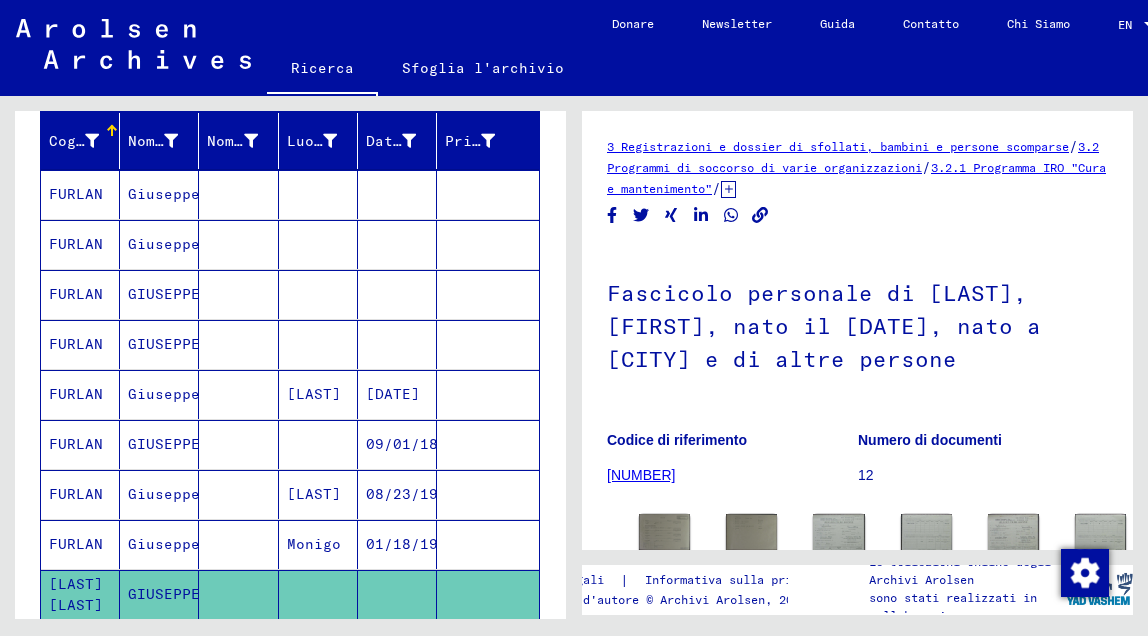 scroll, scrollTop: 242, scrollLeft: 0, axis: vertical 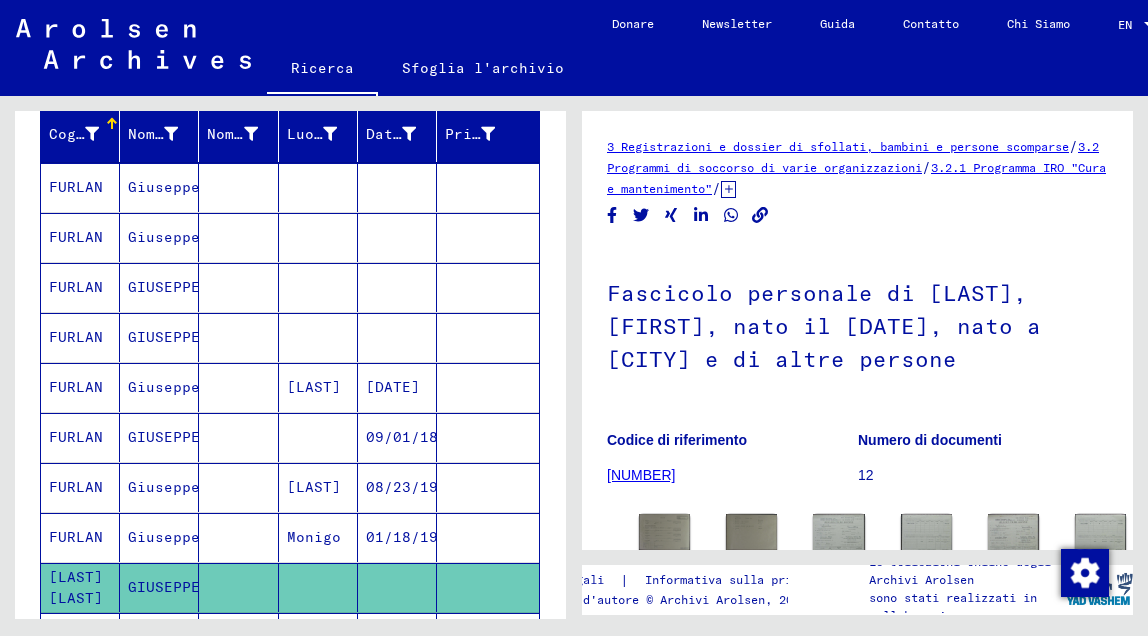 click at bounding box center [318, 387] 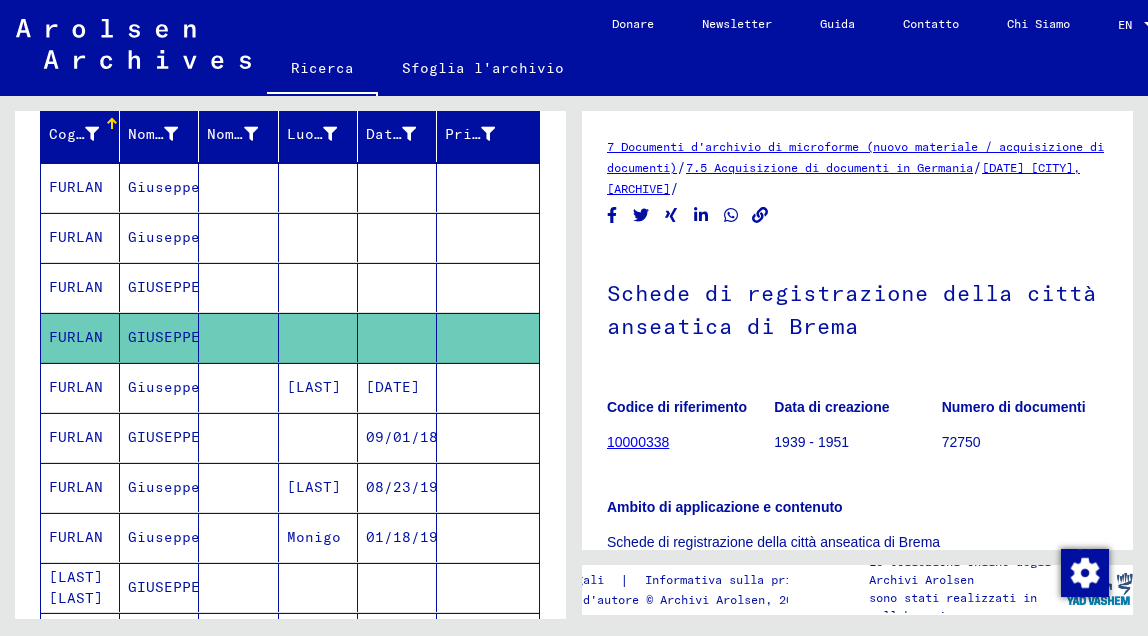scroll, scrollTop: 0, scrollLeft: 0, axis: both 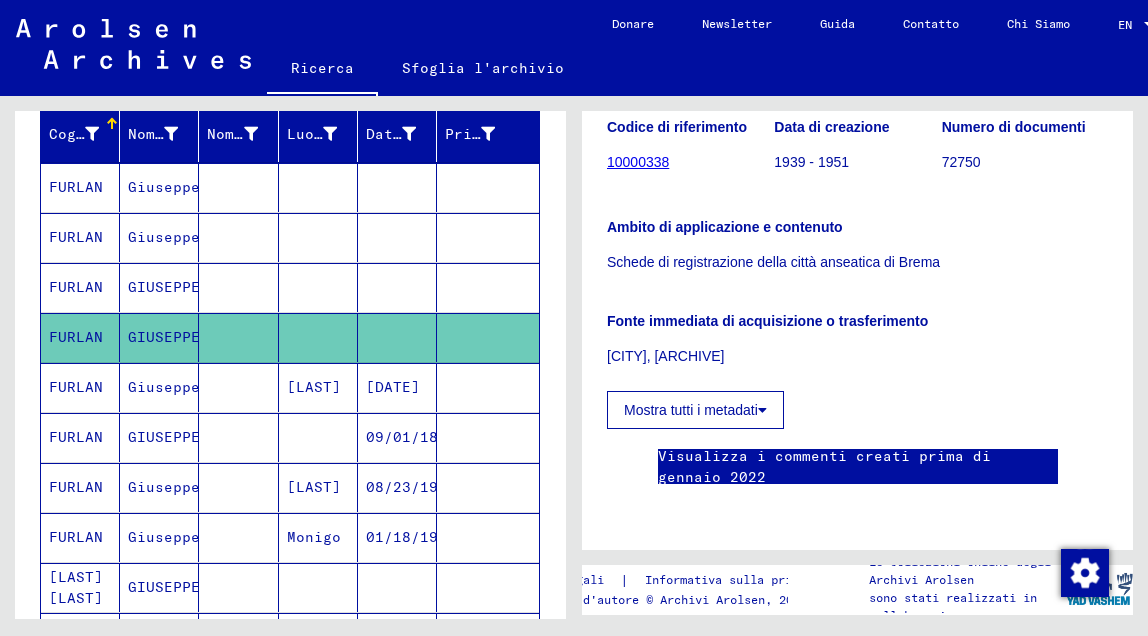 click at bounding box center (238, 337) 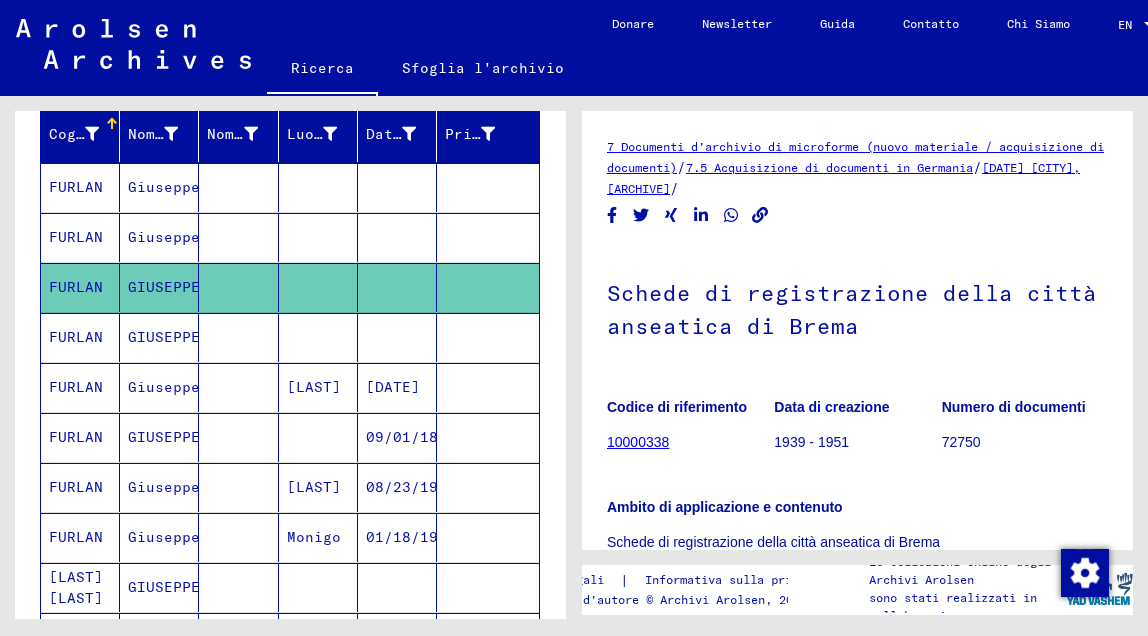 scroll, scrollTop: 0, scrollLeft: 0, axis: both 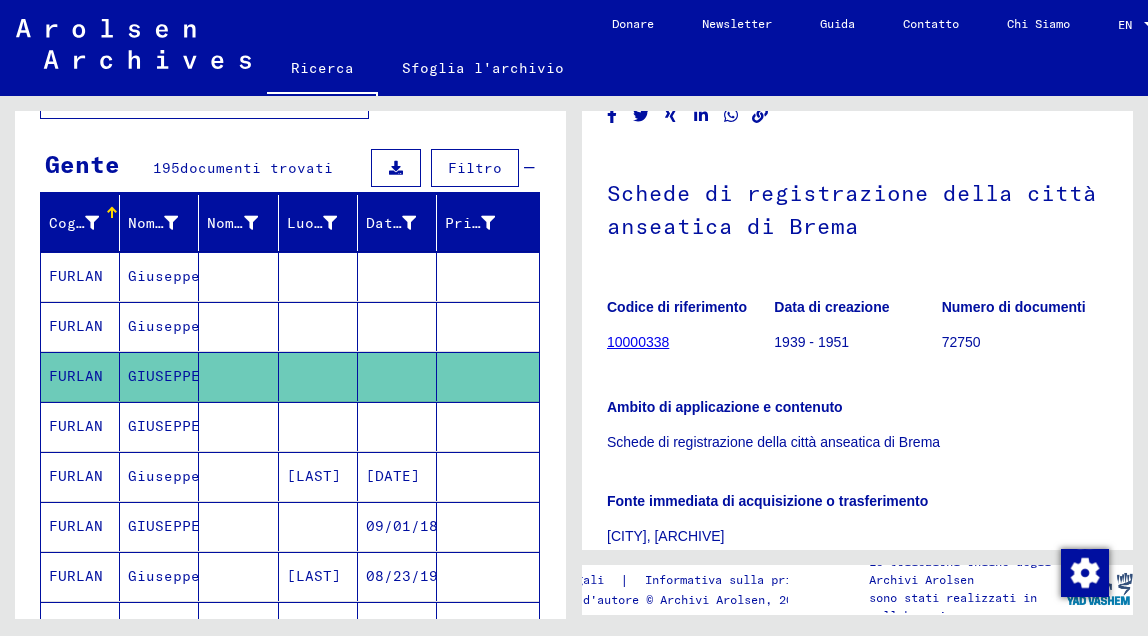 click at bounding box center (238, 376) 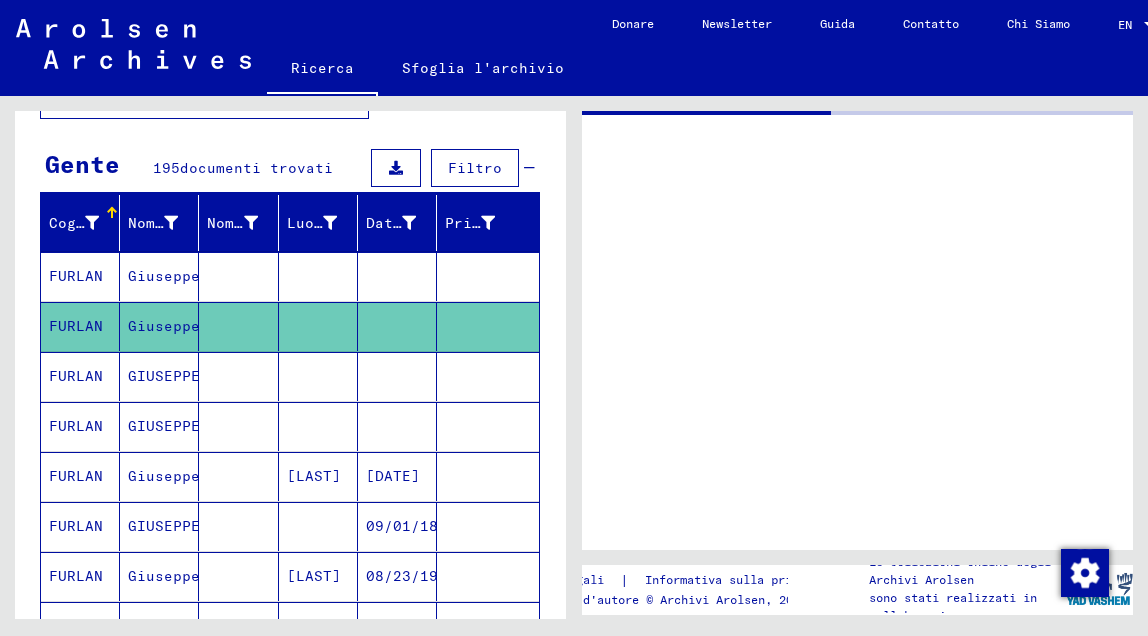 scroll, scrollTop: 0, scrollLeft: 0, axis: both 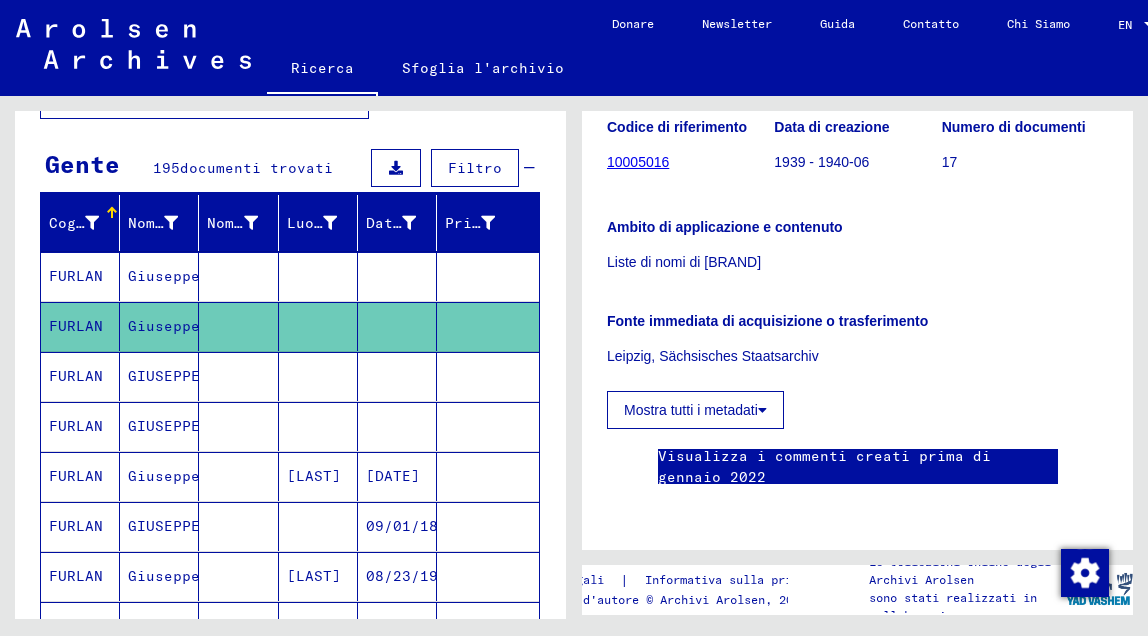 click at bounding box center (238, 326) 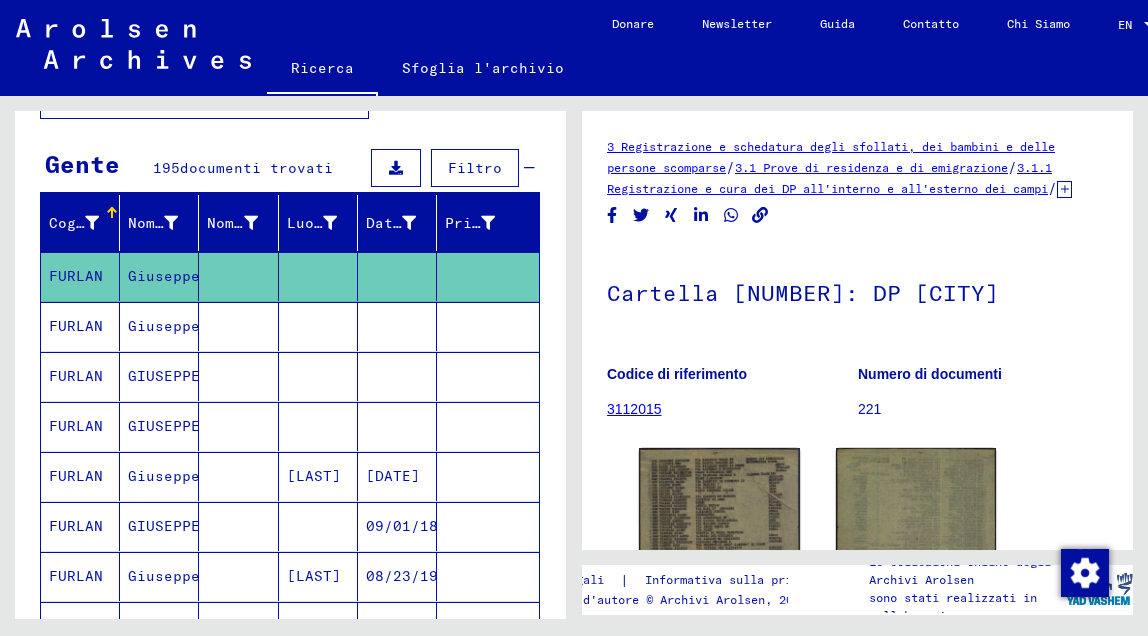 scroll, scrollTop: 0, scrollLeft: 0, axis: both 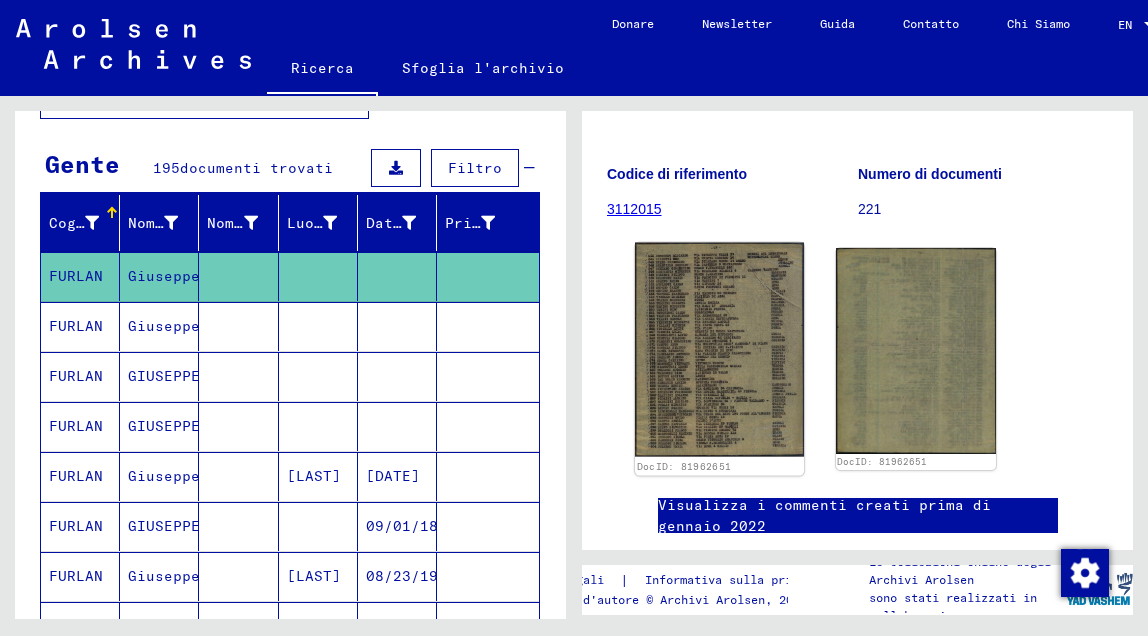 click 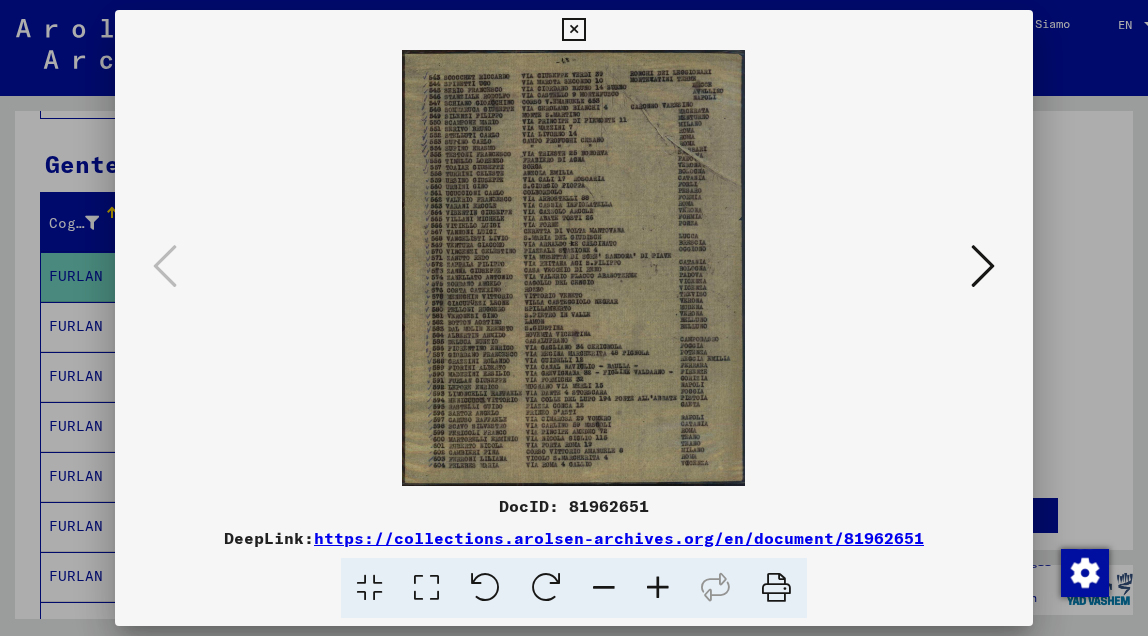 click at bounding box center [658, 588] 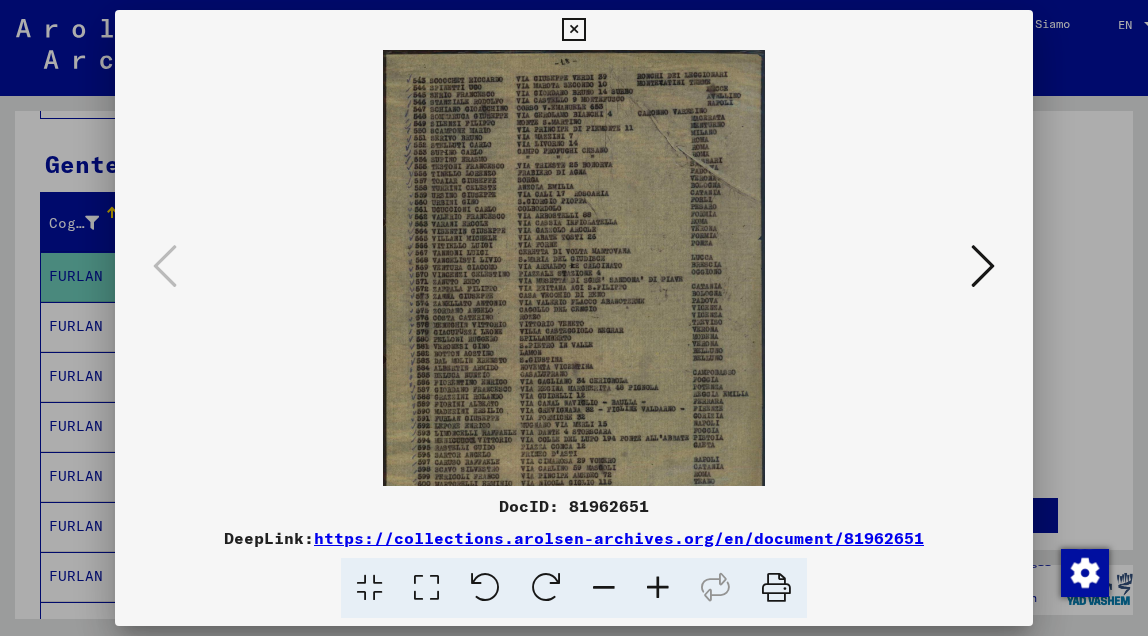 click at bounding box center (658, 588) 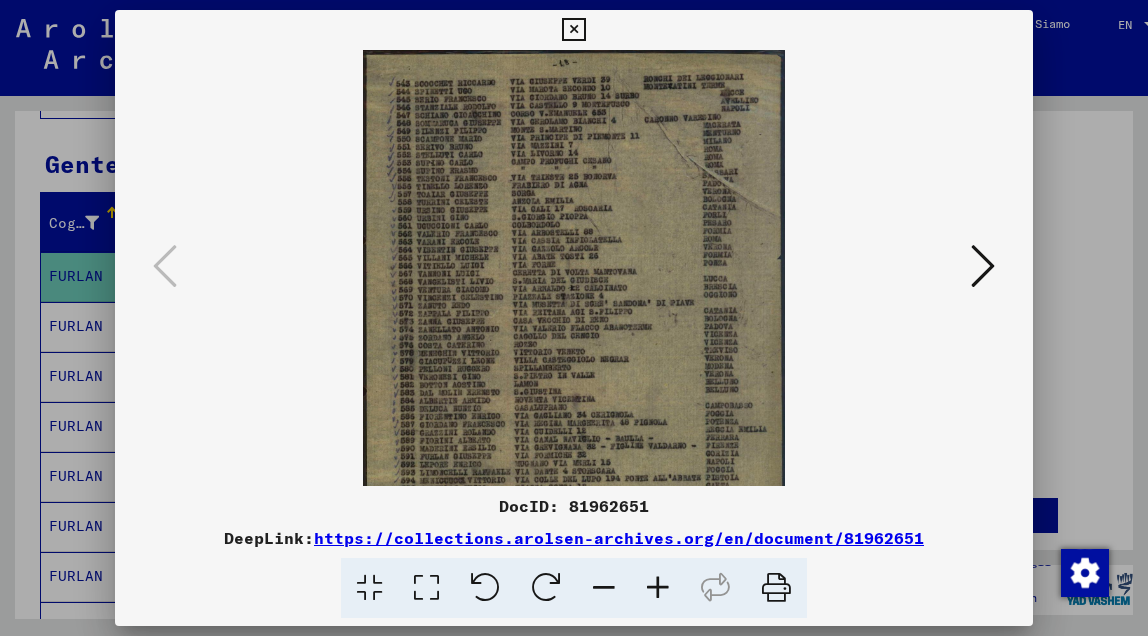 click at bounding box center (658, 588) 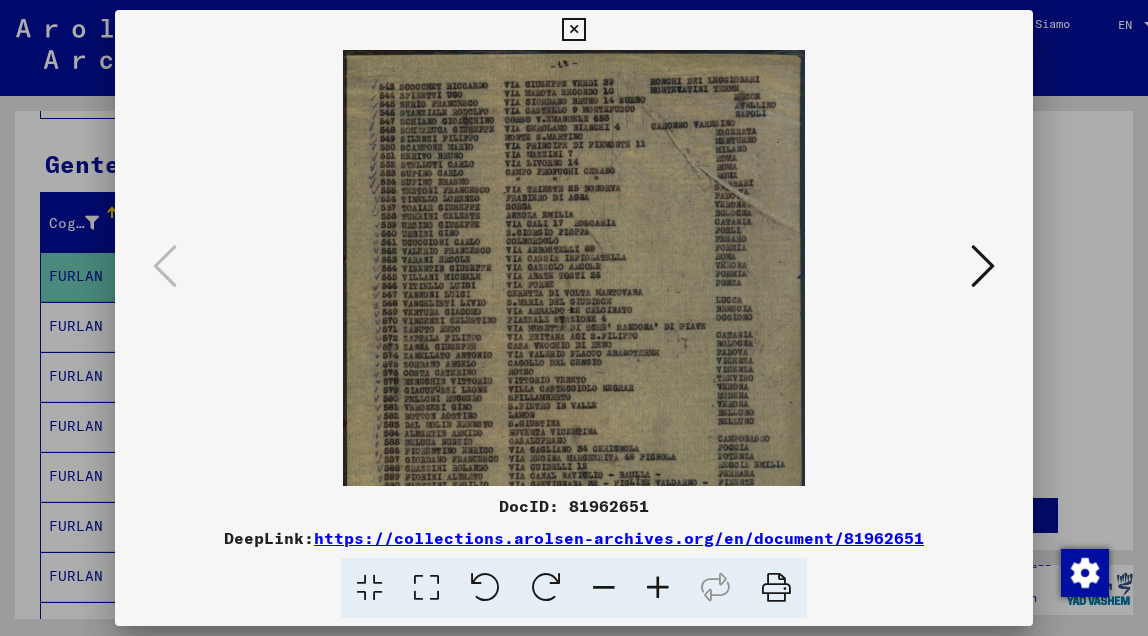 click at bounding box center (658, 588) 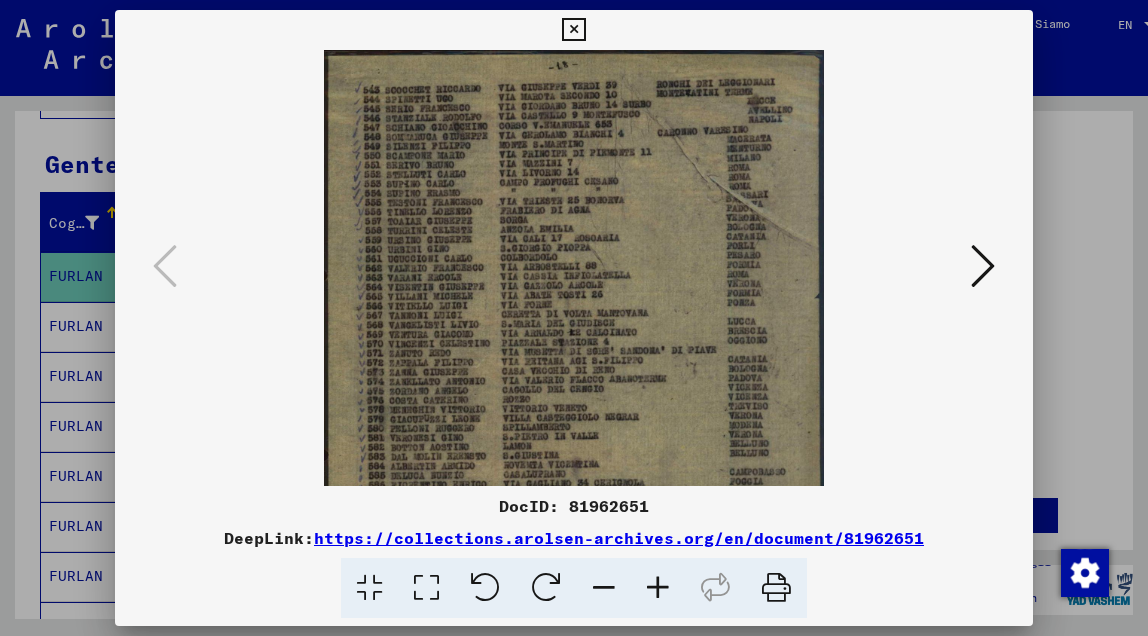 click at bounding box center [658, 588] 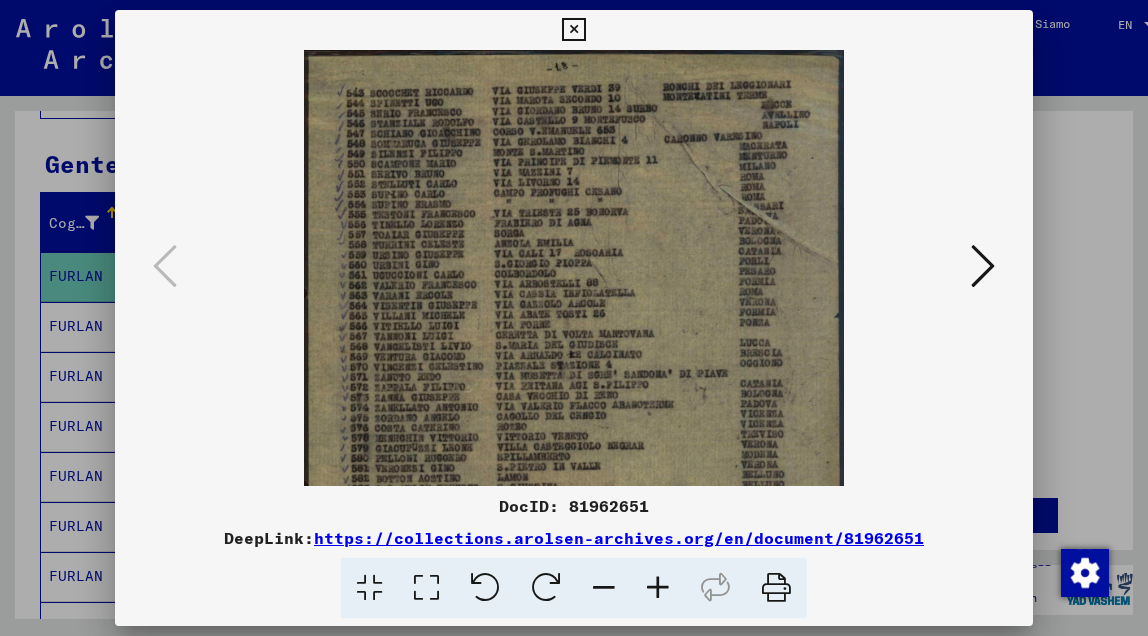click at bounding box center (658, 588) 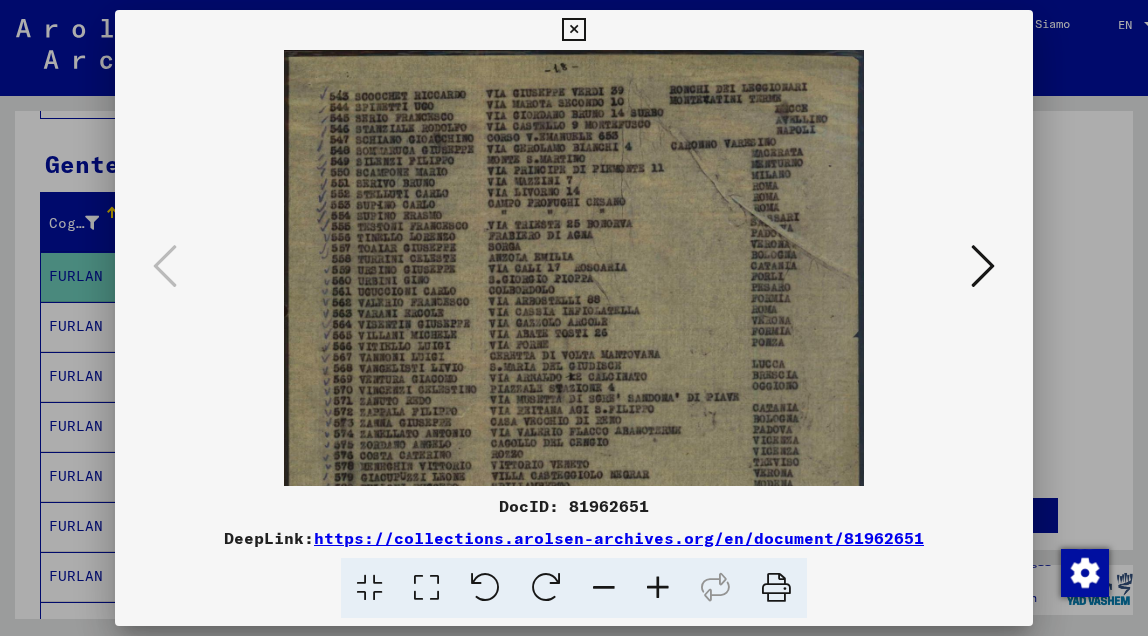 click at bounding box center (658, 588) 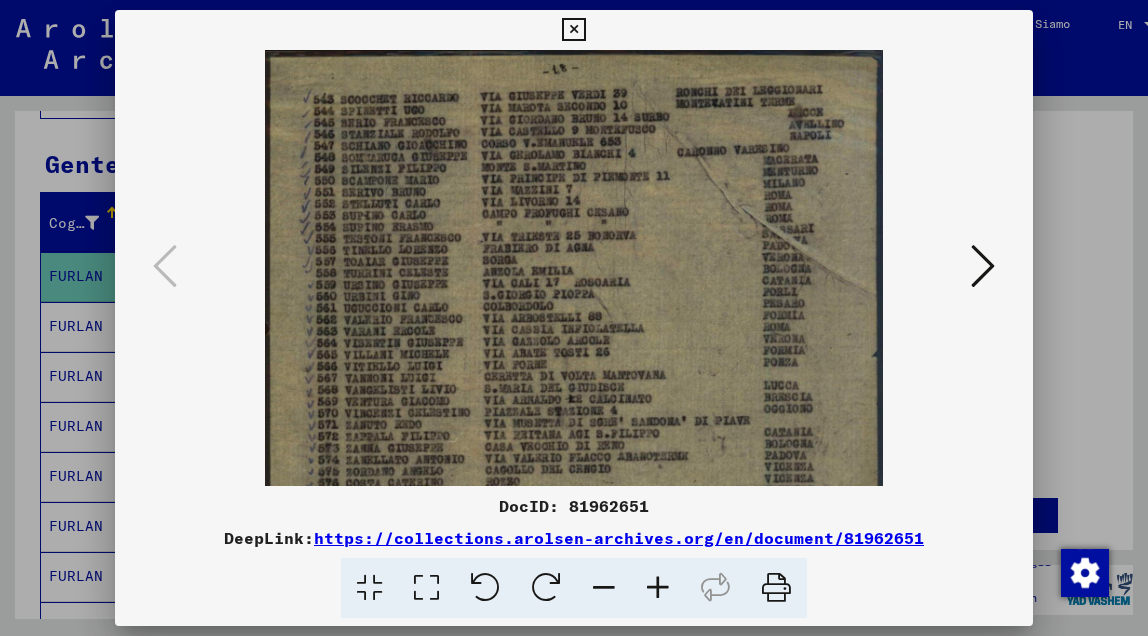 click at bounding box center (658, 588) 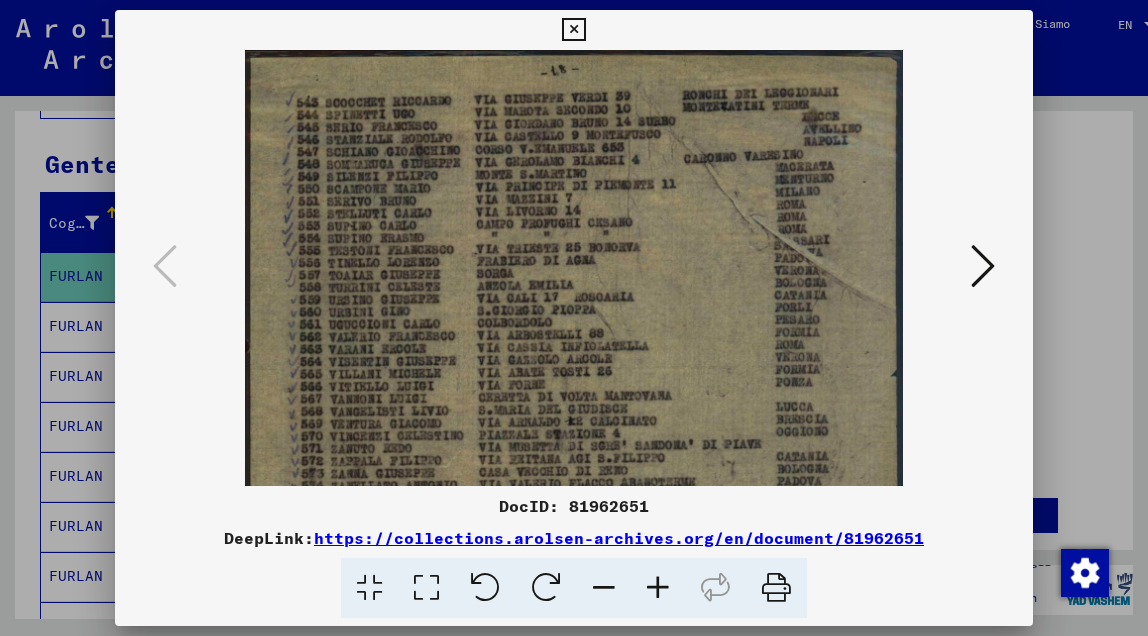 click at bounding box center (658, 588) 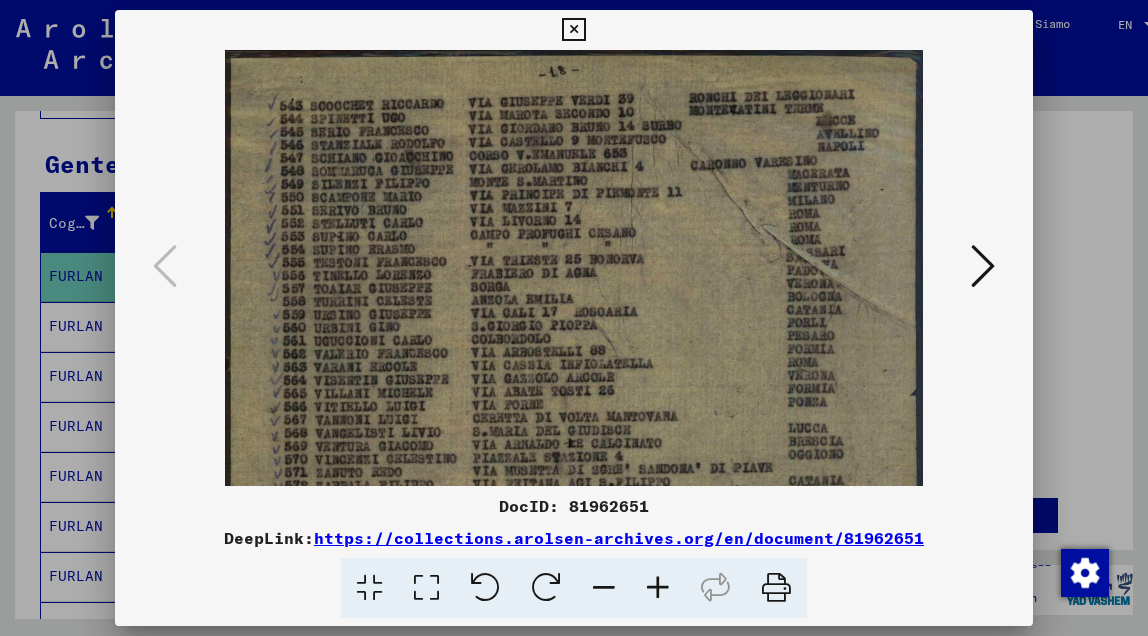 click at bounding box center (658, 588) 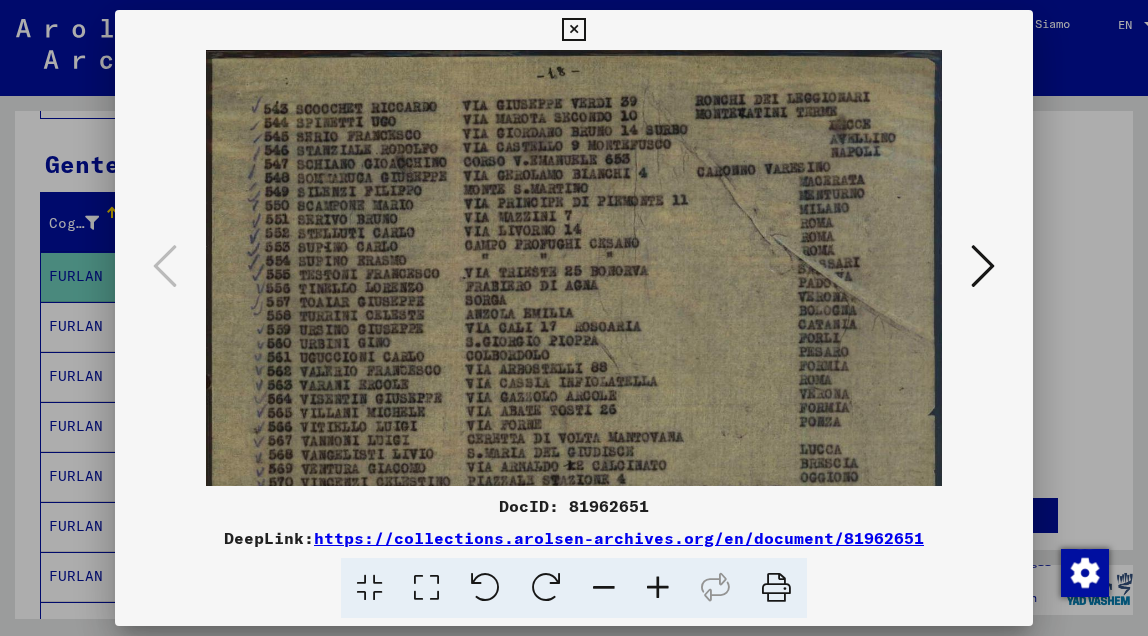 click at bounding box center [658, 588] 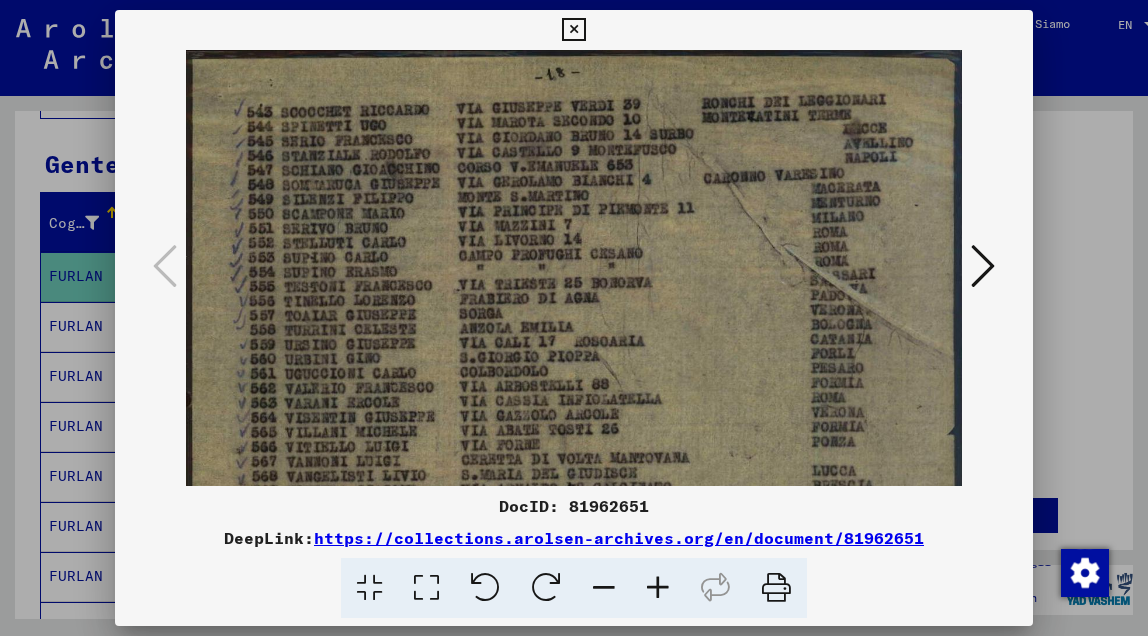 click at bounding box center [658, 588] 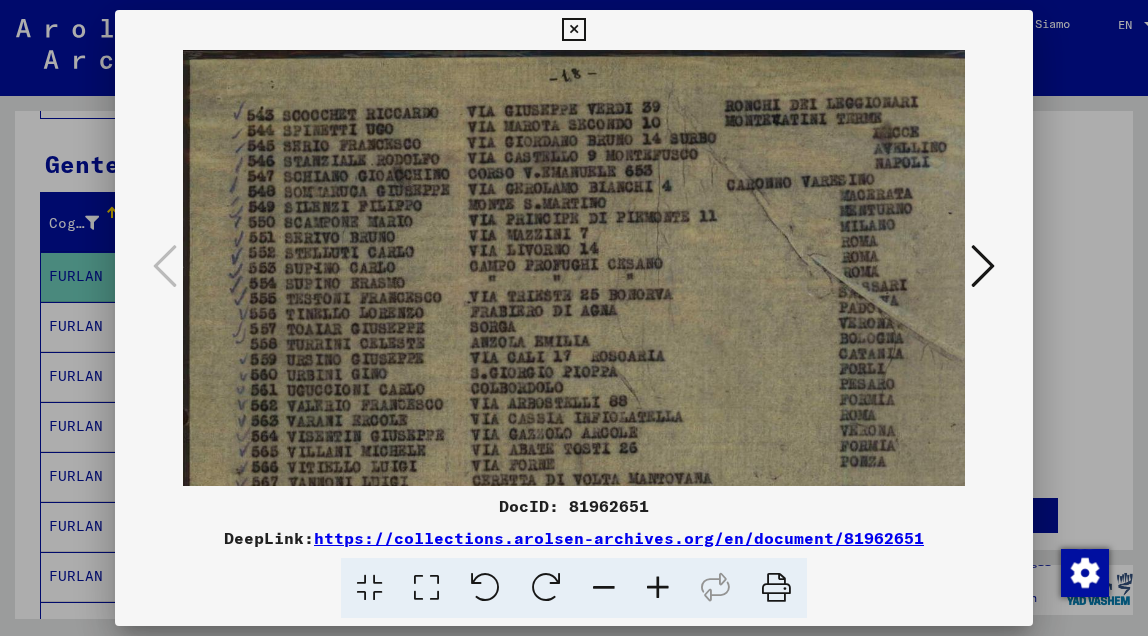 drag, startPoint x: 443, startPoint y: 351, endPoint x: 451, endPoint y: 371, distance: 21.540659 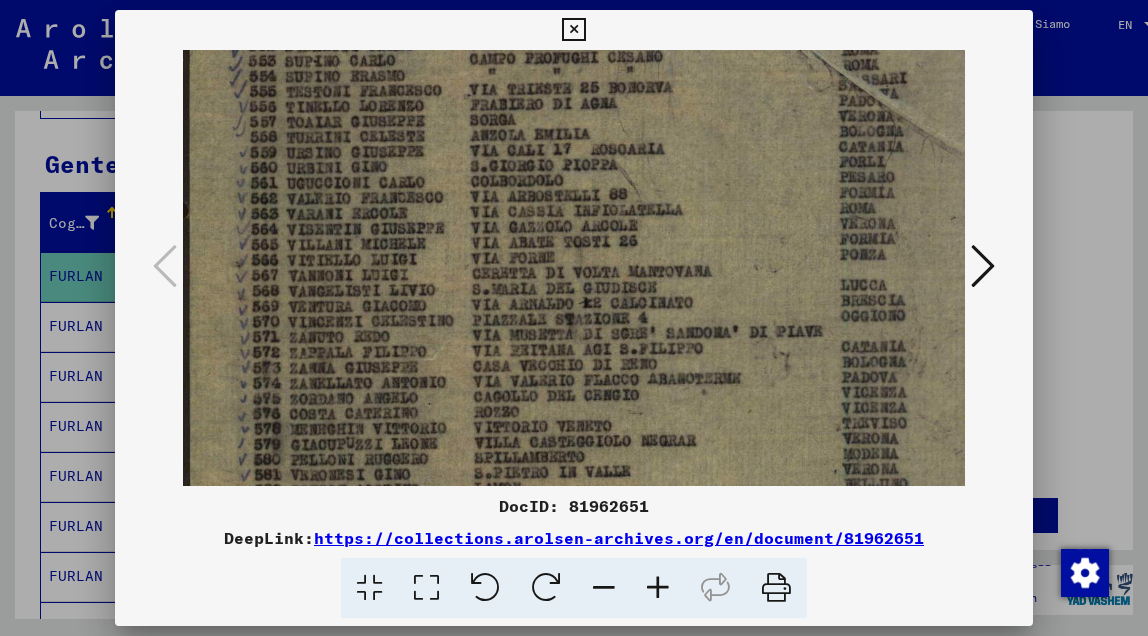 scroll, scrollTop: 219, scrollLeft: 0, axis: vertical 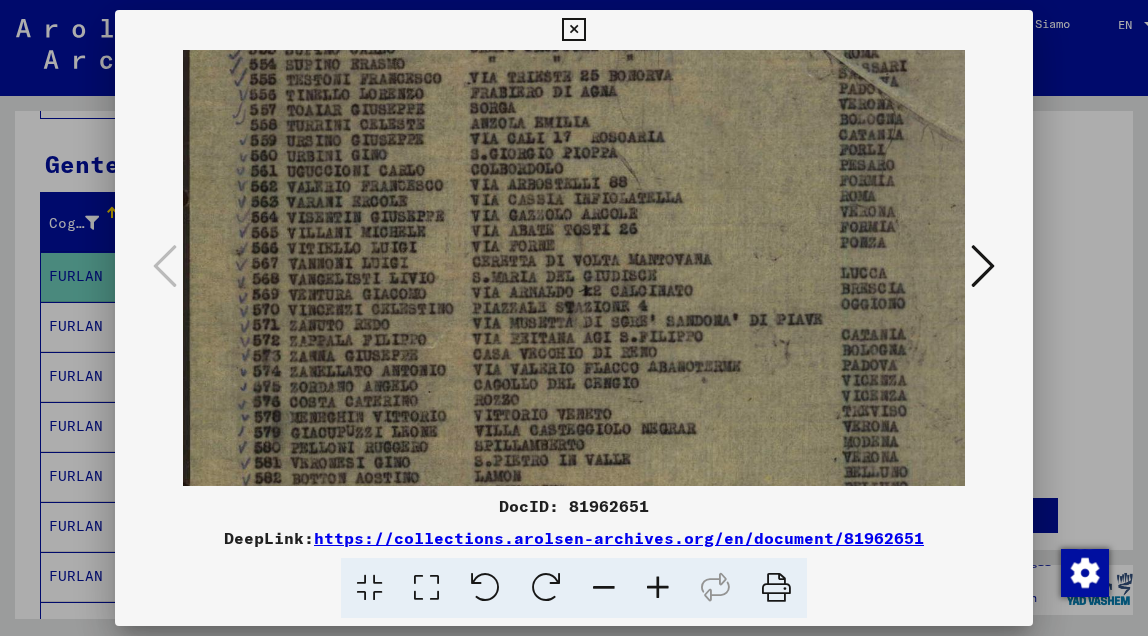 drag, startPoint x: 454, startPoint y: 371, endPoint x: 461, endPoint y: 155, distance: 216.1134 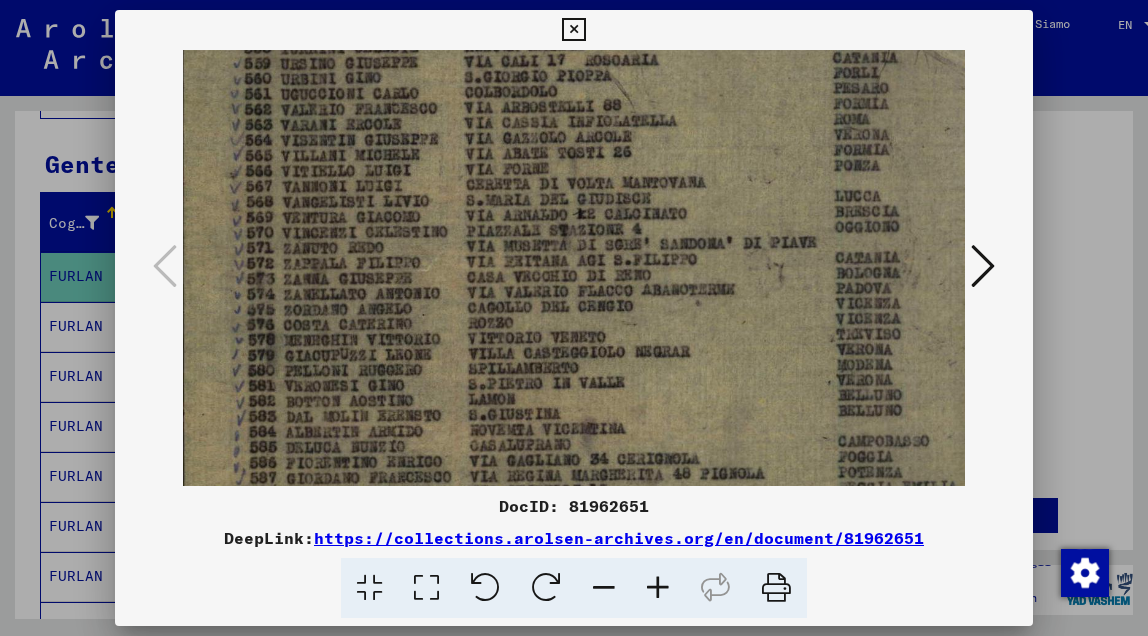 scroll, scrollTop: 299, scrollLeft: 6, axis: both 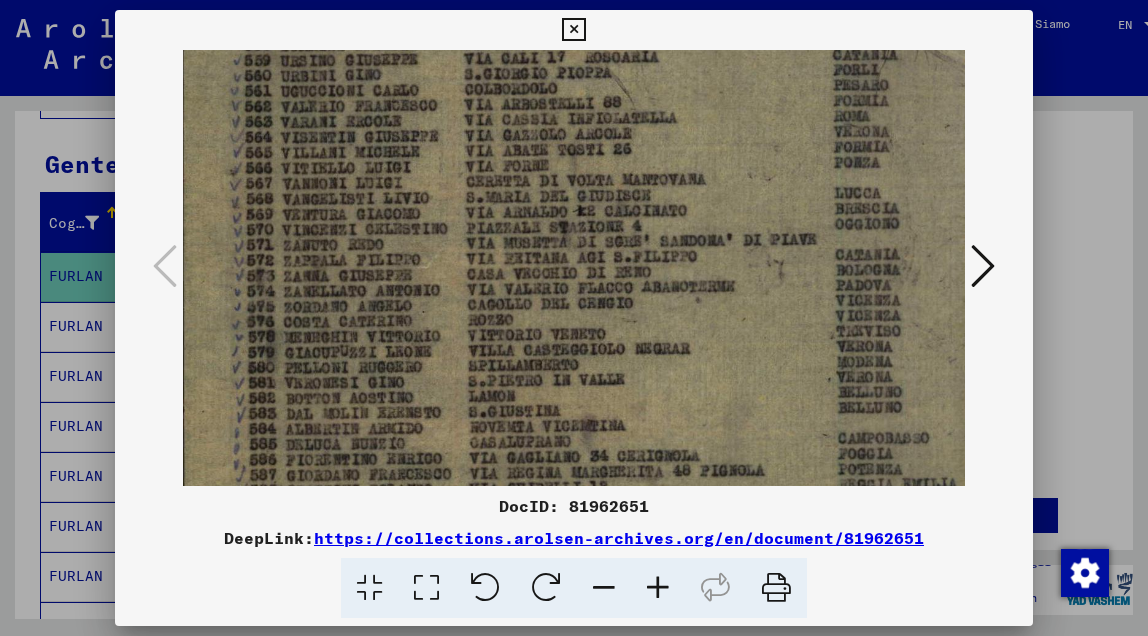 drag, startPoint x: 469, startPoint y: 338, endPoint x: 461, endPoint y: 257, distance: 81.394104 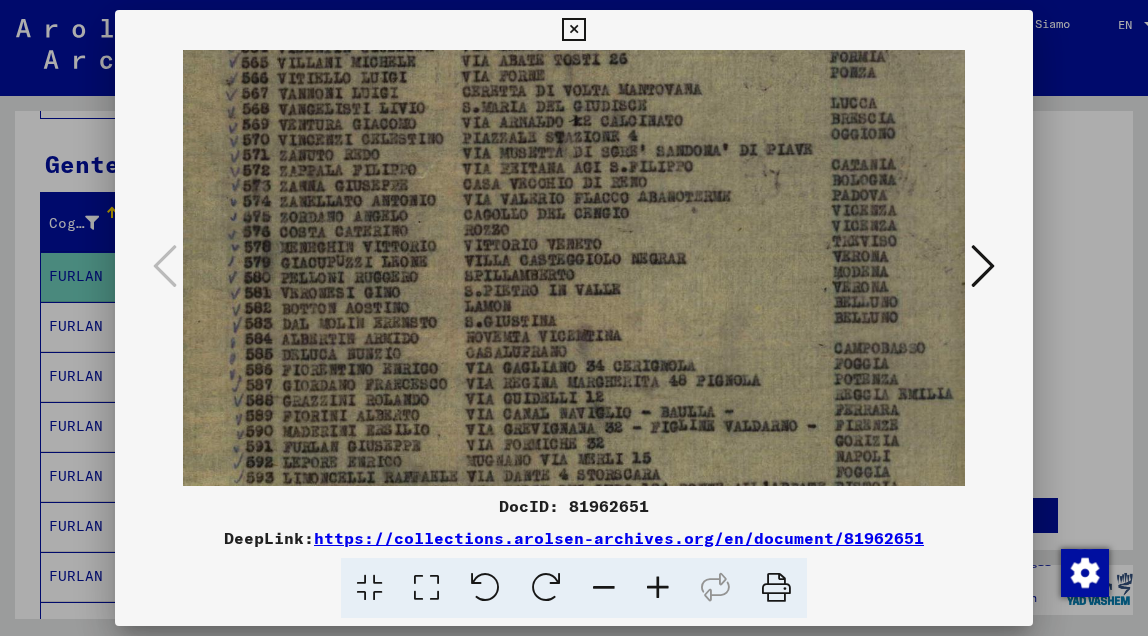 drag, startPoint x: 460, startPoint y: 349, endPoint x: 455, endPoint y: 259, distance: 90.13878 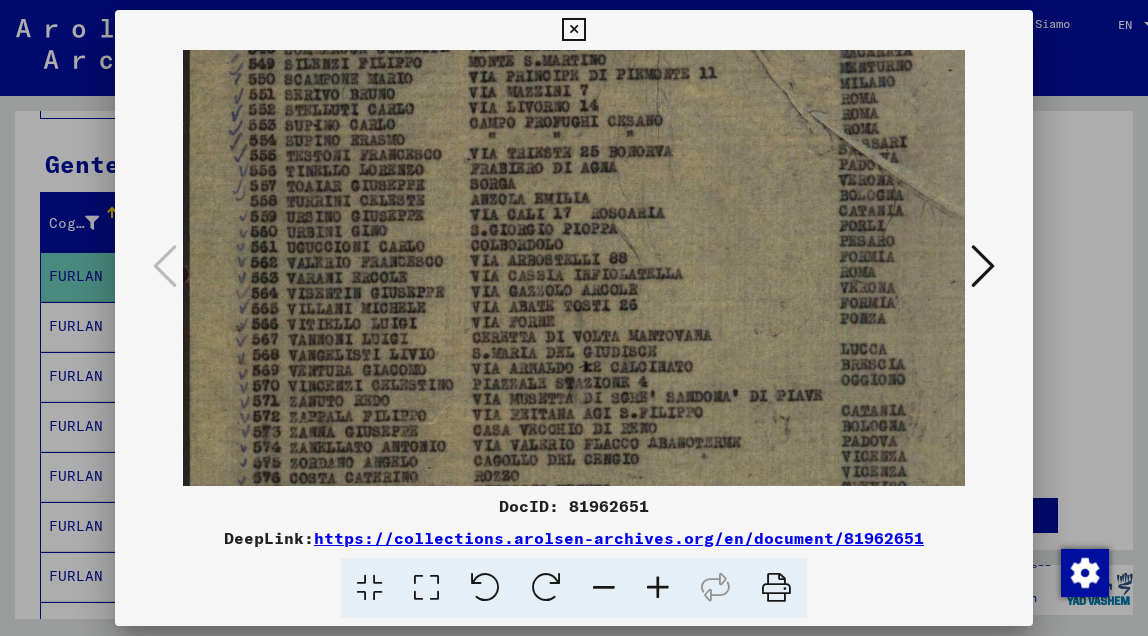 scroll, scrollTop: 116, scrollLeft: 0, axis: vertical 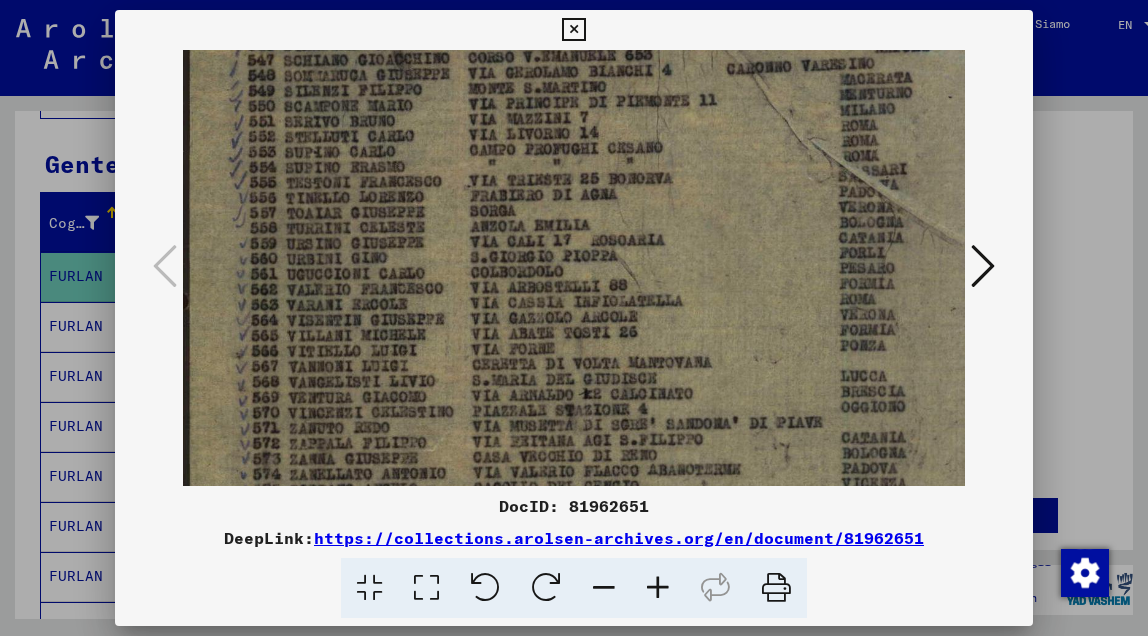 drag, startPoint x: 451, startPoint y: 335, endPoint x: 531, endPoint y: 584, distance: 261.53586 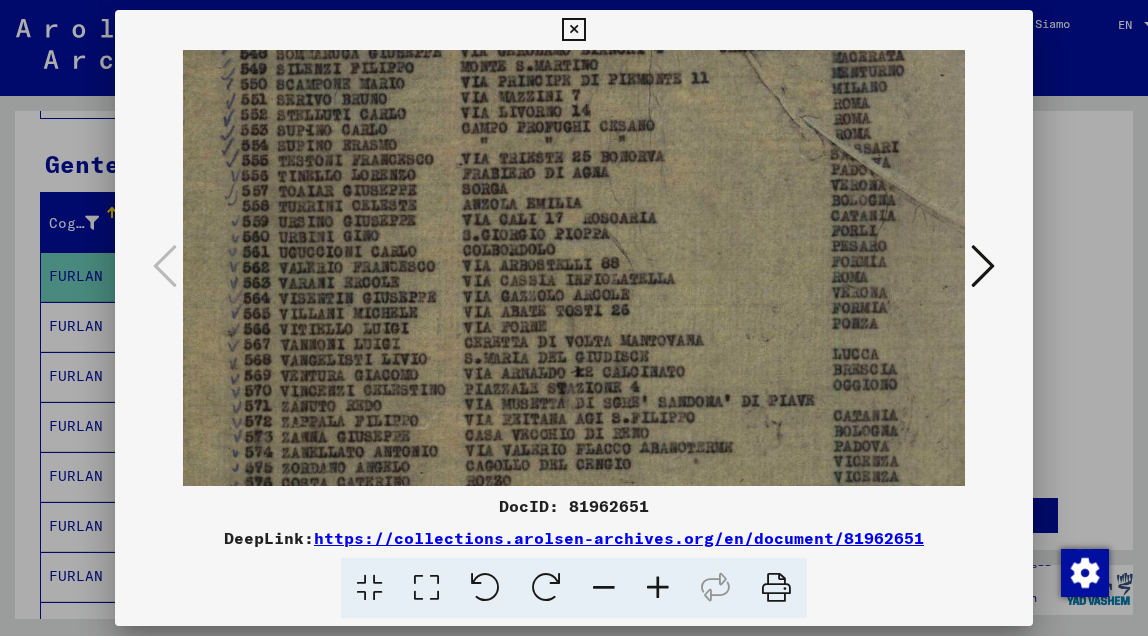 click at bounding box center [573, 30] 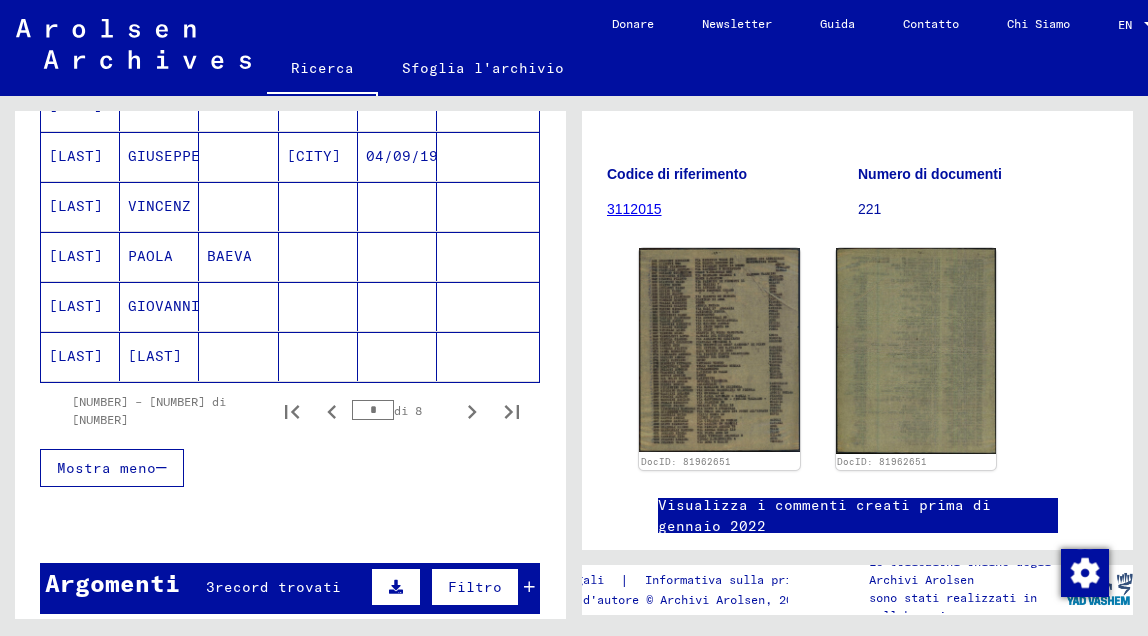 scroll, scrollTop: 1259, scrollLeft: 0, axis: vertical 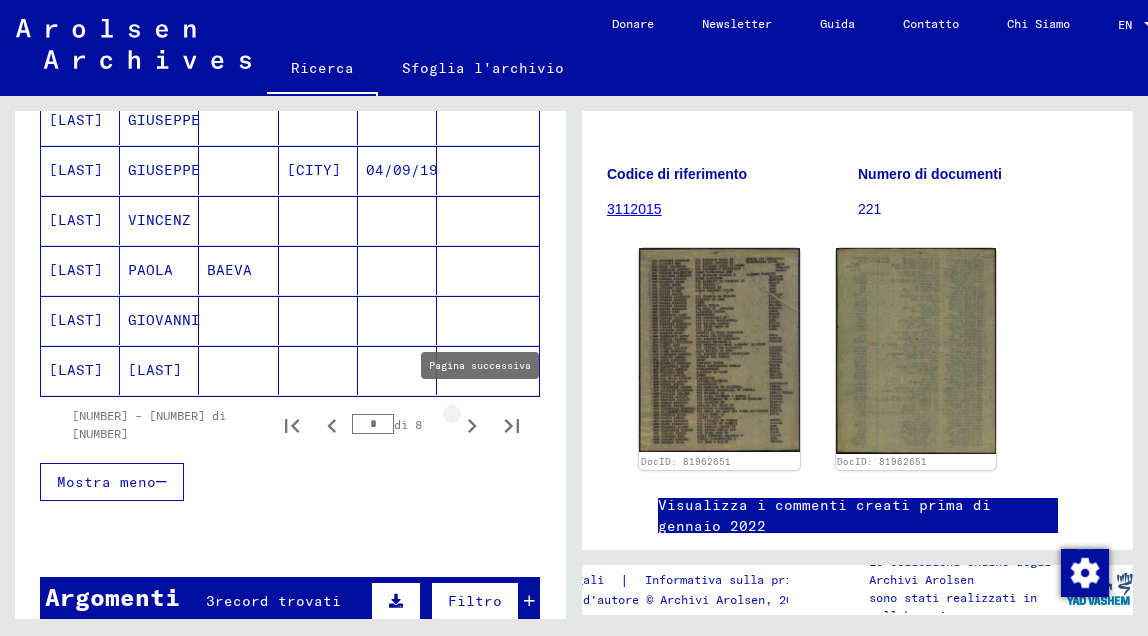 click 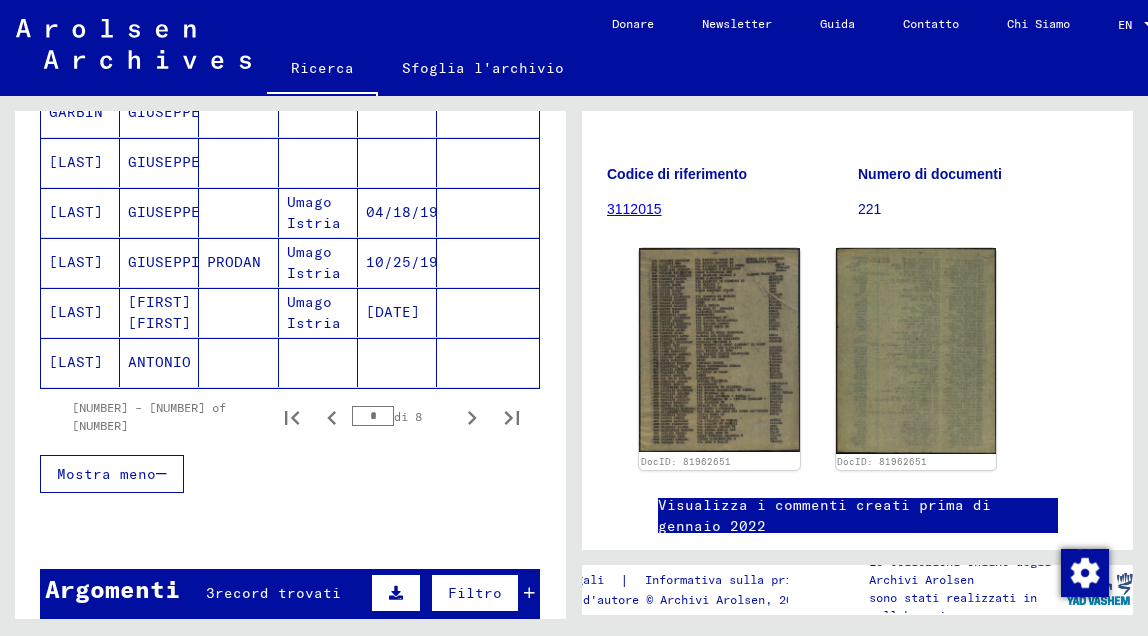 scroll, scrollTop: 1281, scrollLeft: 0, axis: vertical 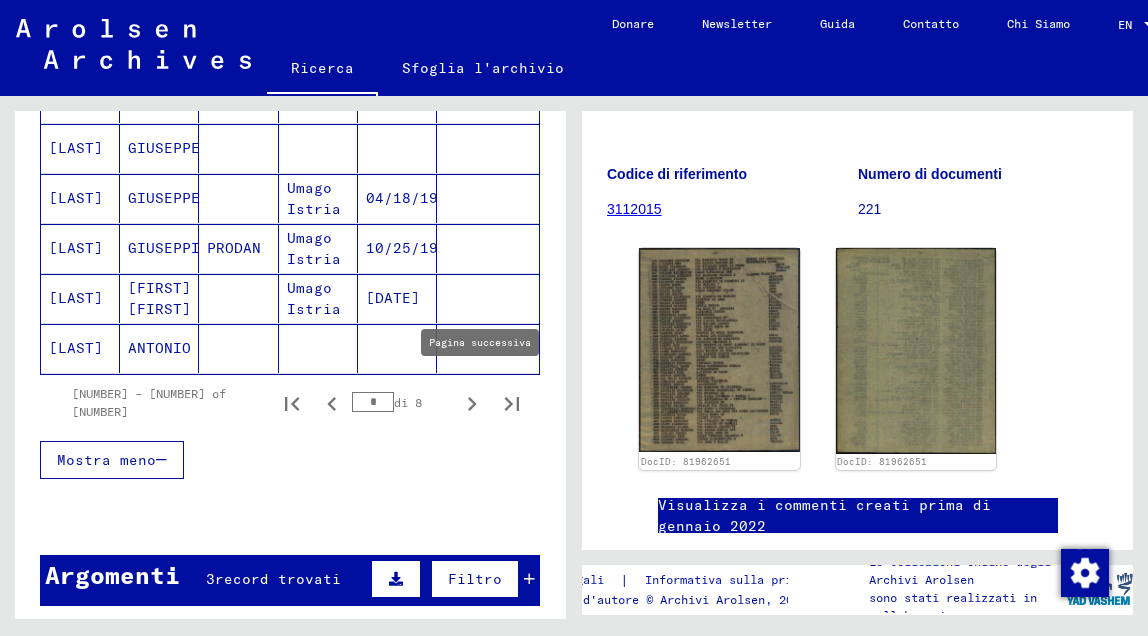 click 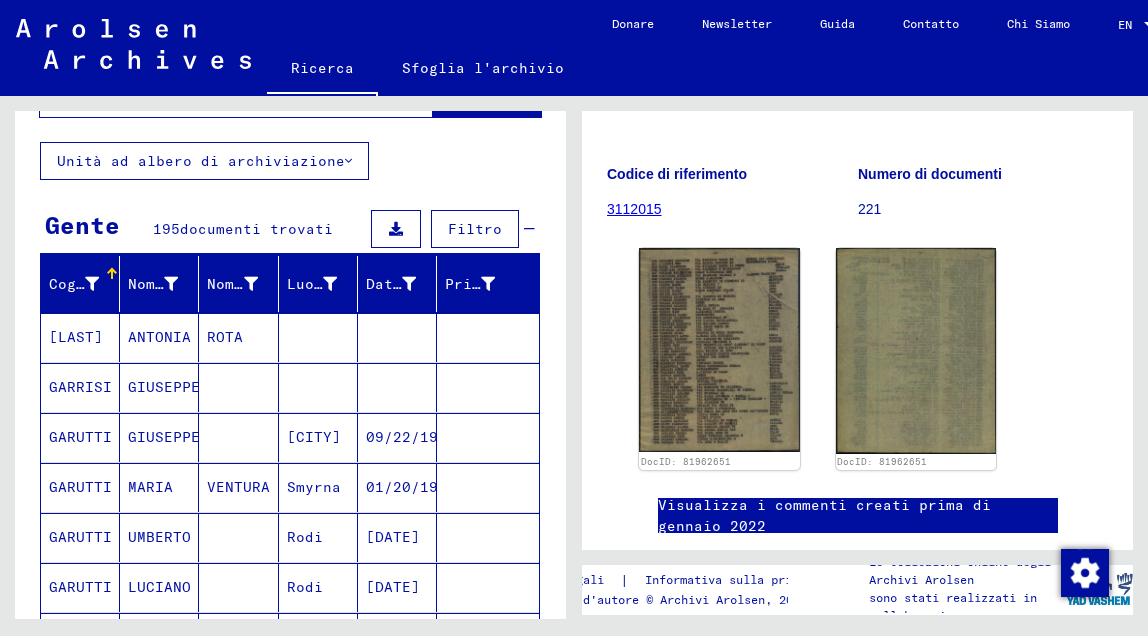 scroll, scrollTop: 0, scrollLeft: 0, axis: both 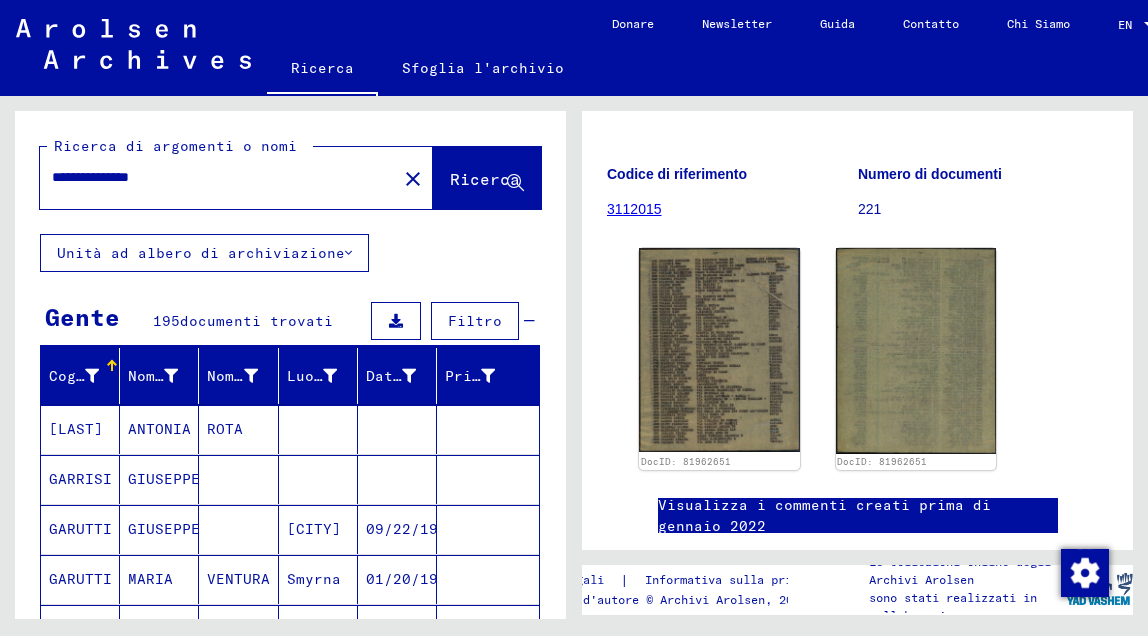 click on "**********" at bounding box center (218, 177) 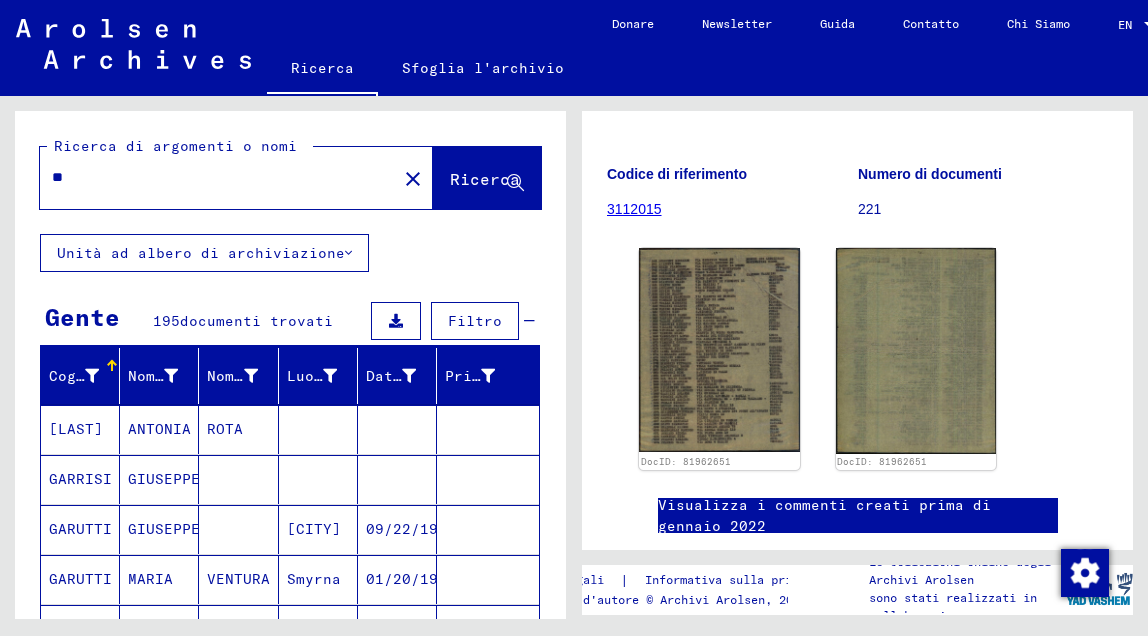 type on "*" 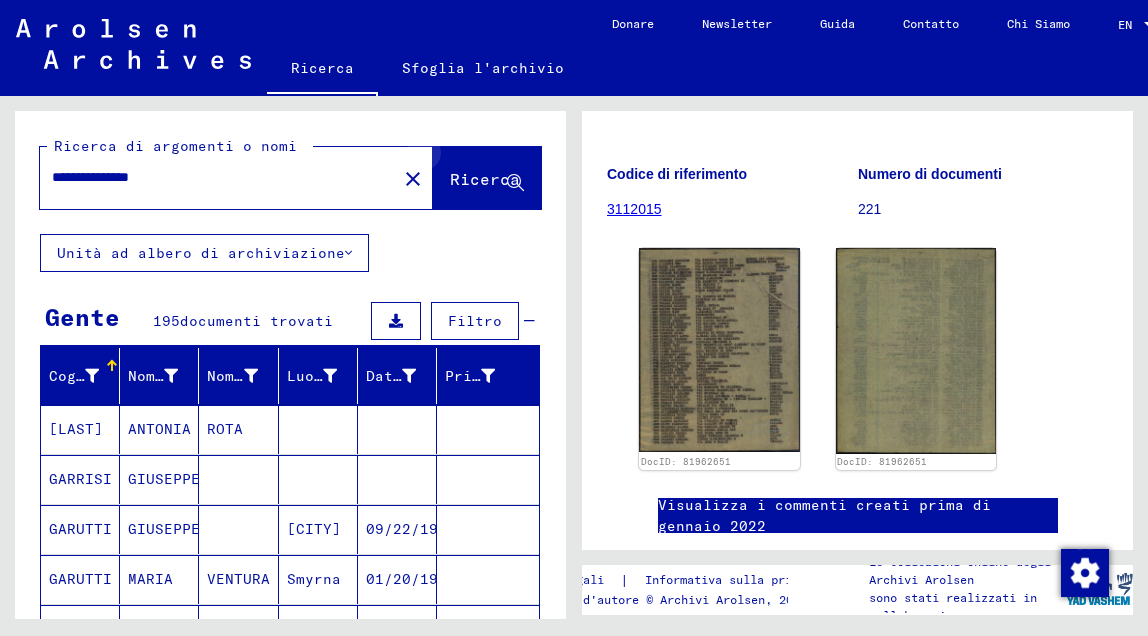 click 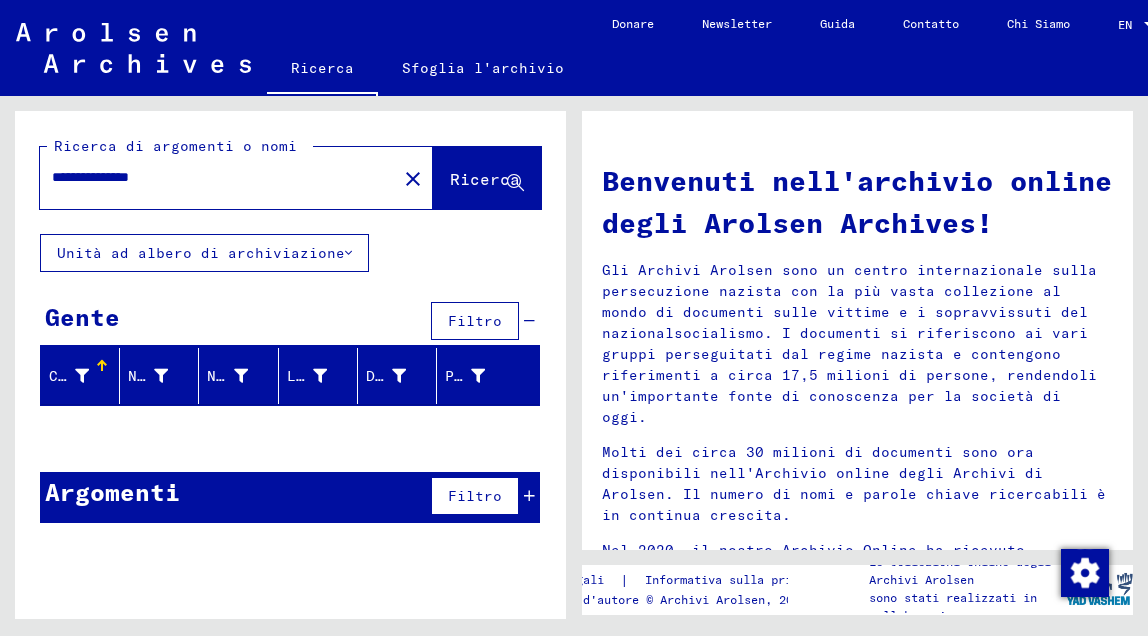 click on "**********" at bounding box center (212, 177) 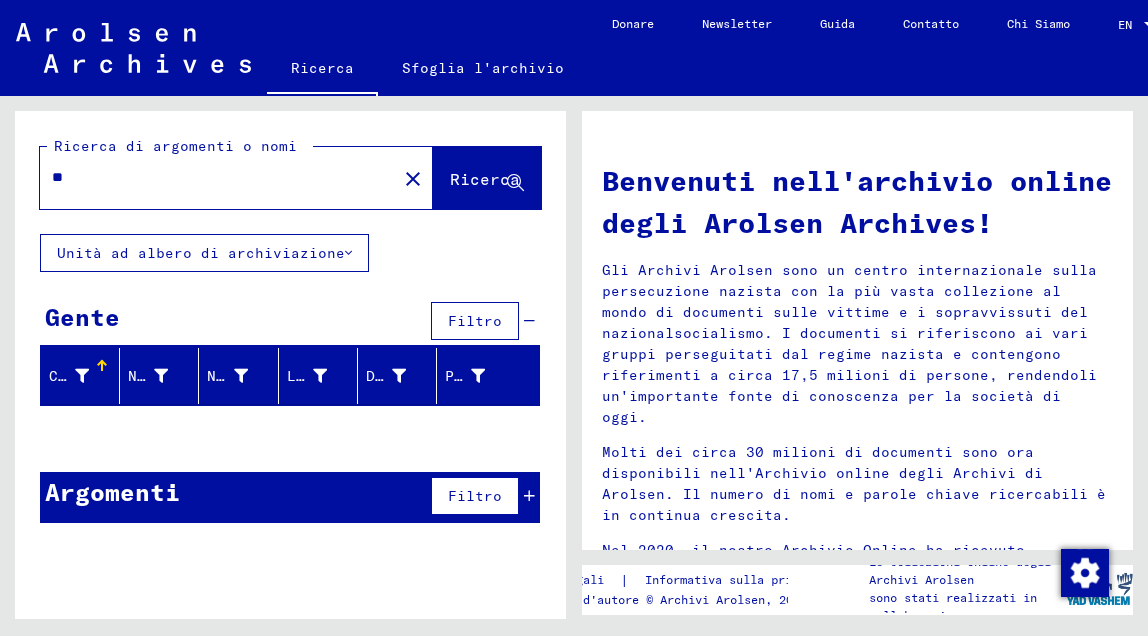 type on "*" 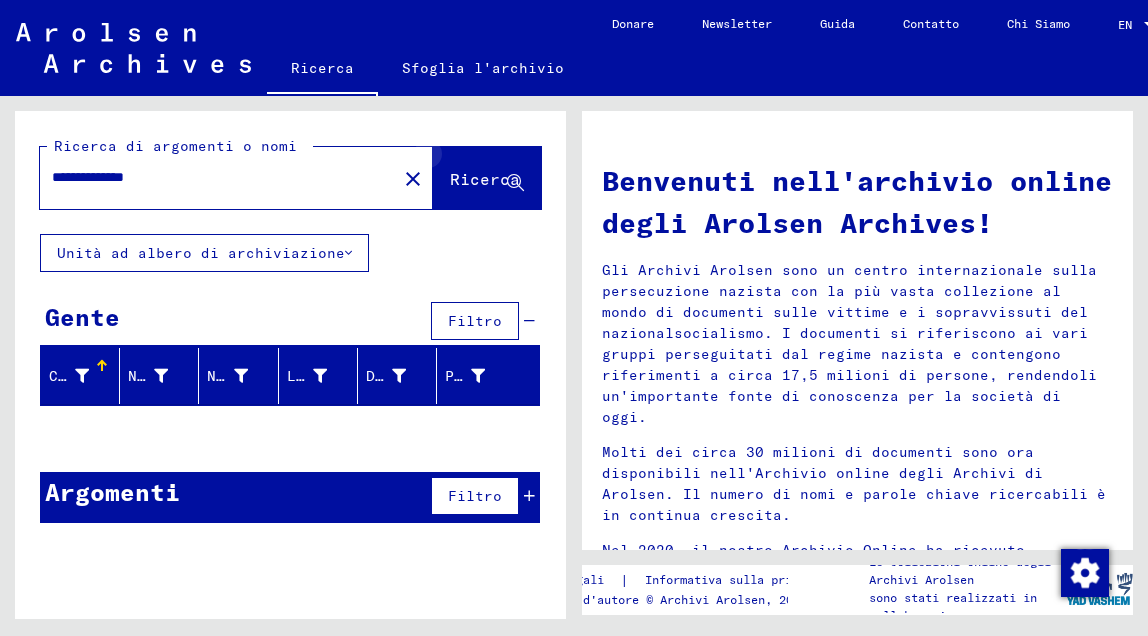 click 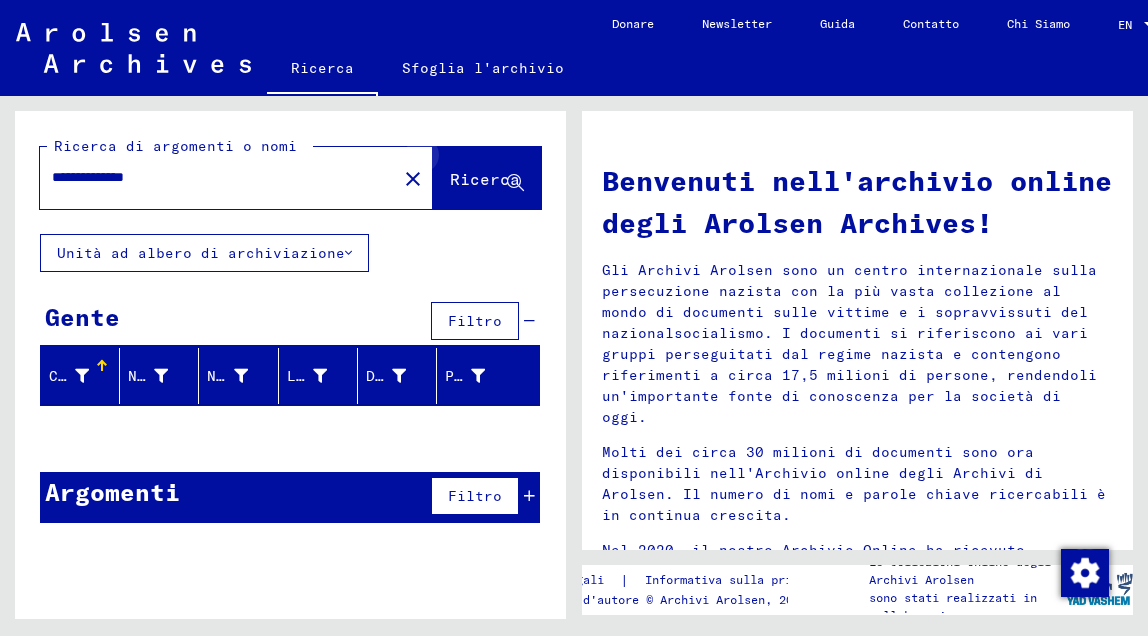 click 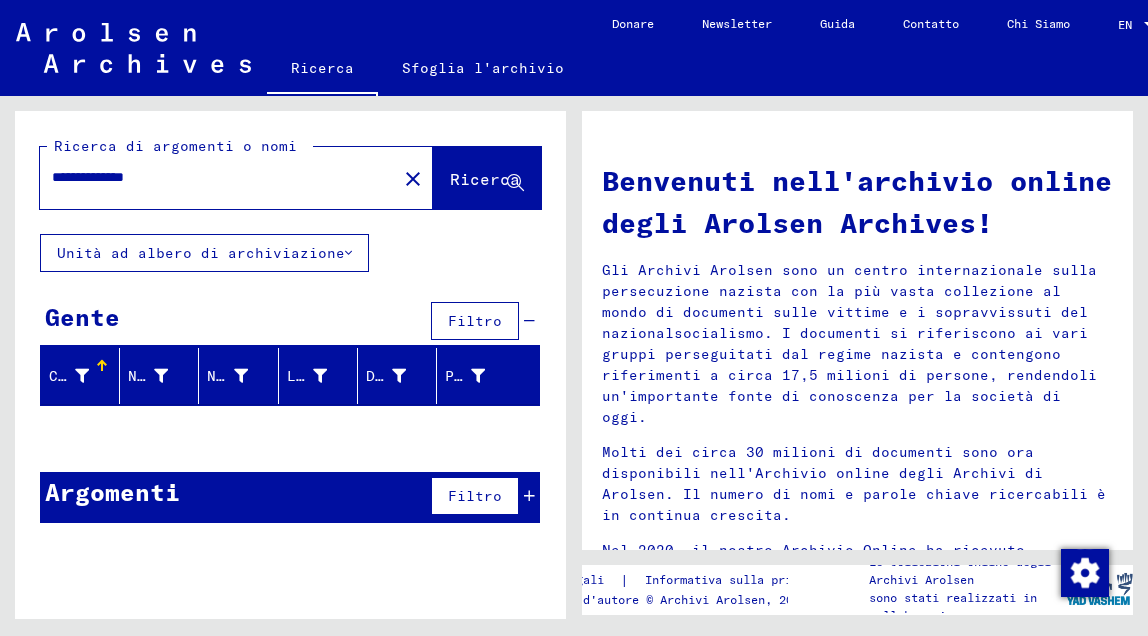 click on "**********" at bounding box center (212, 177) 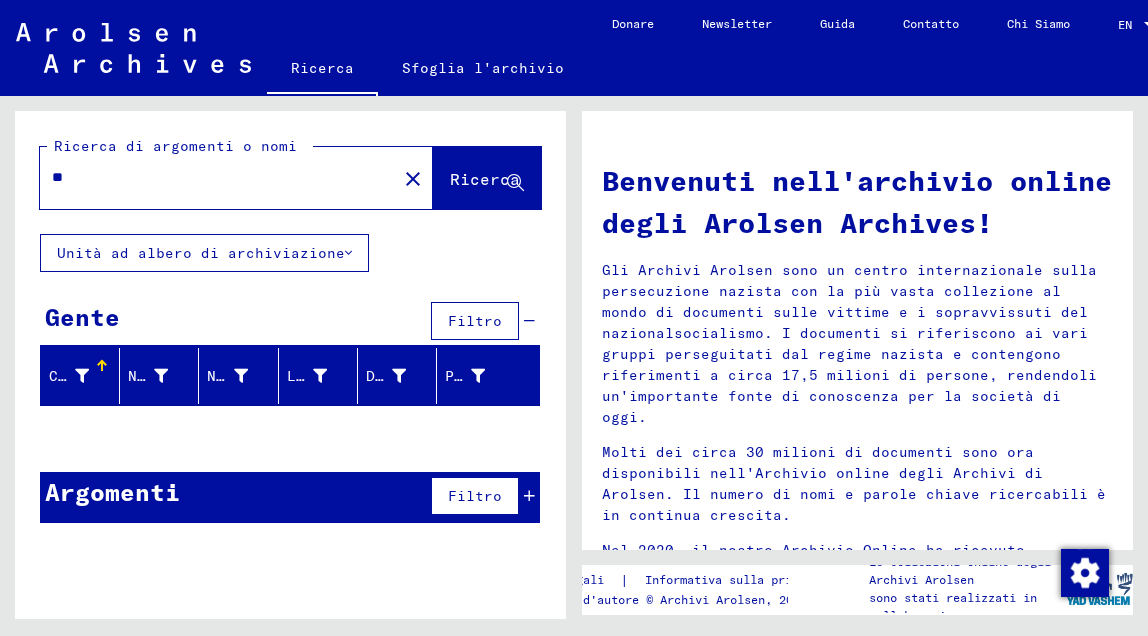 type on "*" 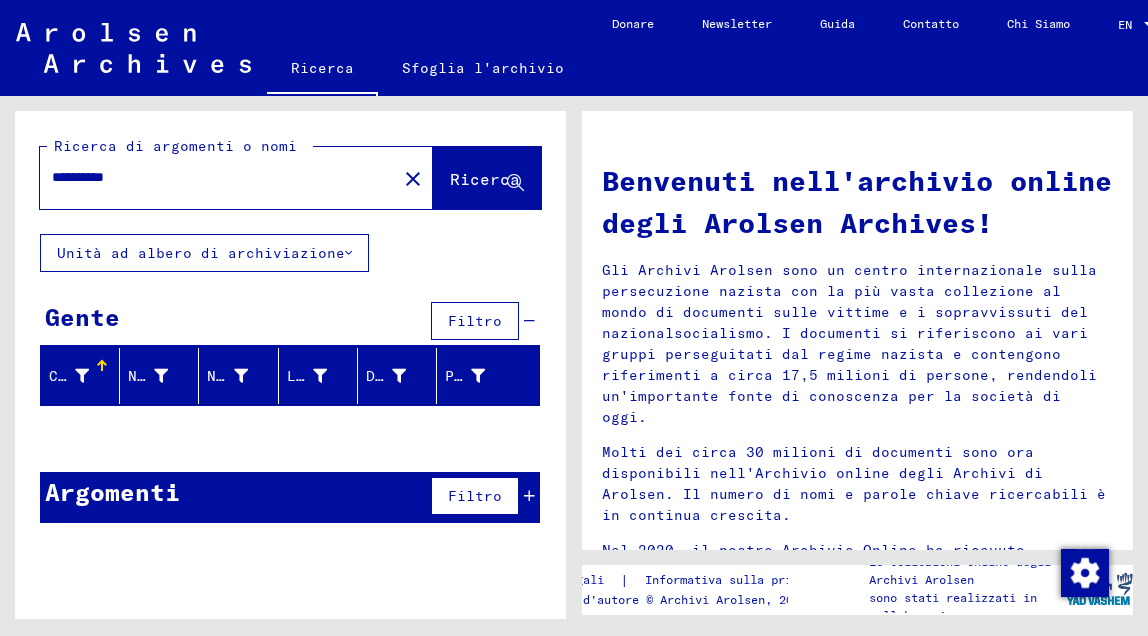 type on "**********" 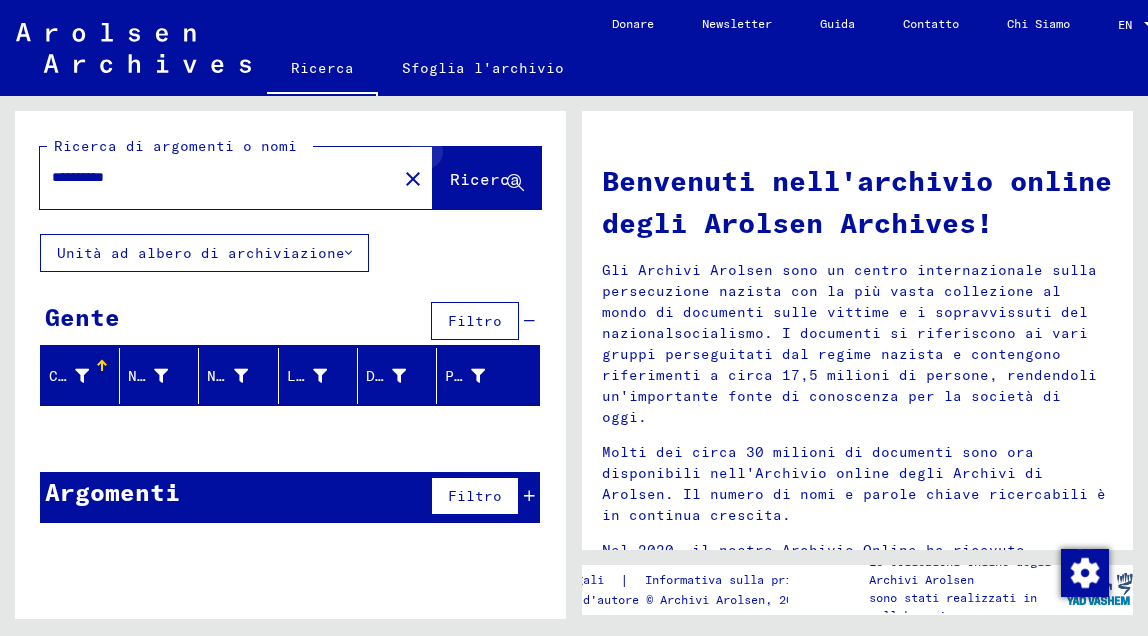 click 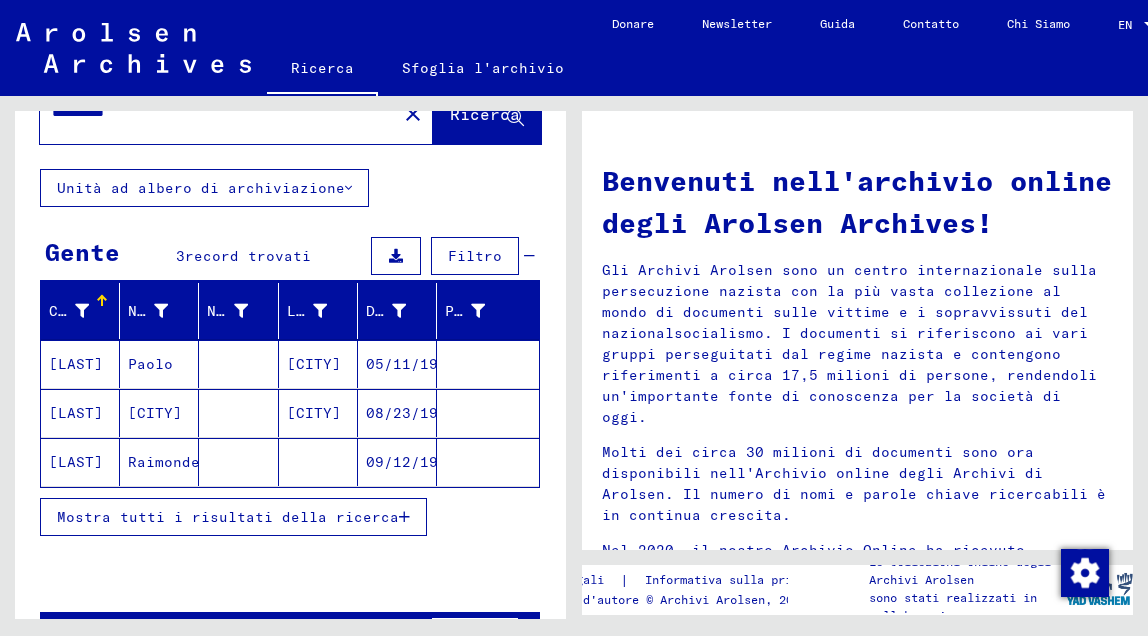 scroll, scrollTop: 100, scrollLeft: 0, axis: vertical 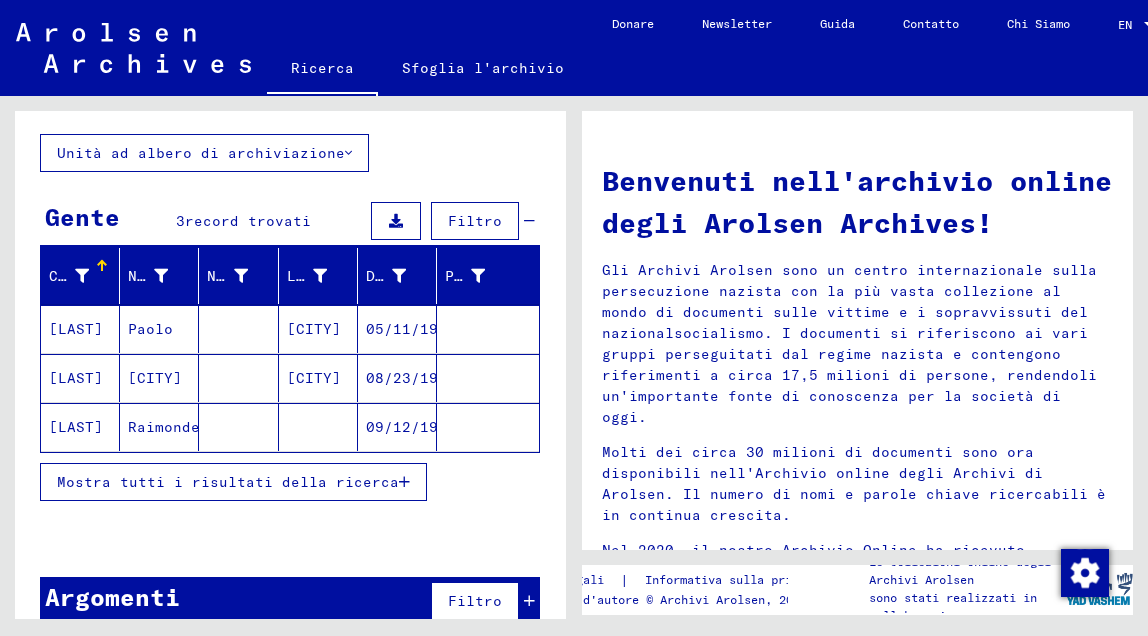 click at bounding box center [404, 482] 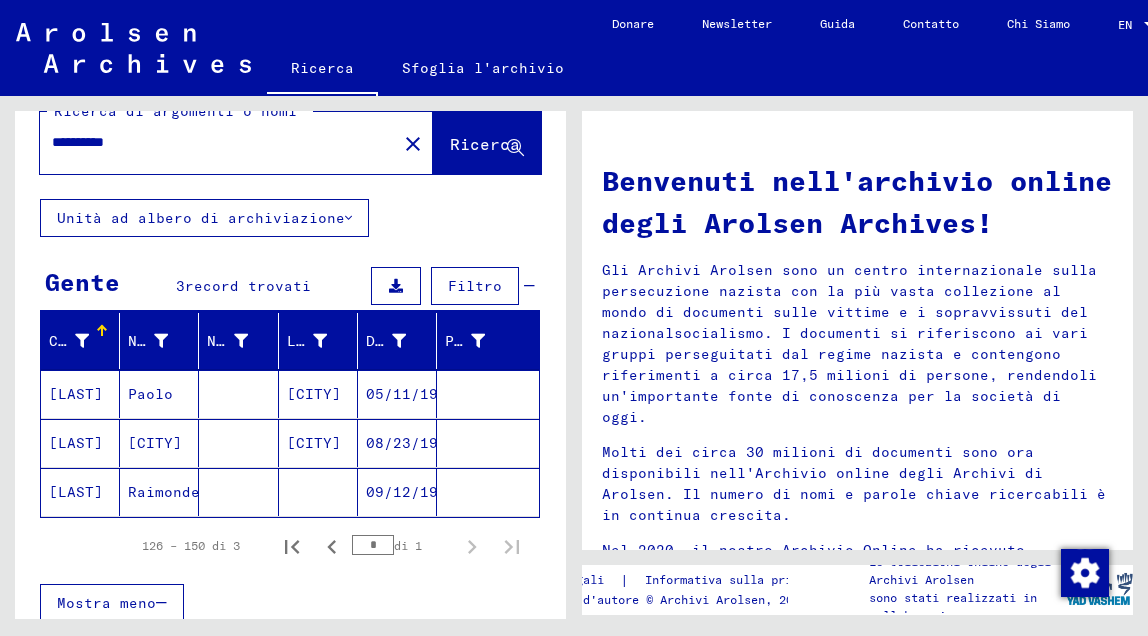 scroll, scrollTop: 0, scrollLeft: 0, axis: both 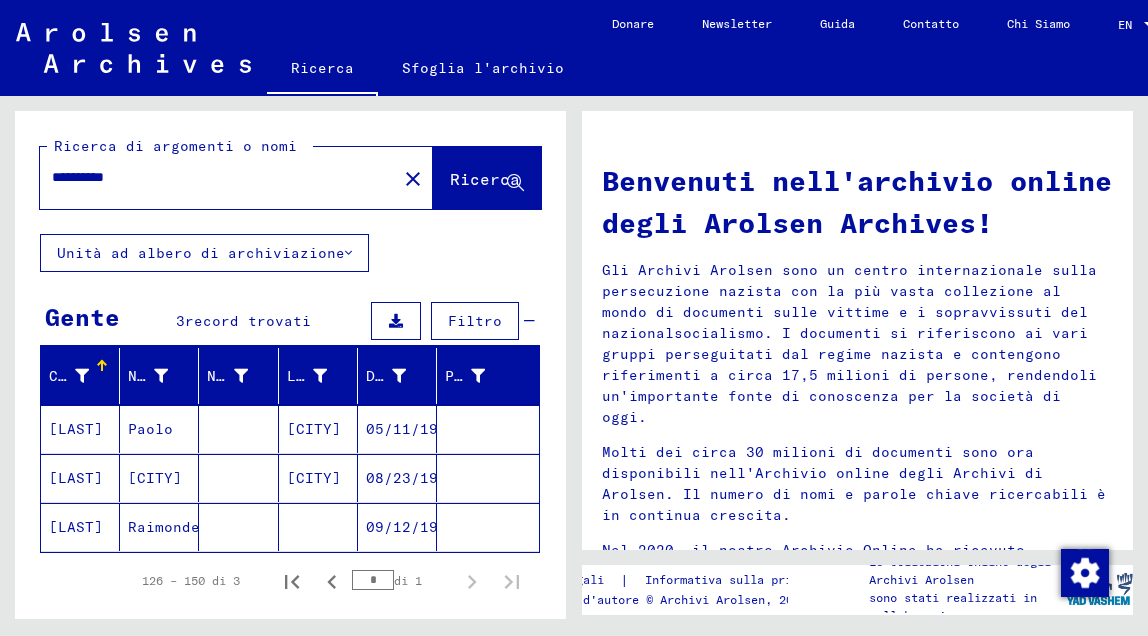 click on "**********" at bounding box center [212, 177] 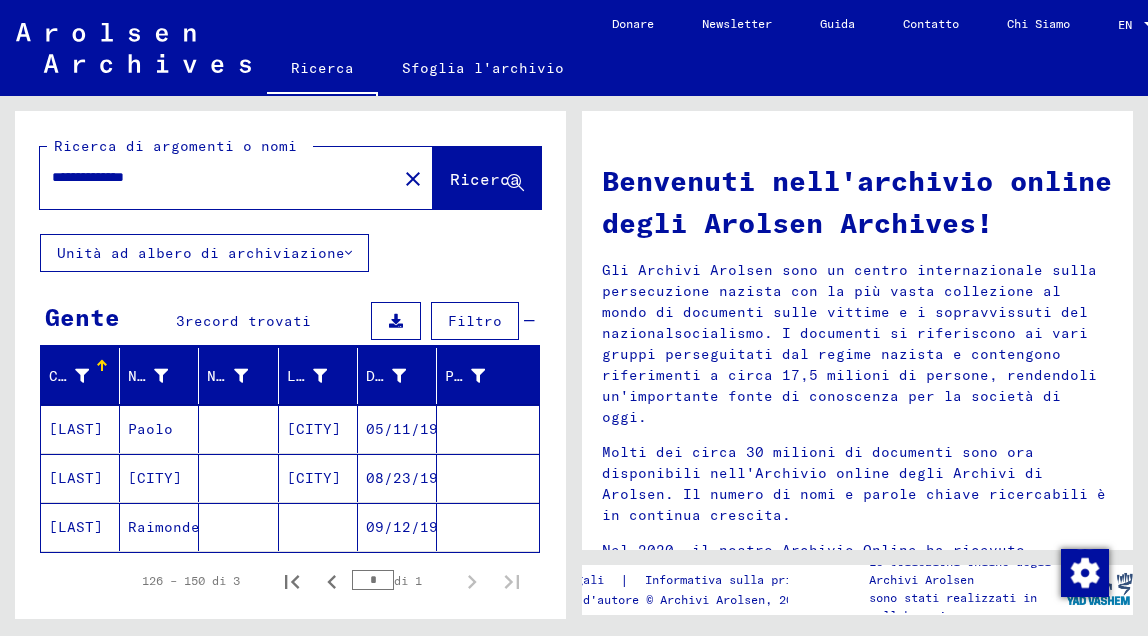 click 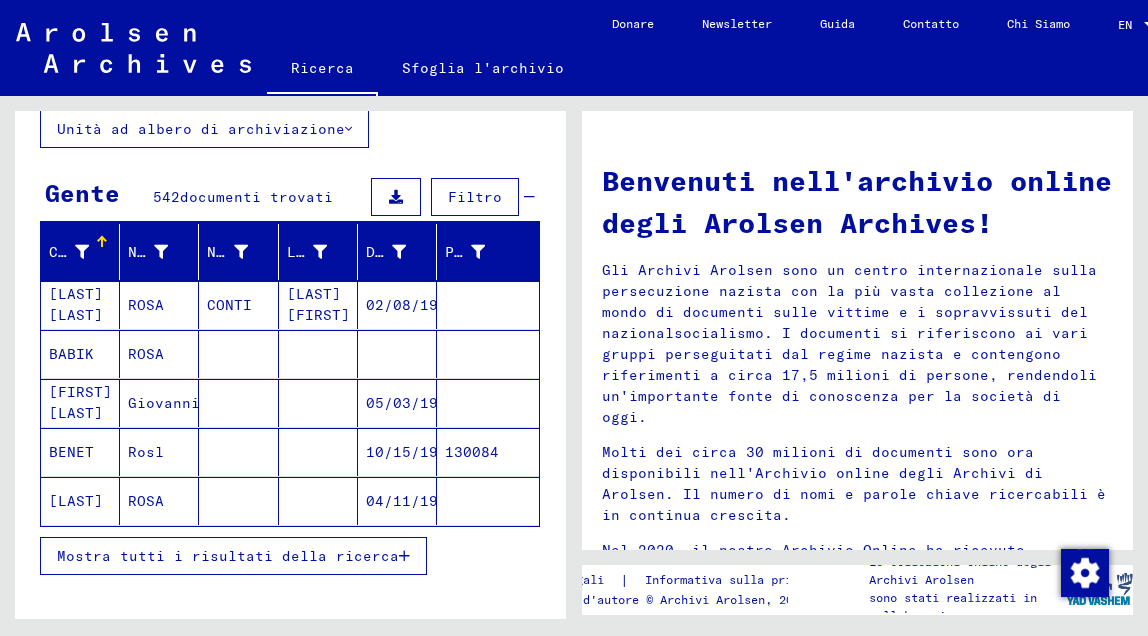scroll, scrollTop: 200, scrollLeft: 0, axis: vertical 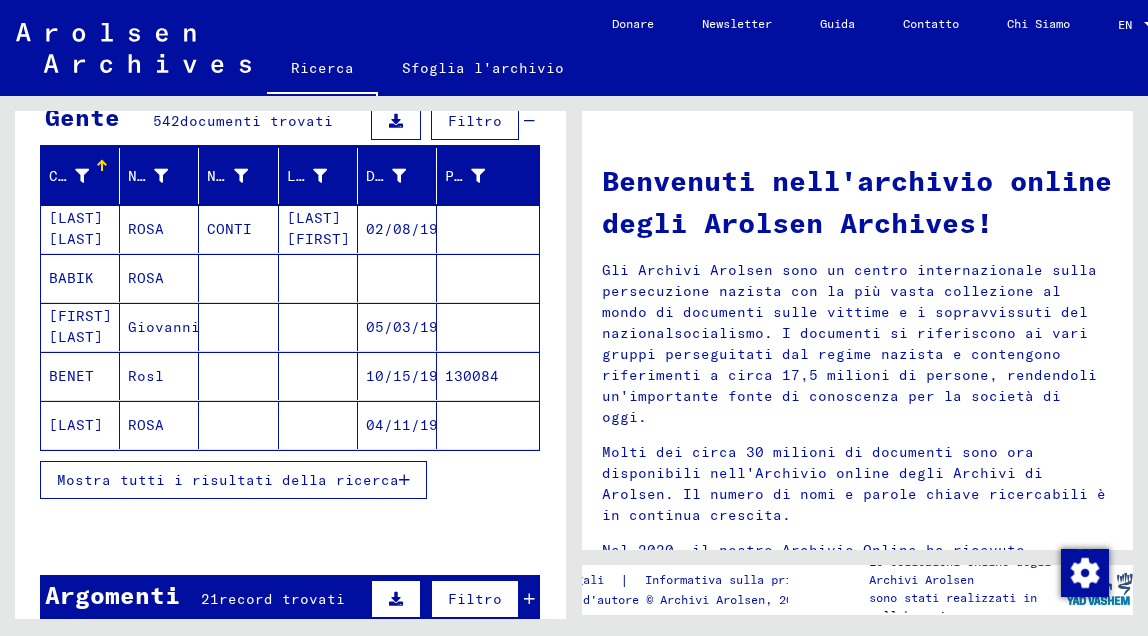 click on "Mostra tutti i risultati della ricerca" at bounding box center [228, 480] 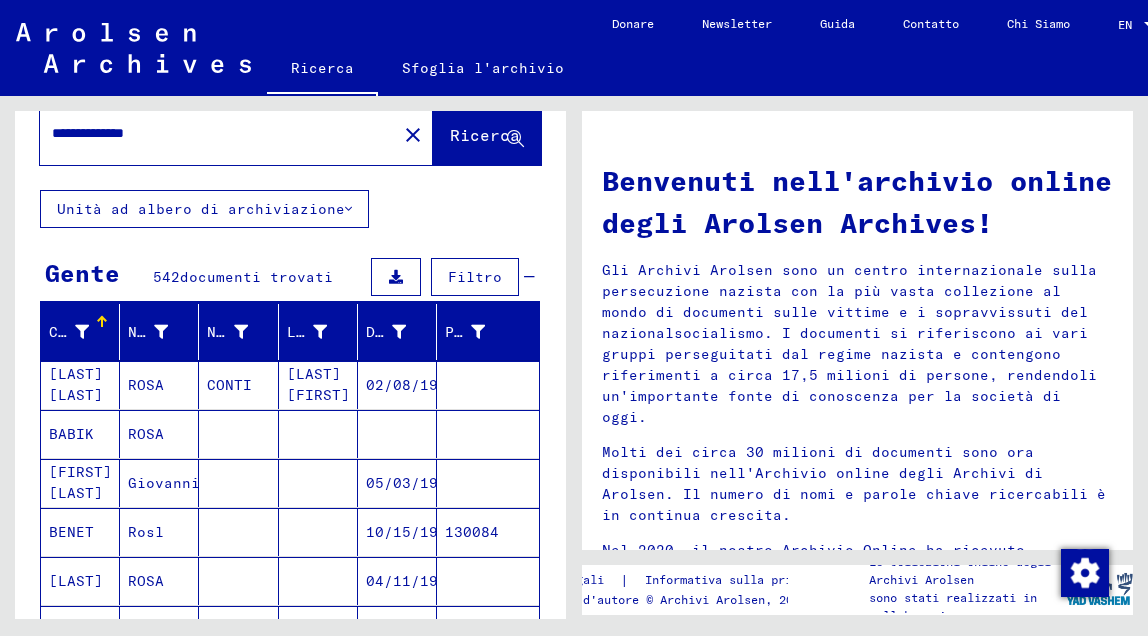 scroll, scrollTop: 0, scrollLeft: 0, axis: both 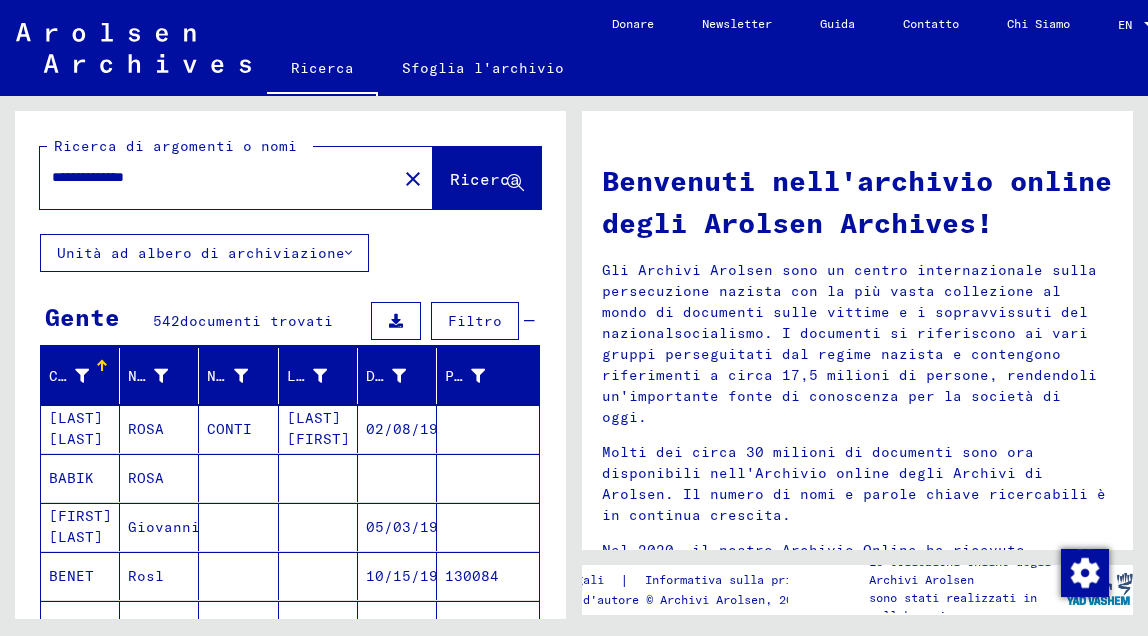 click on "**********" at bounding box center (212, 177) 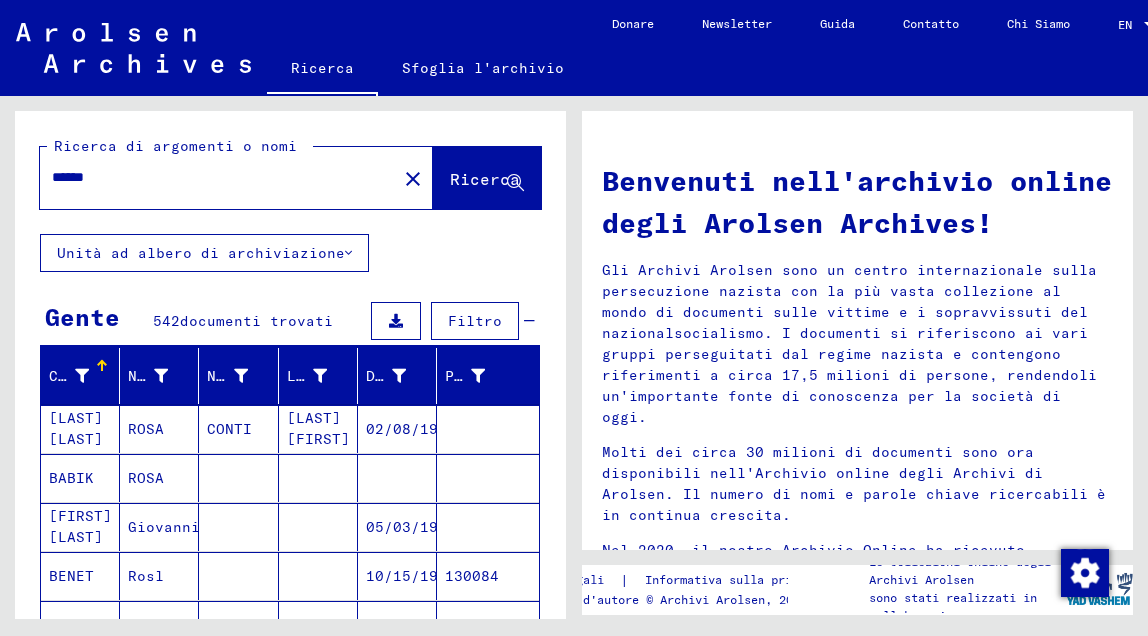 type on "*****" 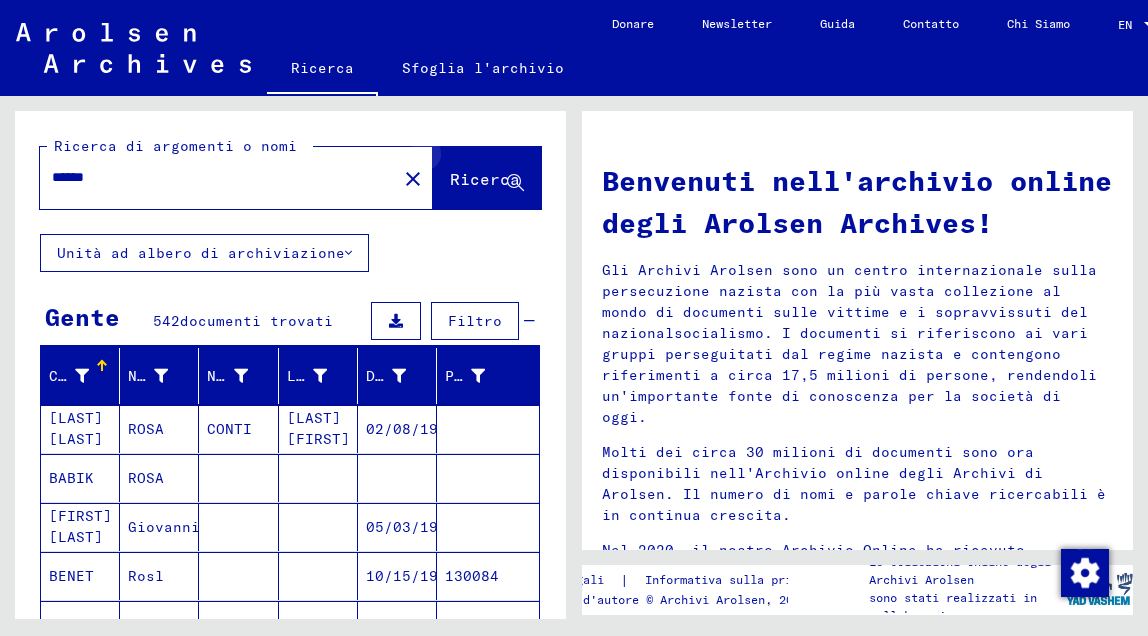 click 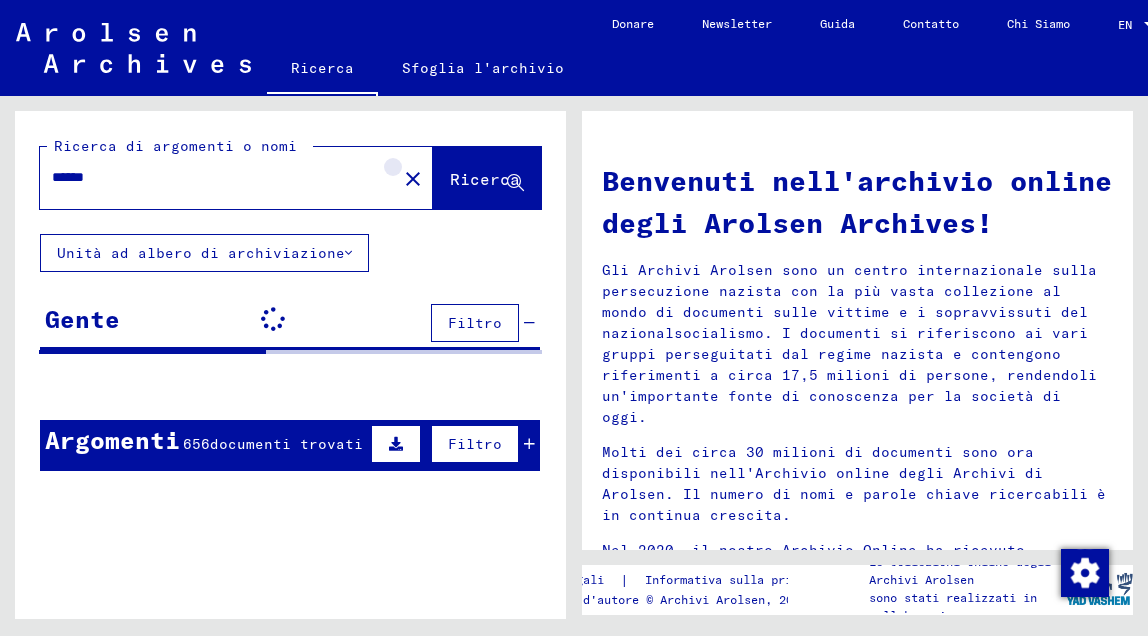 click on "close" 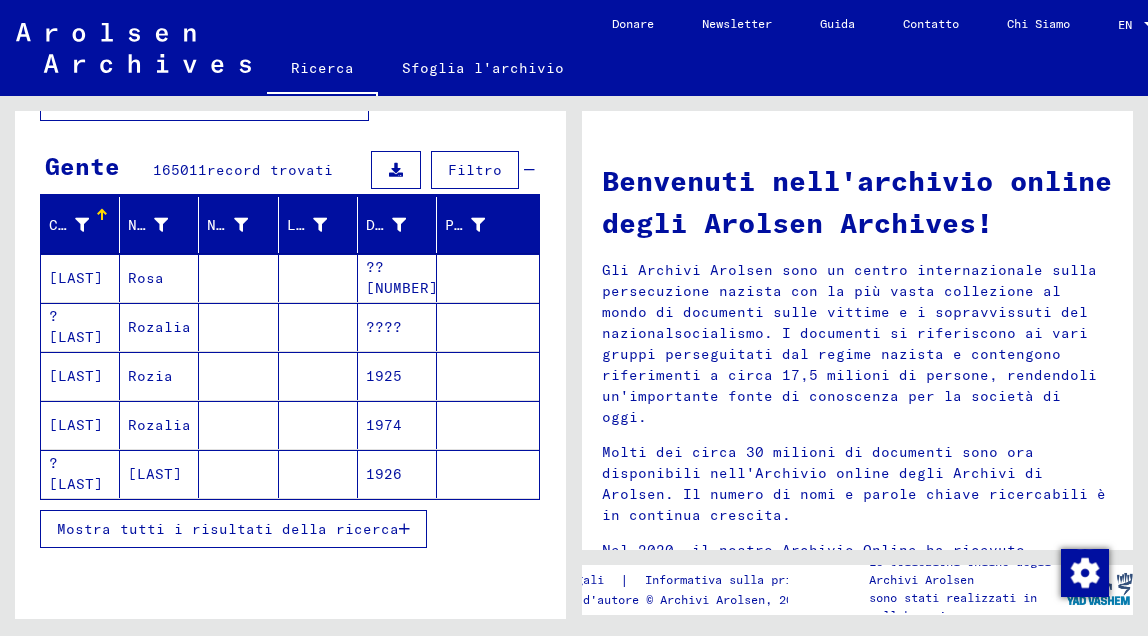 scroll, scrollTop: 299, scrollLeft: 0, axis: vertical 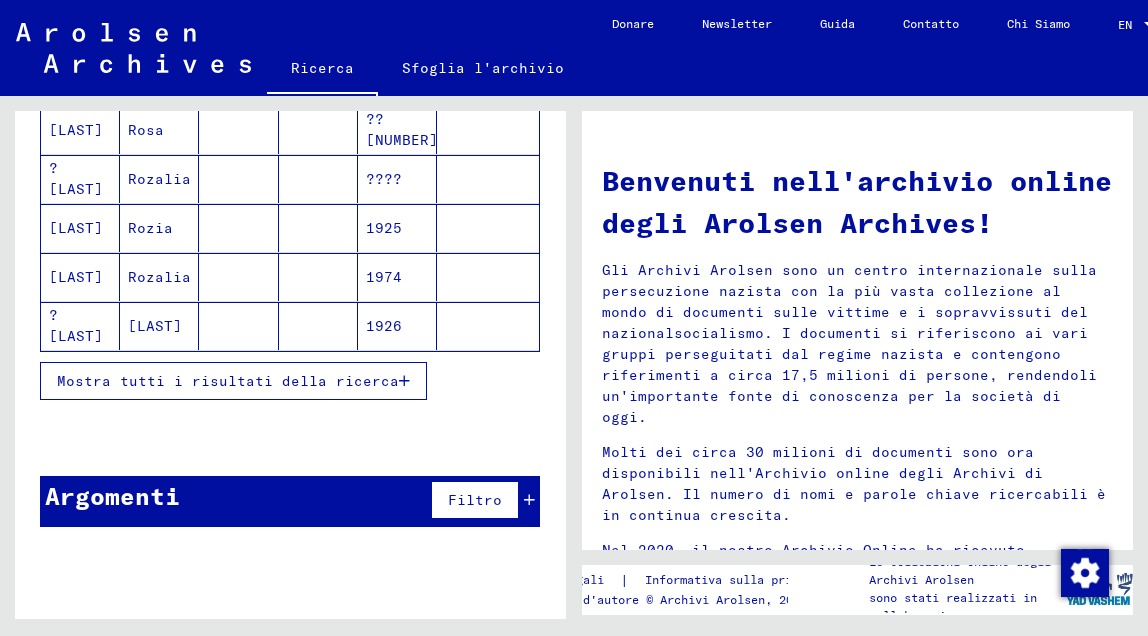 click at bounding box center [404, 381] 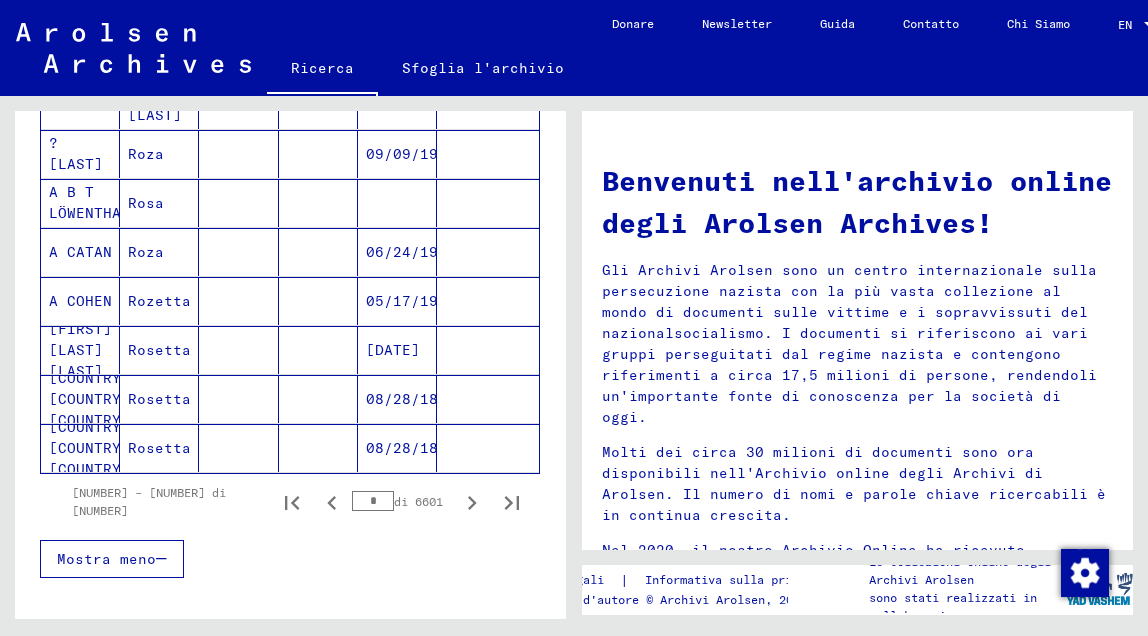 scroll, scrollTop: 1199, scrollLeft: 0, axis: vertical 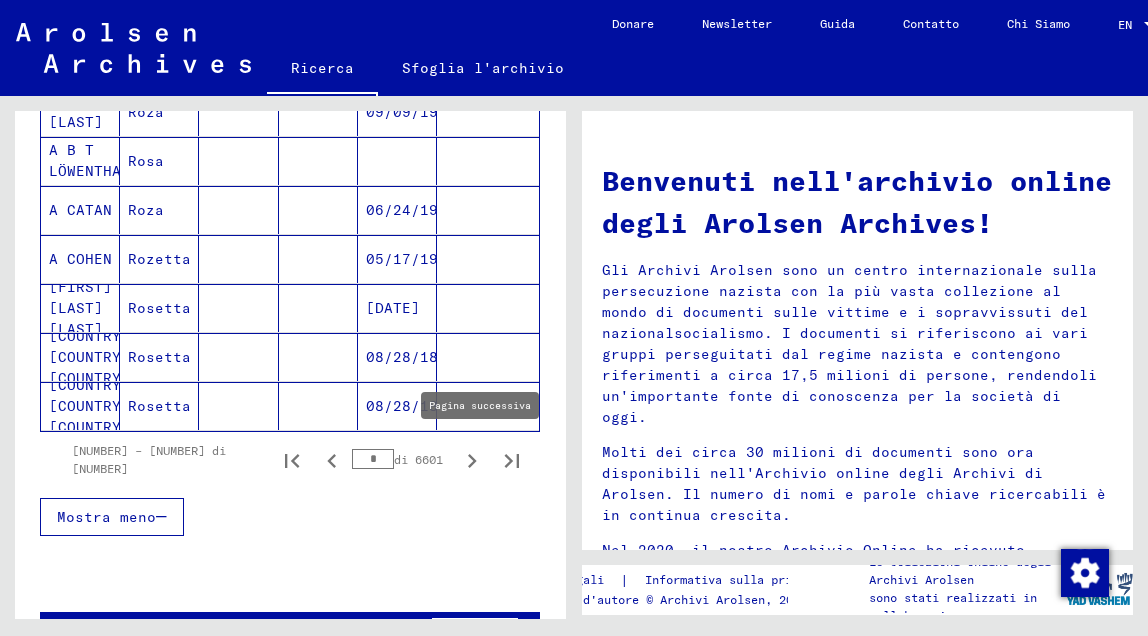 click 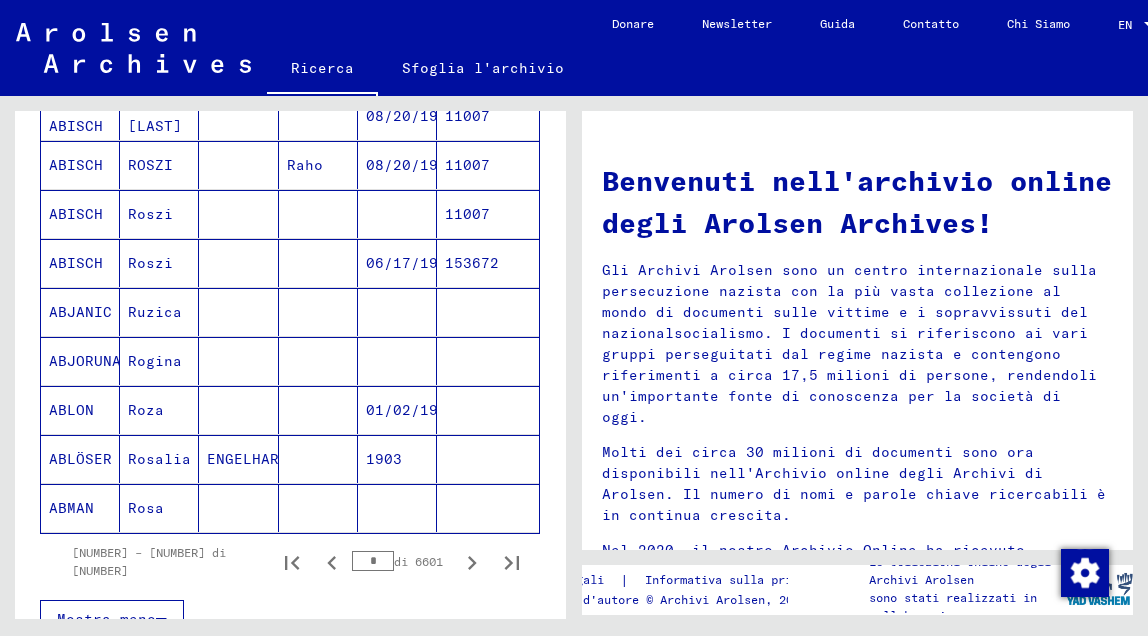 scroll, scrollTop: 1099, scrollLeft: 0, axis: vertical 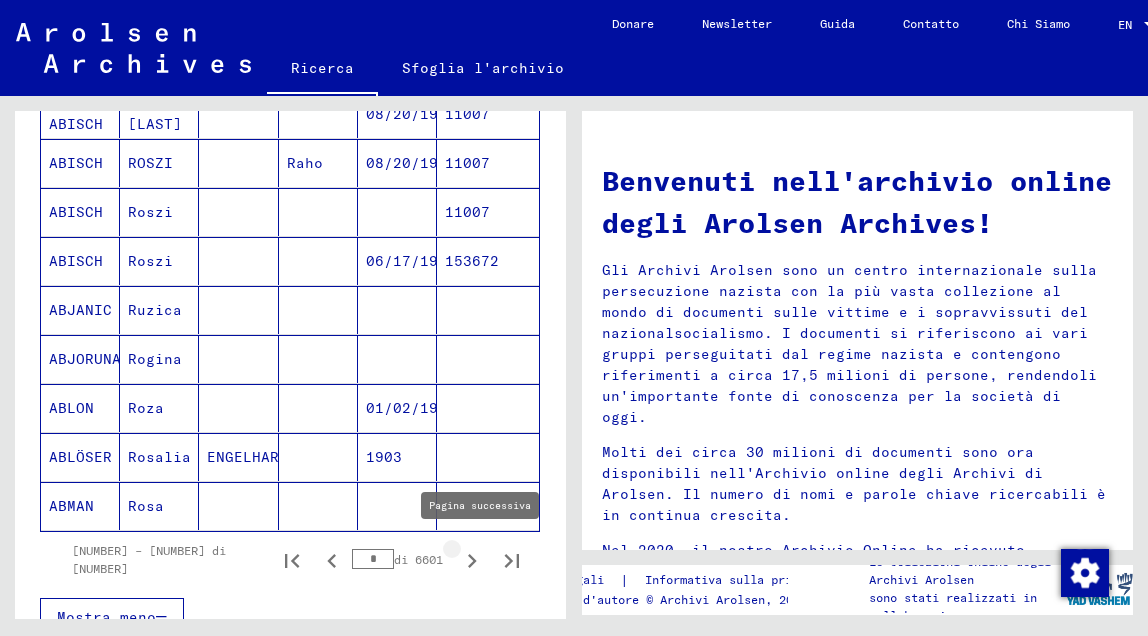 click 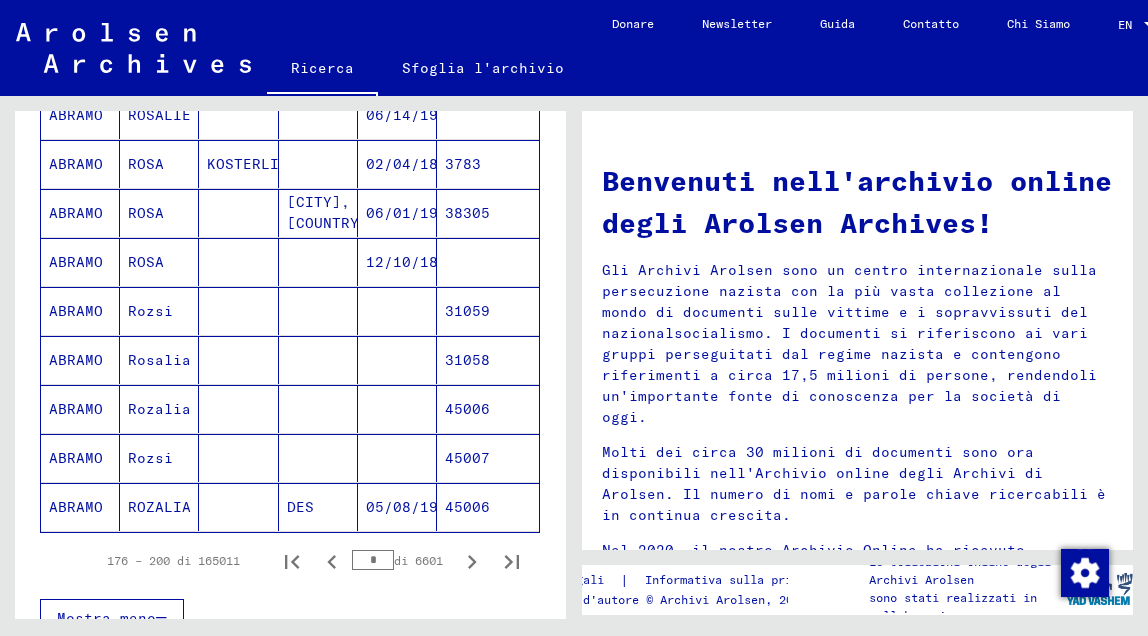 scroll, scrollTop: 1099, scrollLeft: 0, axis: vertical 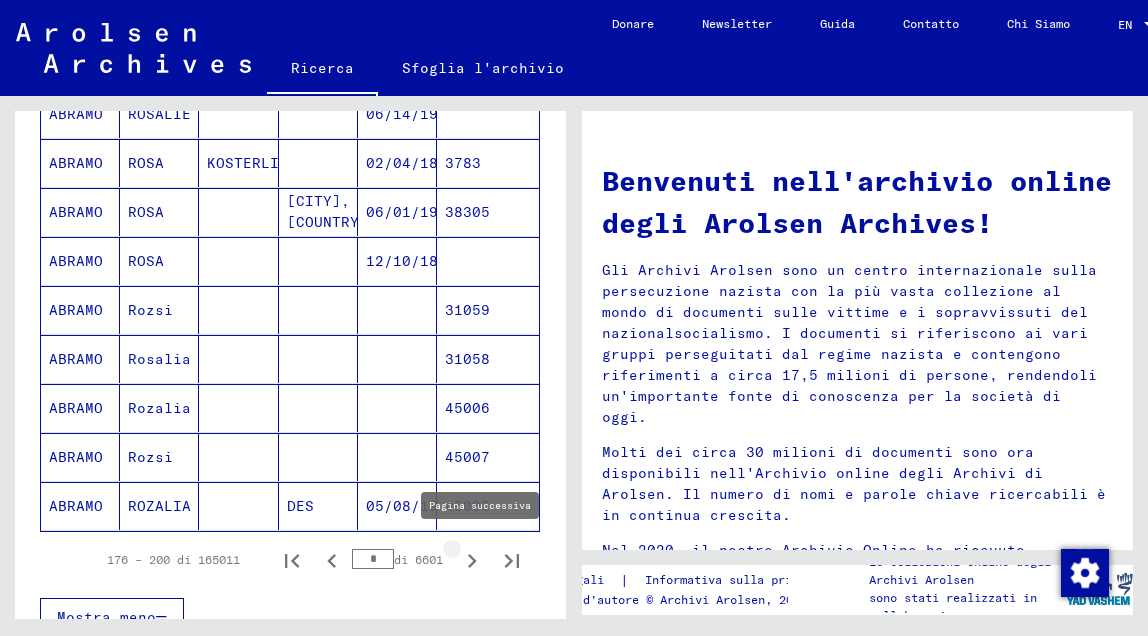 click 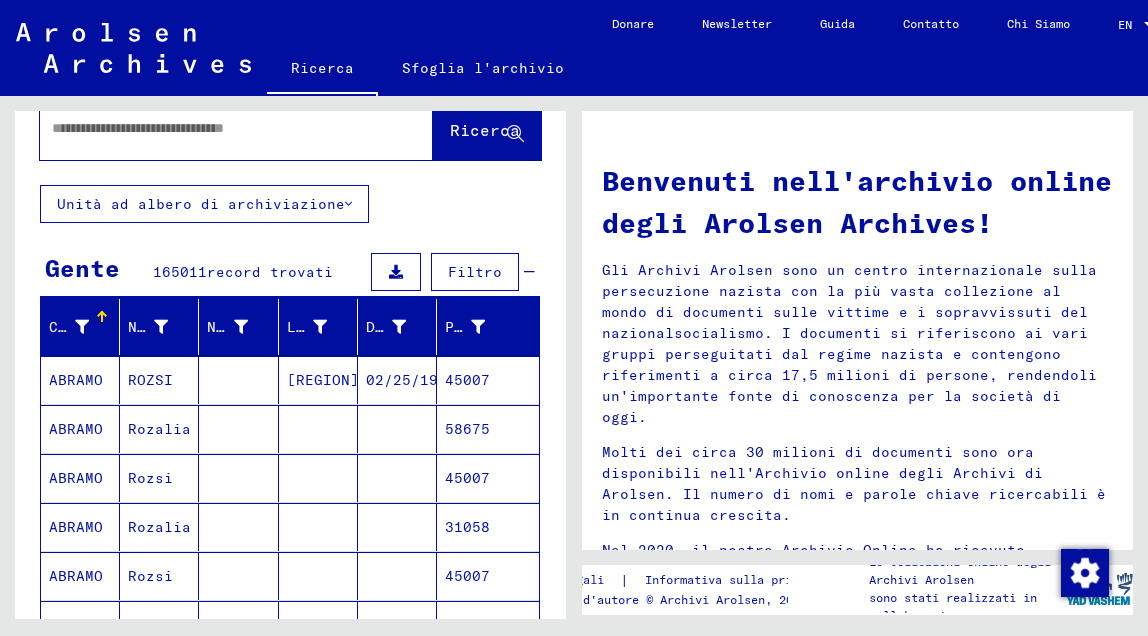 scroll, scrollTop: 0, scrollLeft: 0, axis: both 